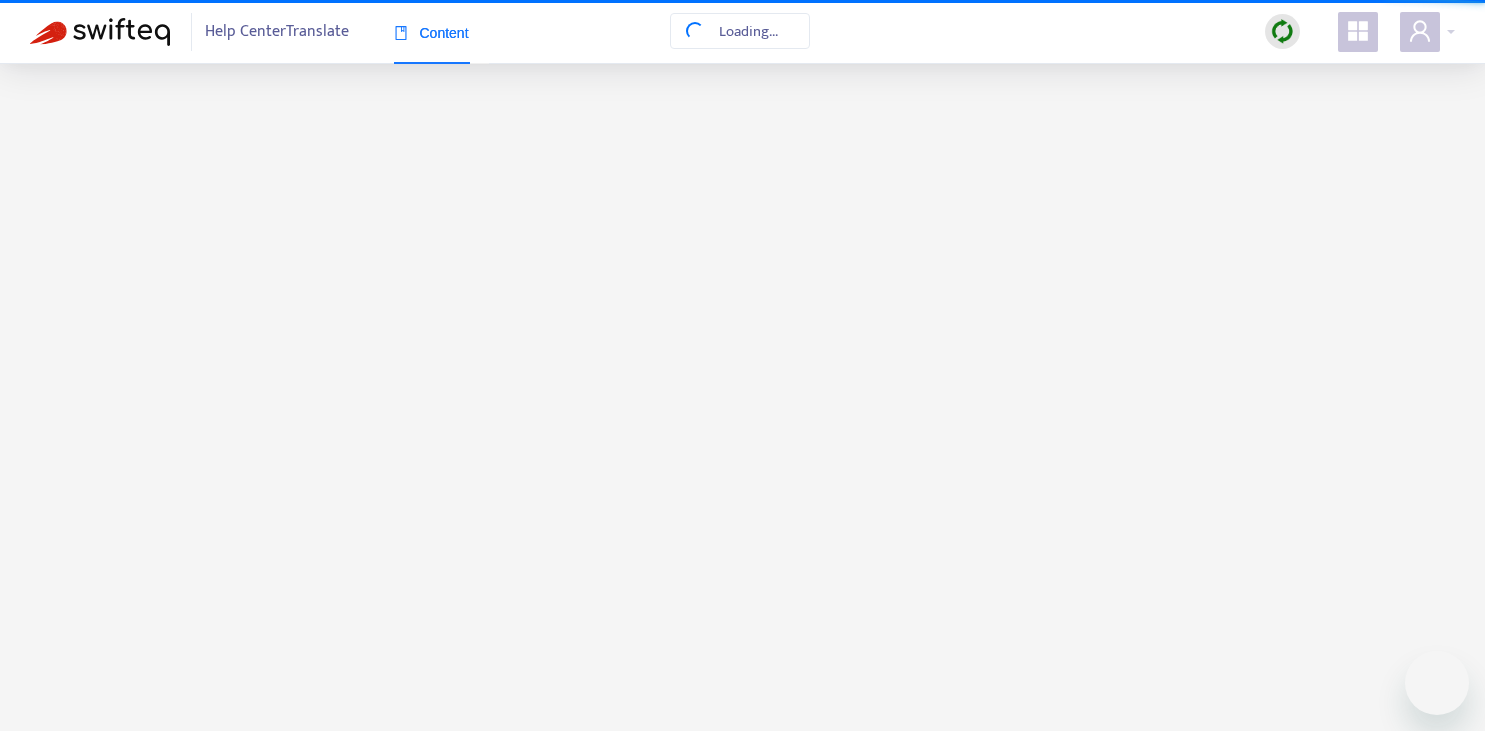 scroll, scrollTop: 0, scrollLeft: 0, axis: both 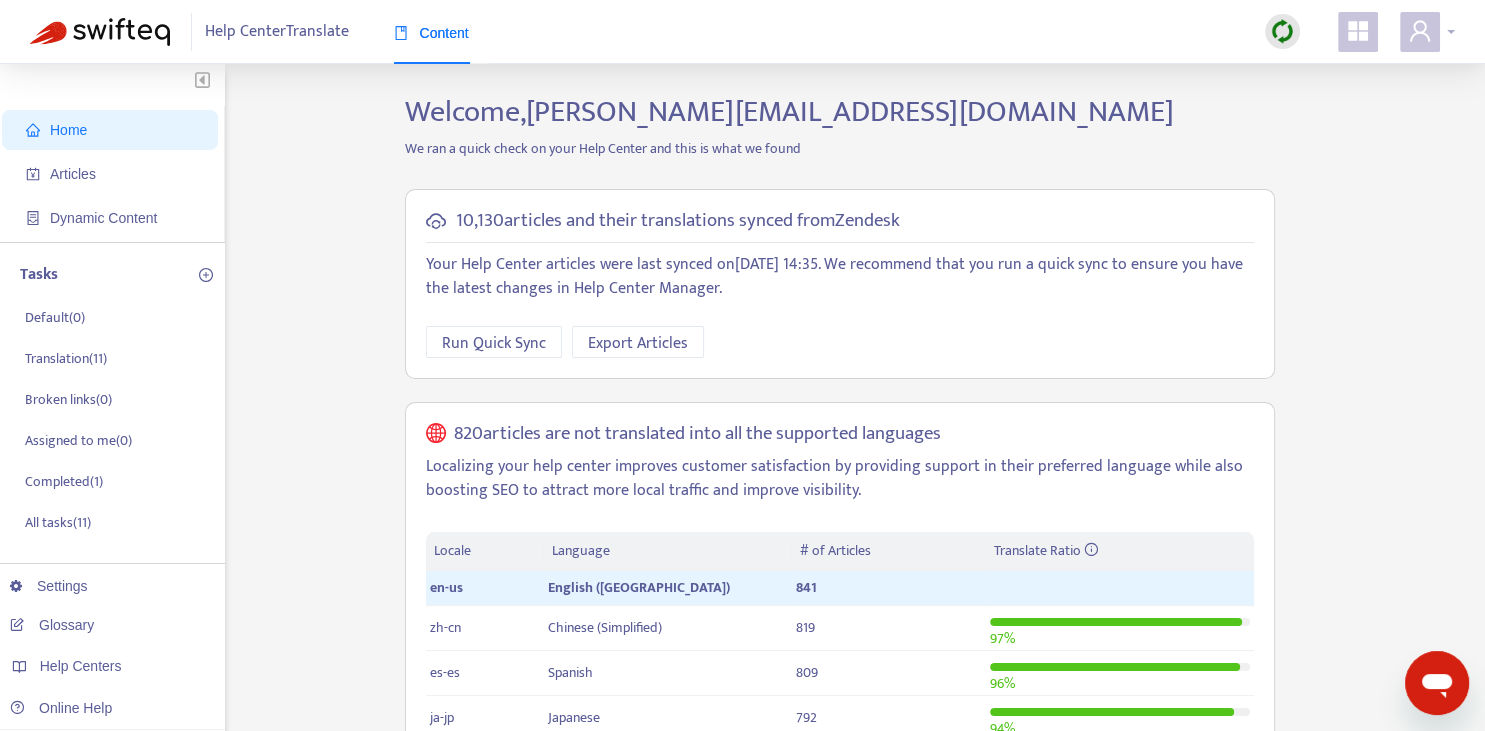 click at bounding box center [1420, 32] 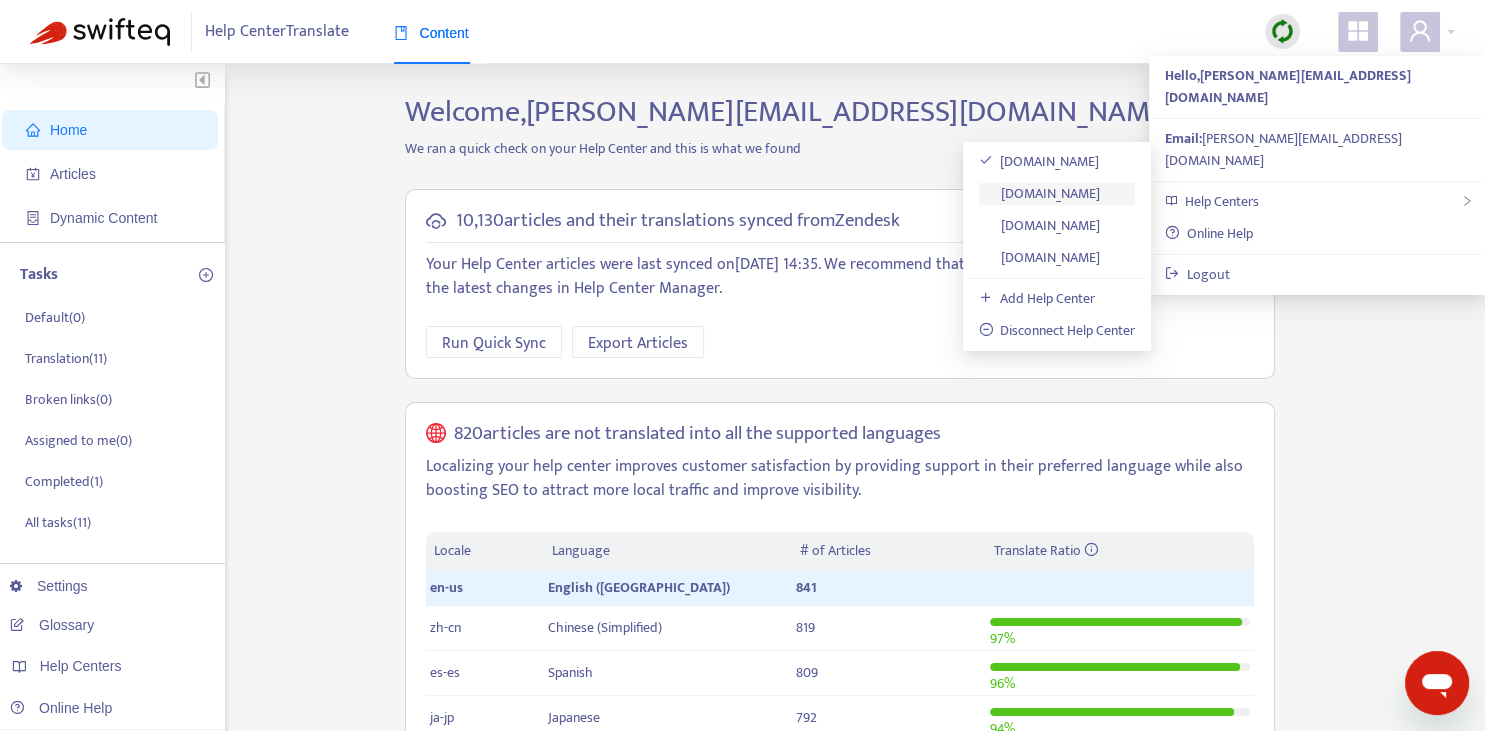 click on "[DOMAIN_NAME]" at bounding box center [1040, 193] 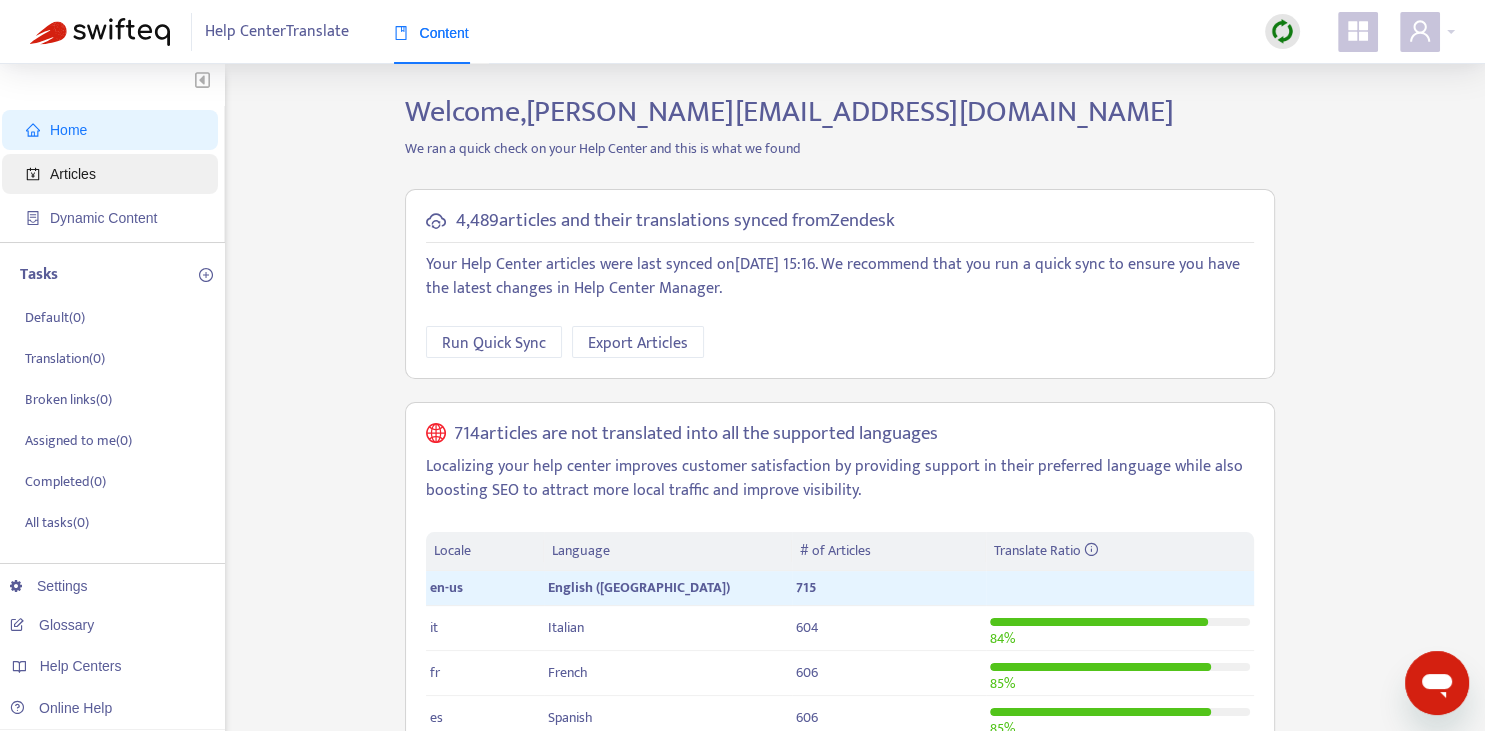 click on "Articles" at bounding box center (114, 174) 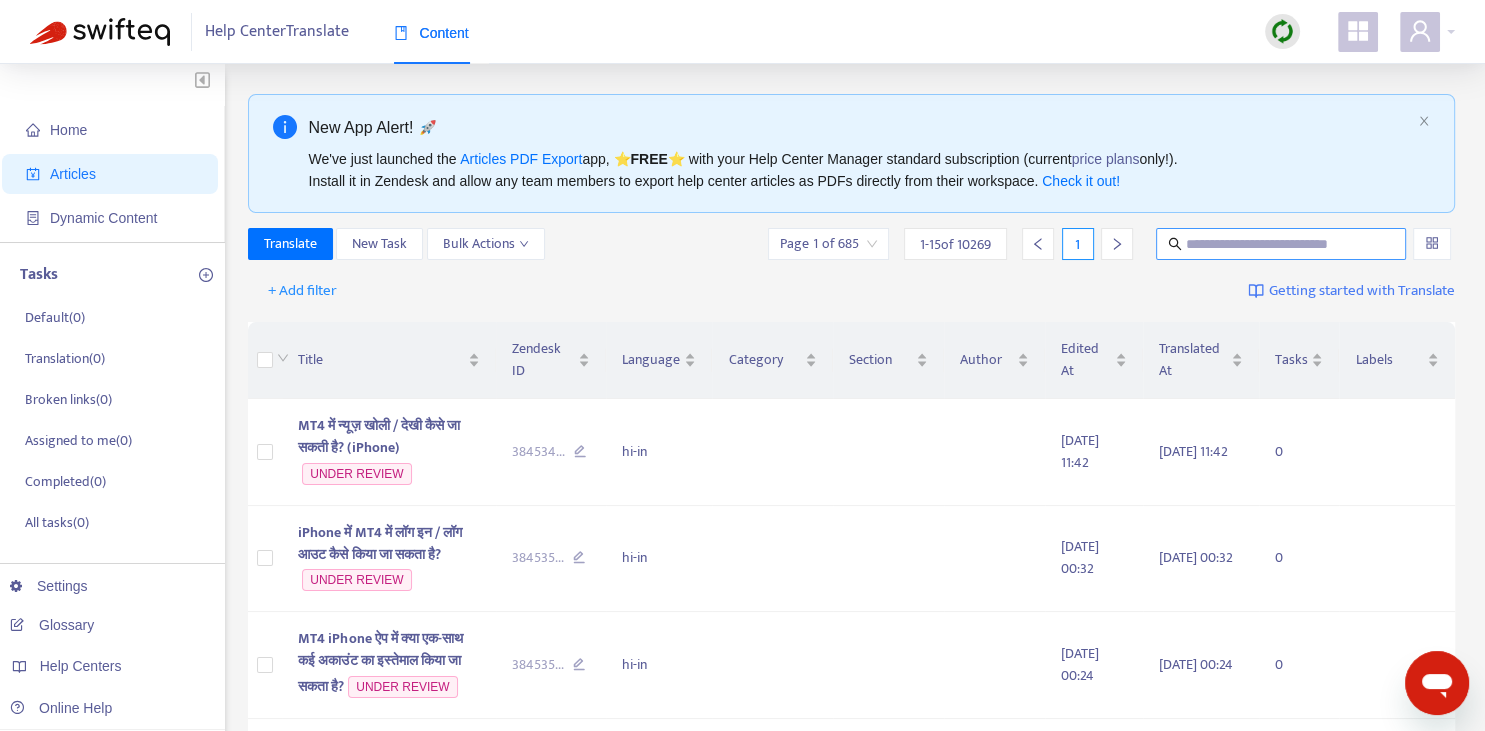 click at bounding box center [1282, 244] 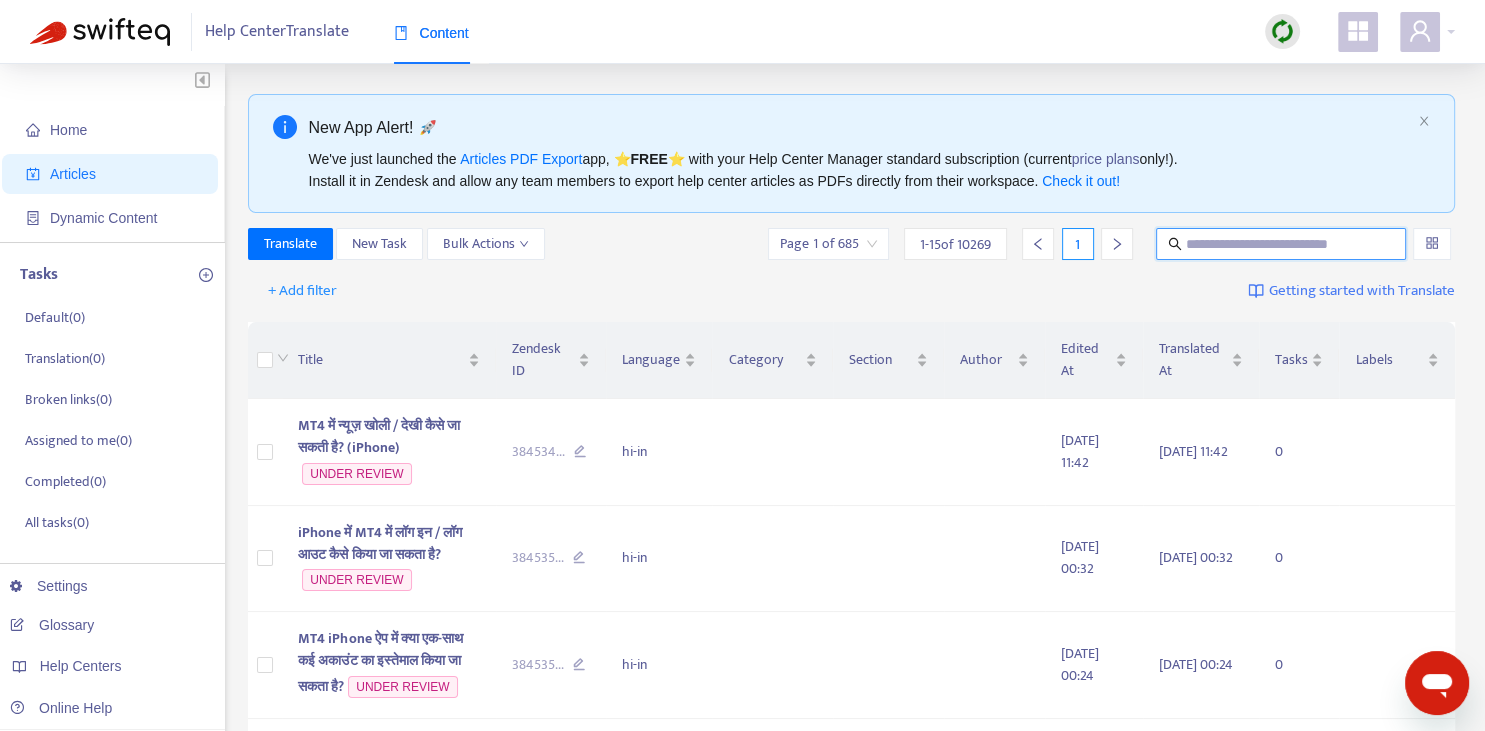 paste on "**********" 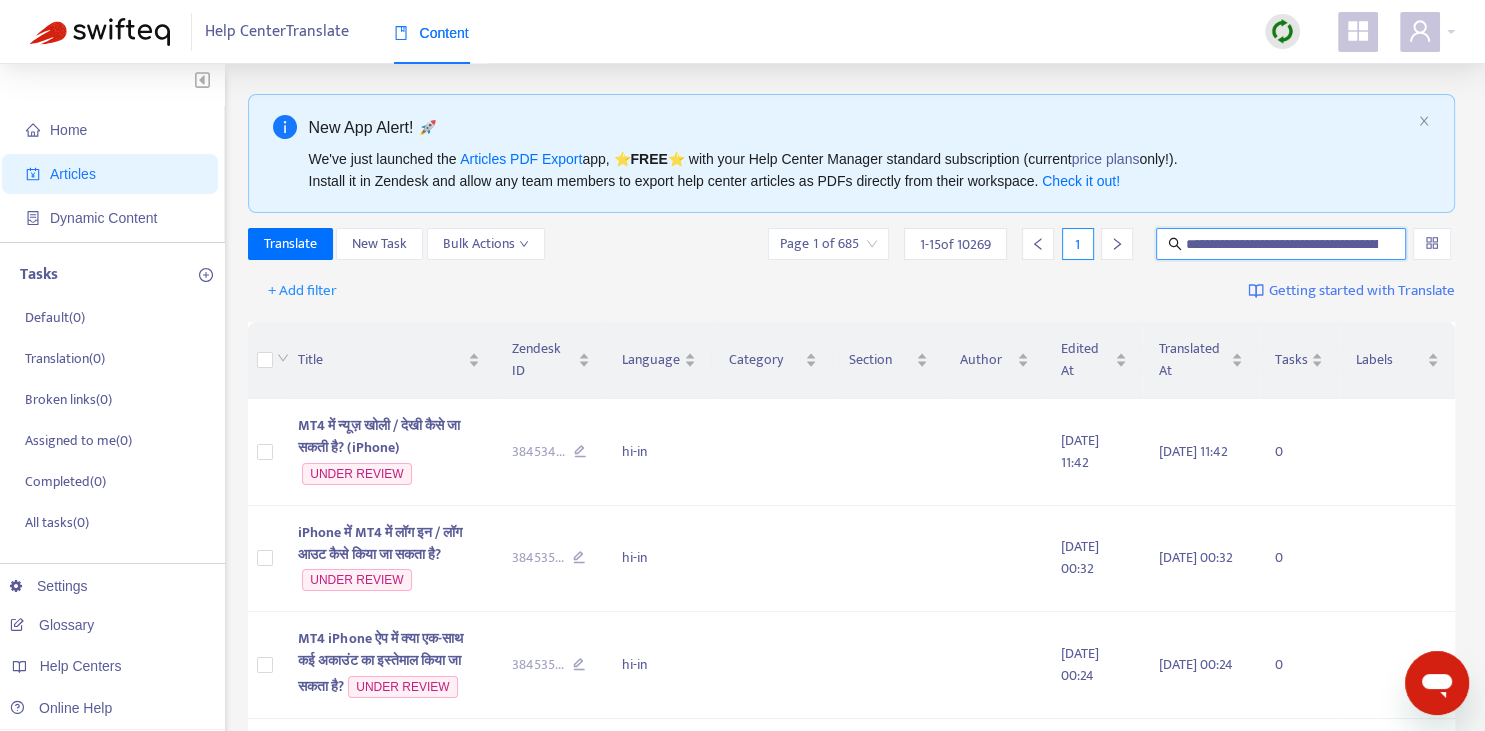 scroll, scrollTop: 0, scrollLeft: 142, axis: horizontal 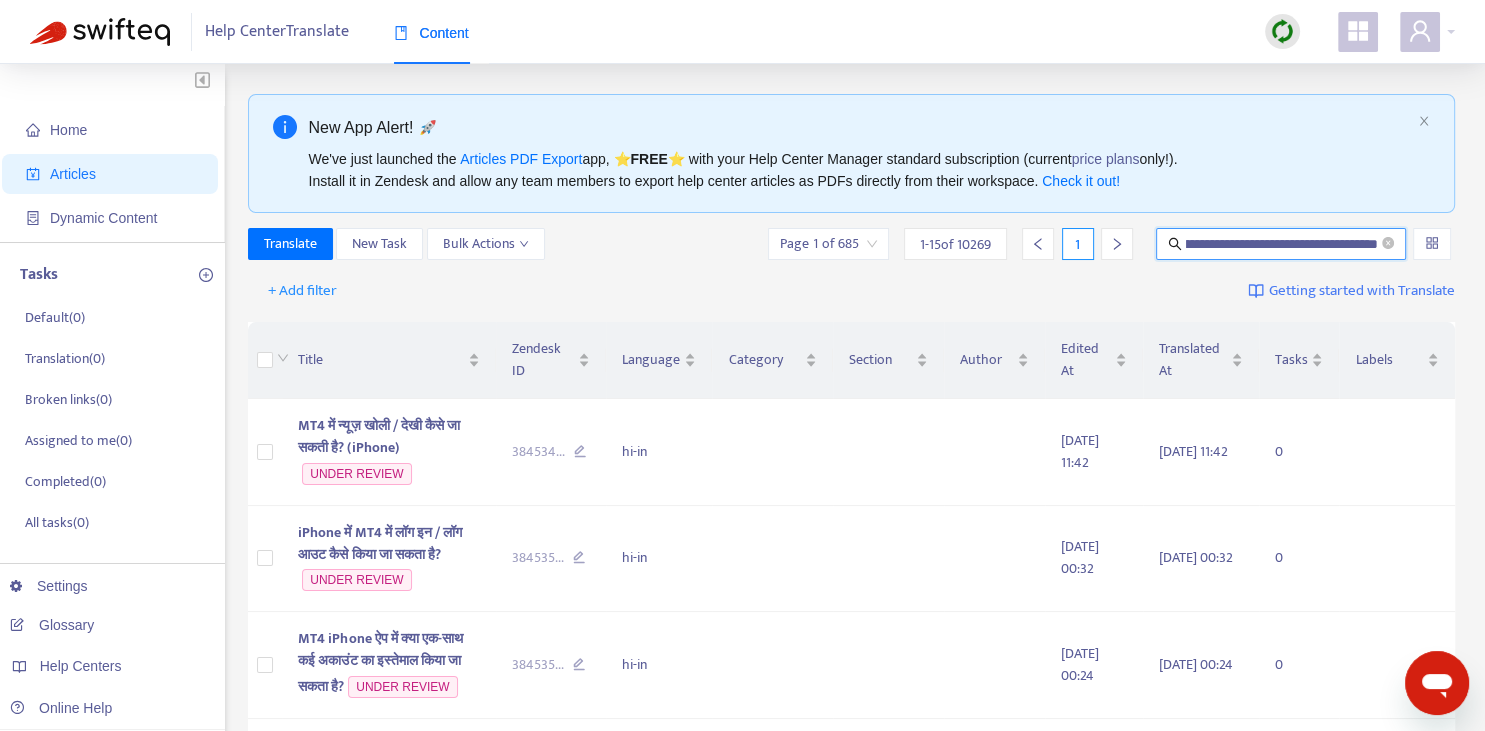type on "**********" 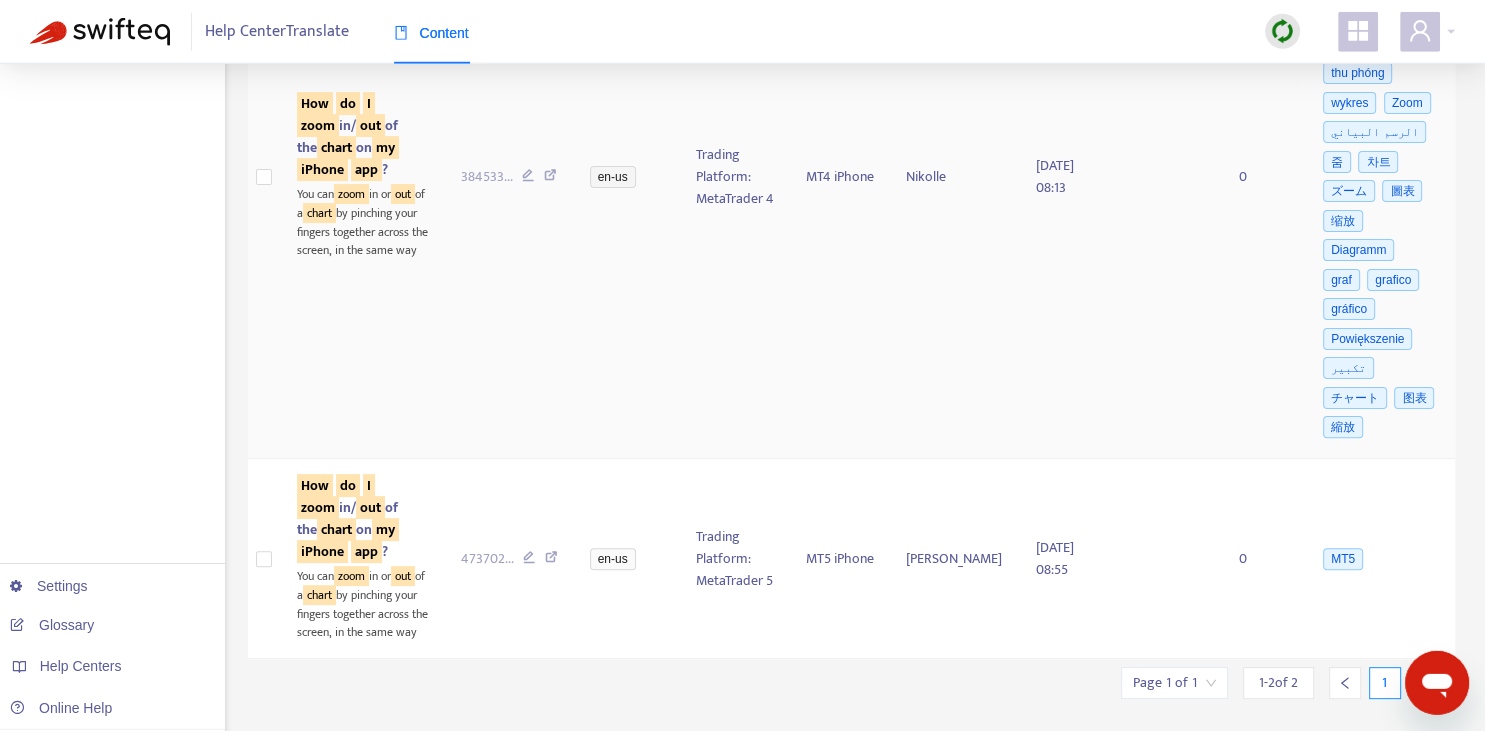 scroll, scrollTop: 232, scrollLeft: 0, axis: vertical 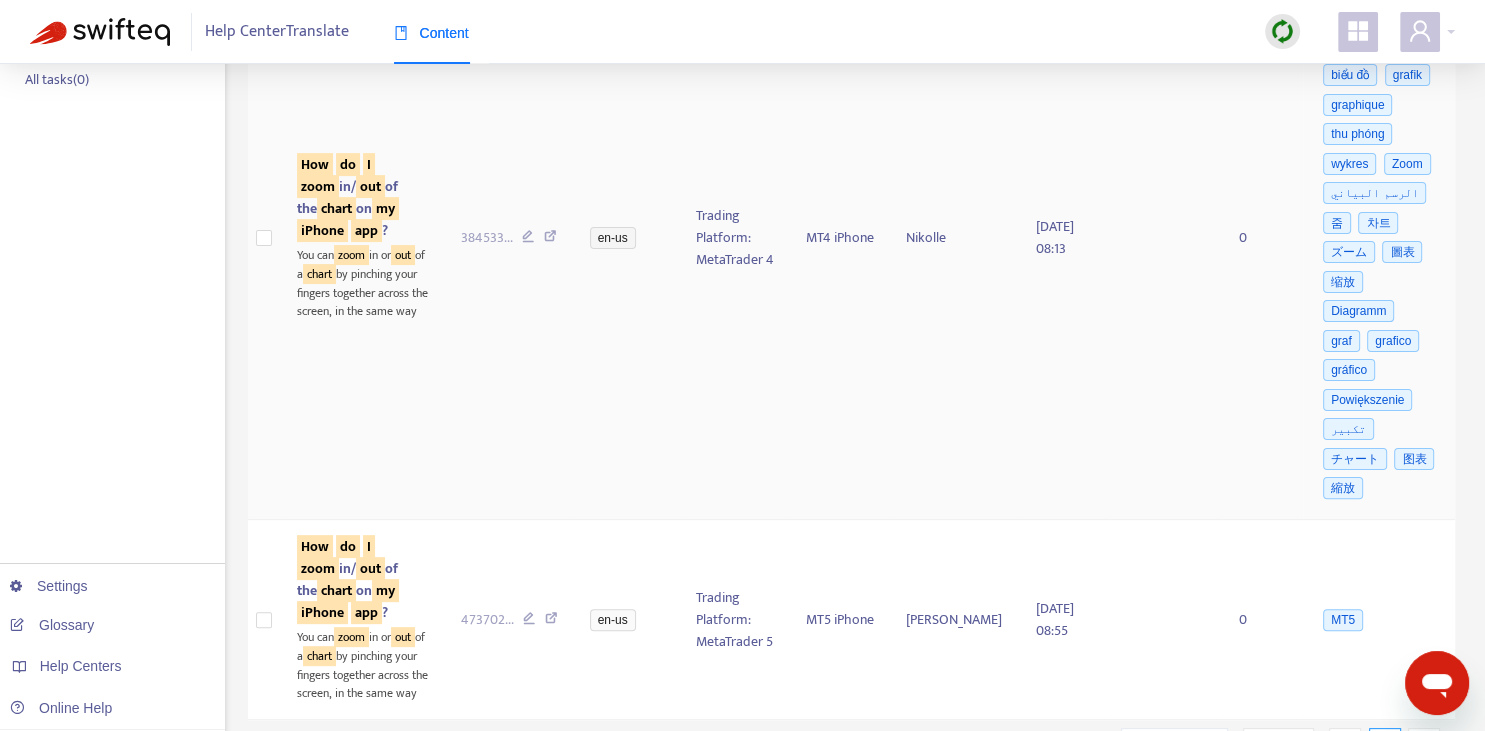 click on "How   do   I   zoom  in/ out  of the  chart  on  my   iPhone   app ?" at bounding box center (348, 197) 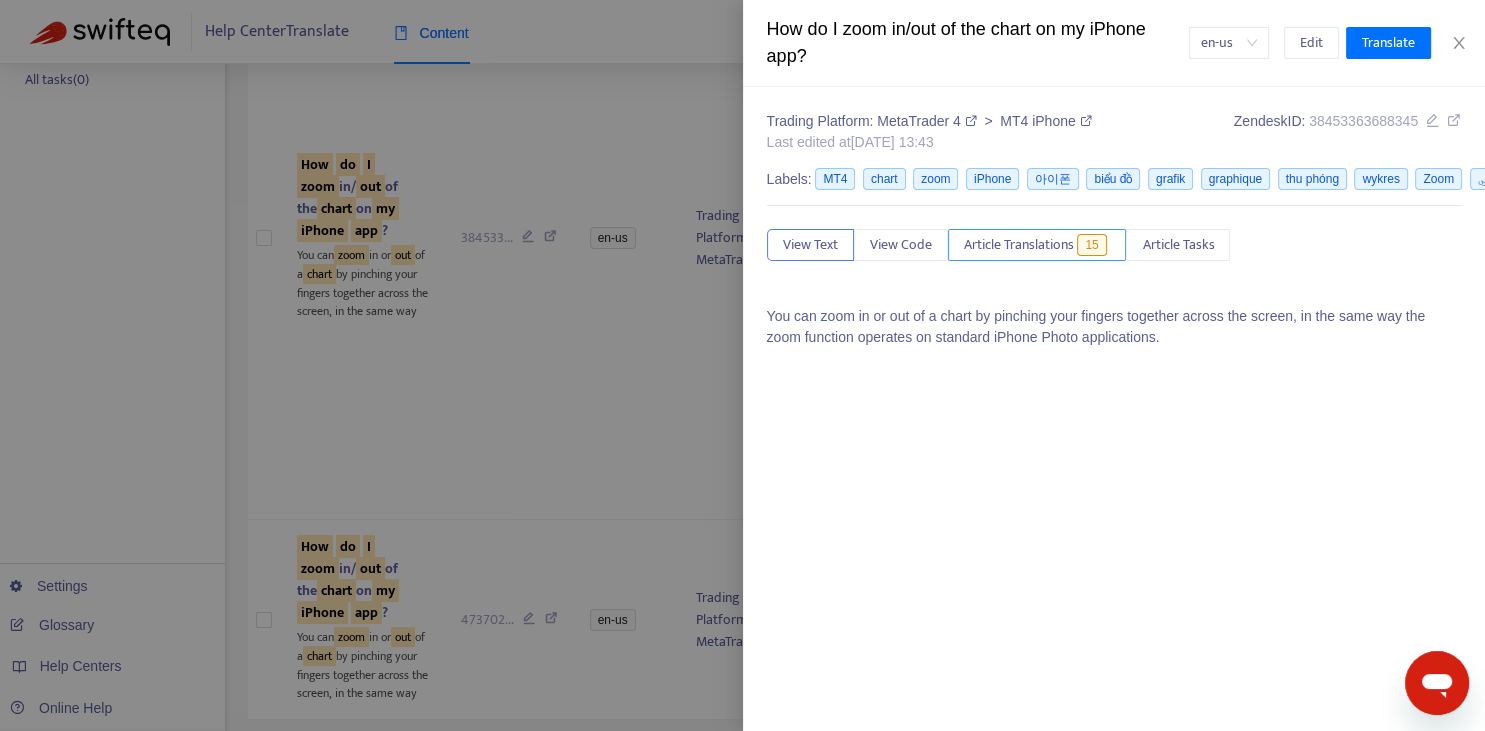 click on "Article Translations" at bounding box center (1019, 245) 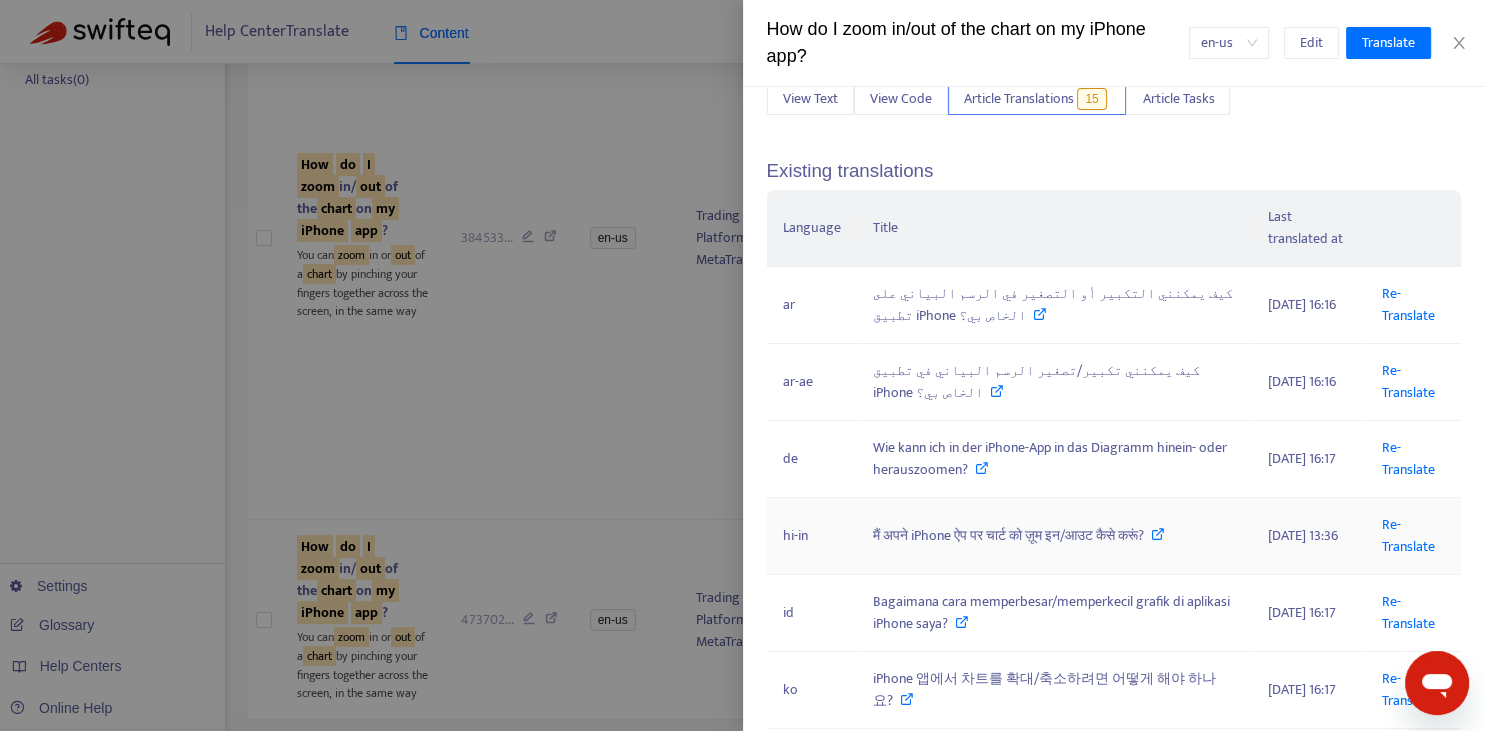 scroll, scrollTop: 147, scrollLeft: 0, axis: vertical 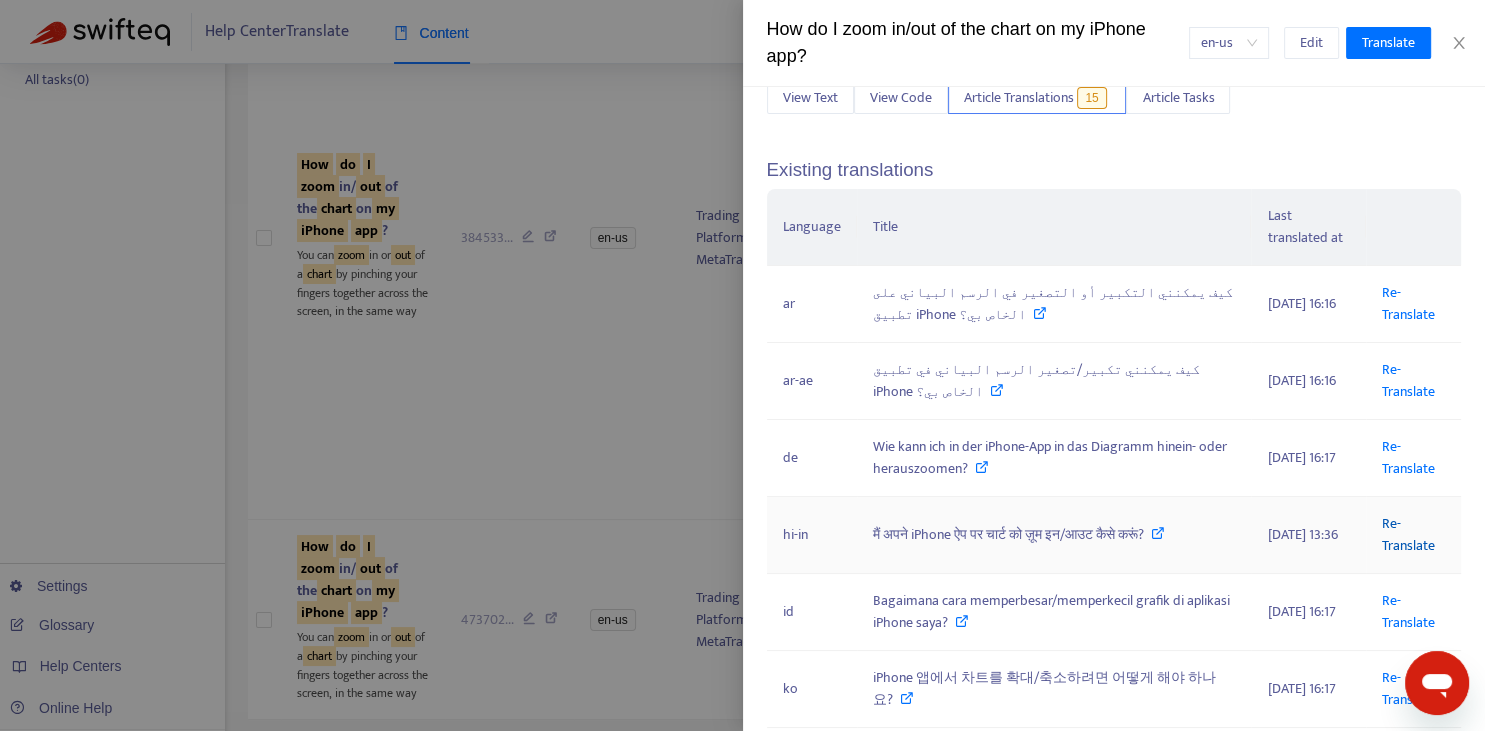 click on "Re-Translate" at bounding box center (1408, 534) 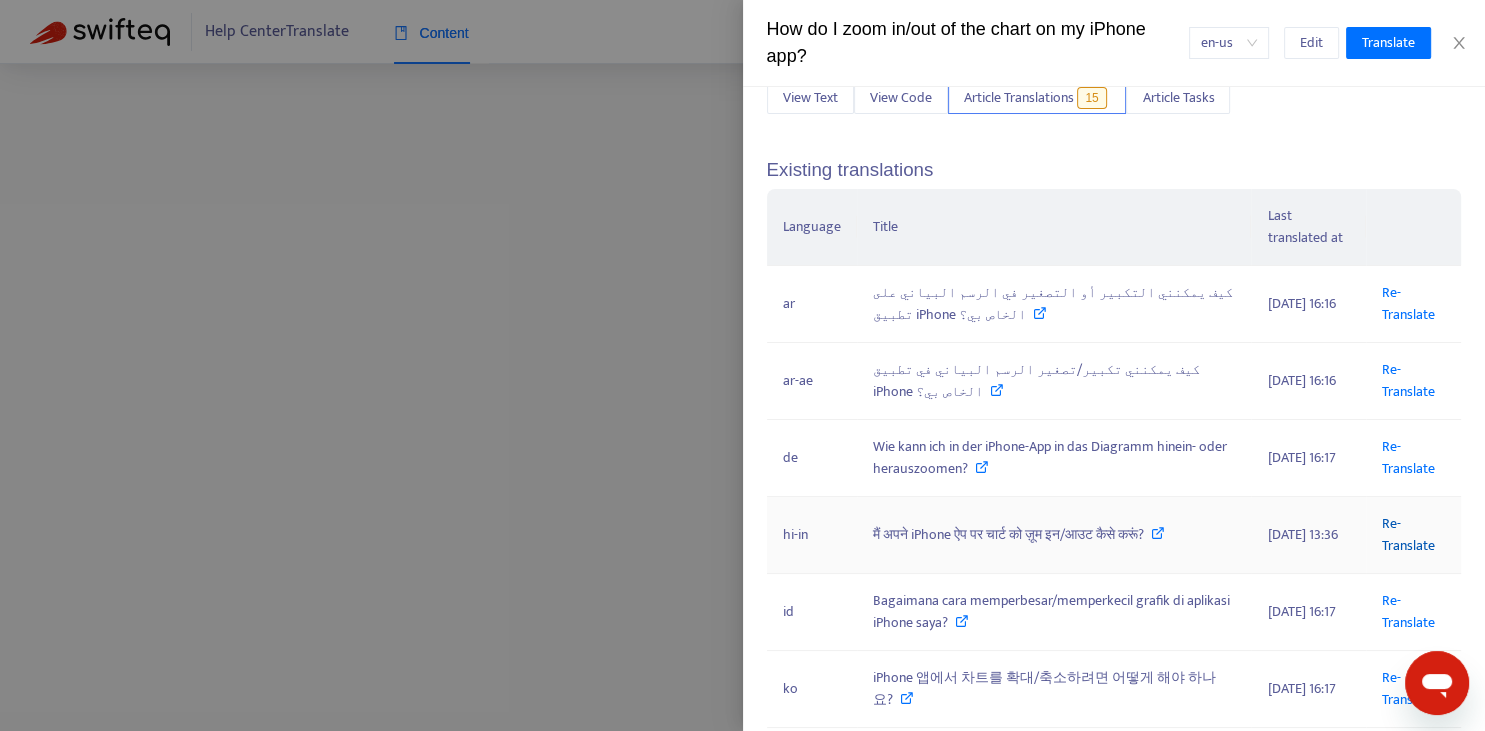 scroll, scrollTop: 0, scrollLeft: 142, axis: horizontal 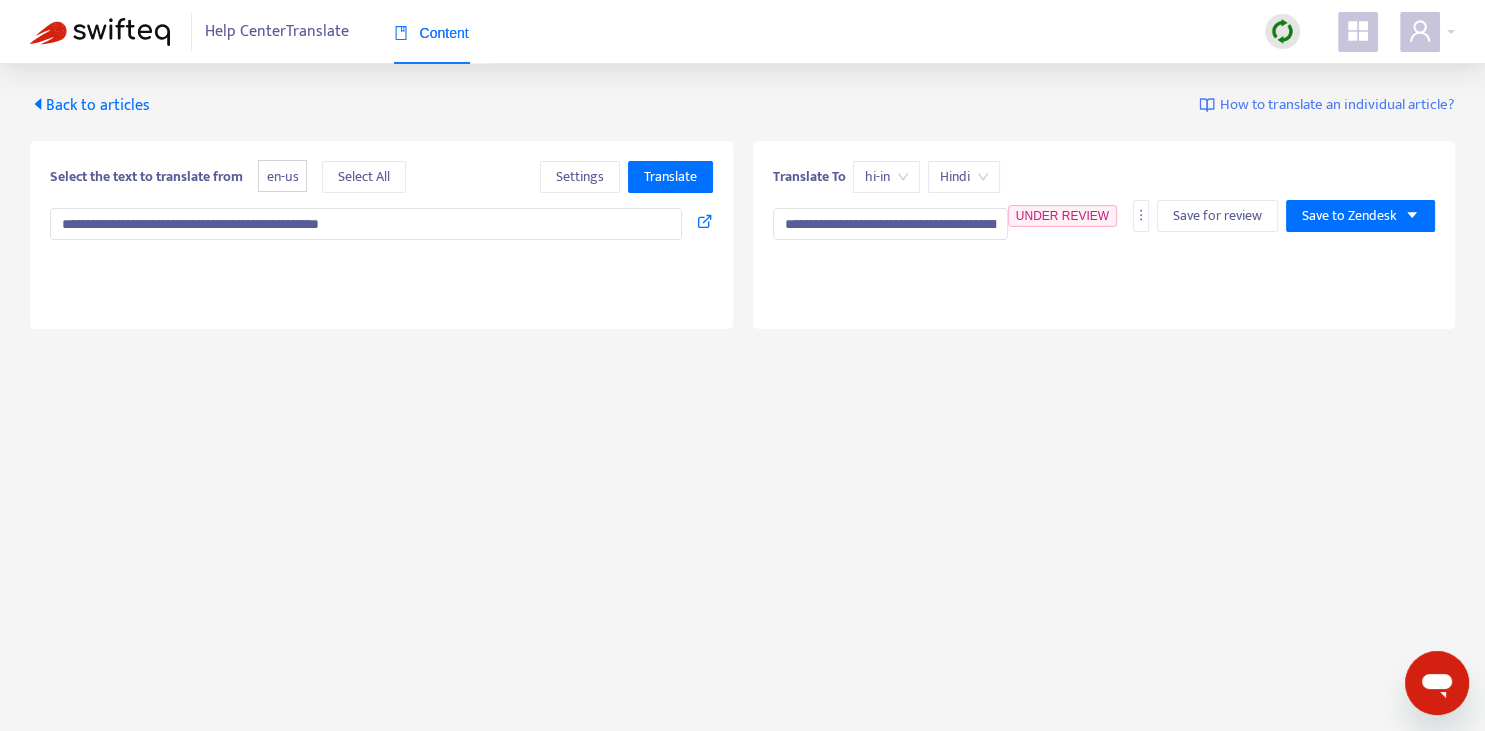 type on "**********" 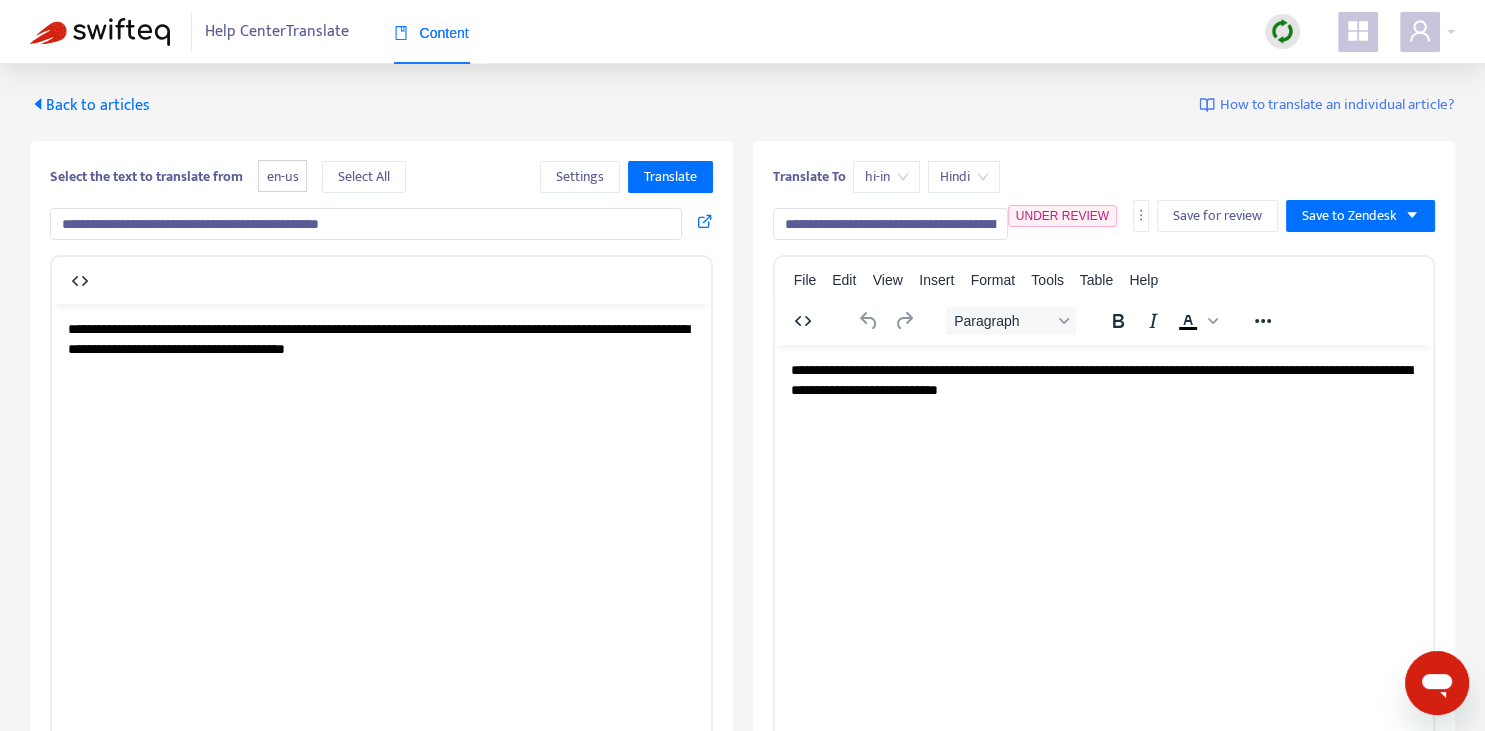 scroll, scrollTop: 0, scrollLeft: 0, axis: both 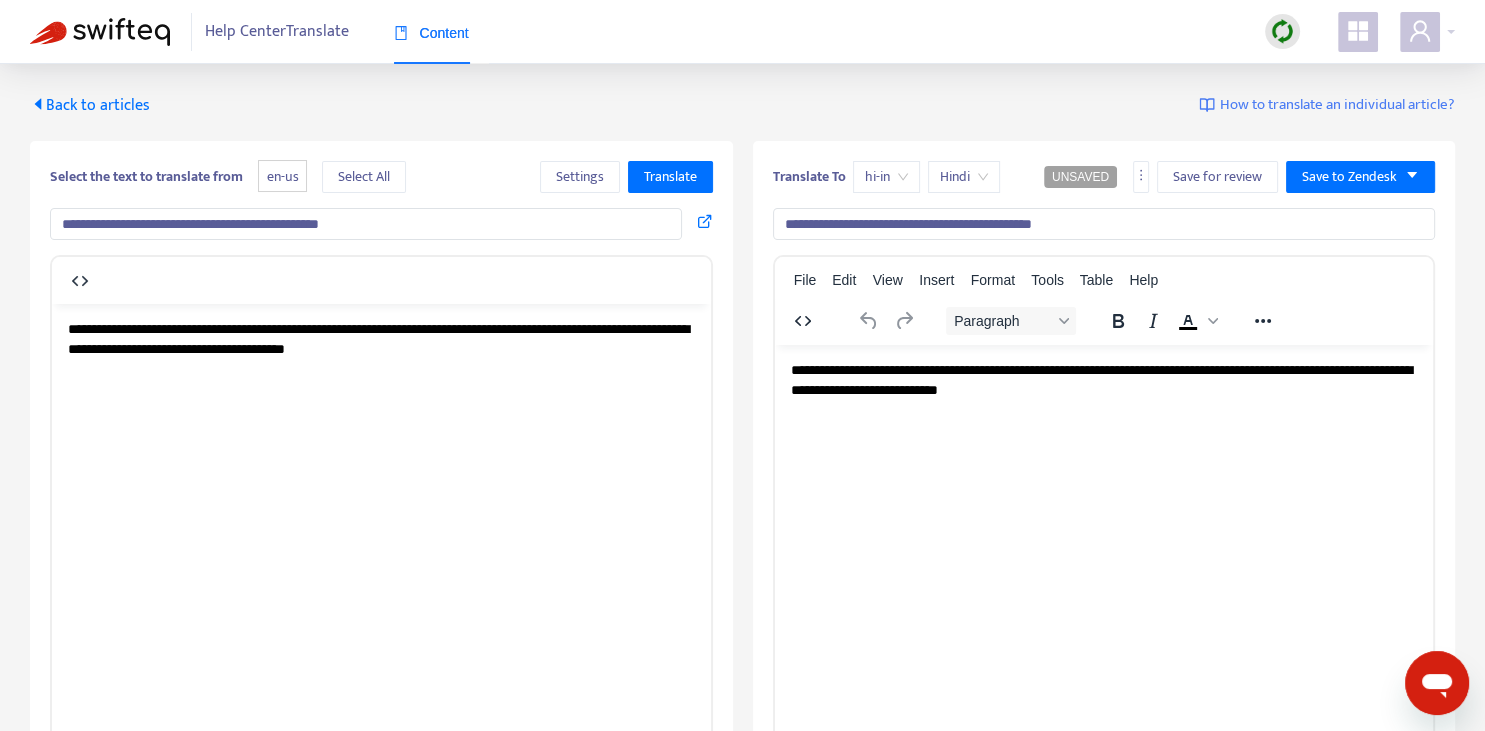 drag, startPoint x: 805, startPoint y: 232, endPoint x: 809, endPoint y: 221, distance: 11.7046995 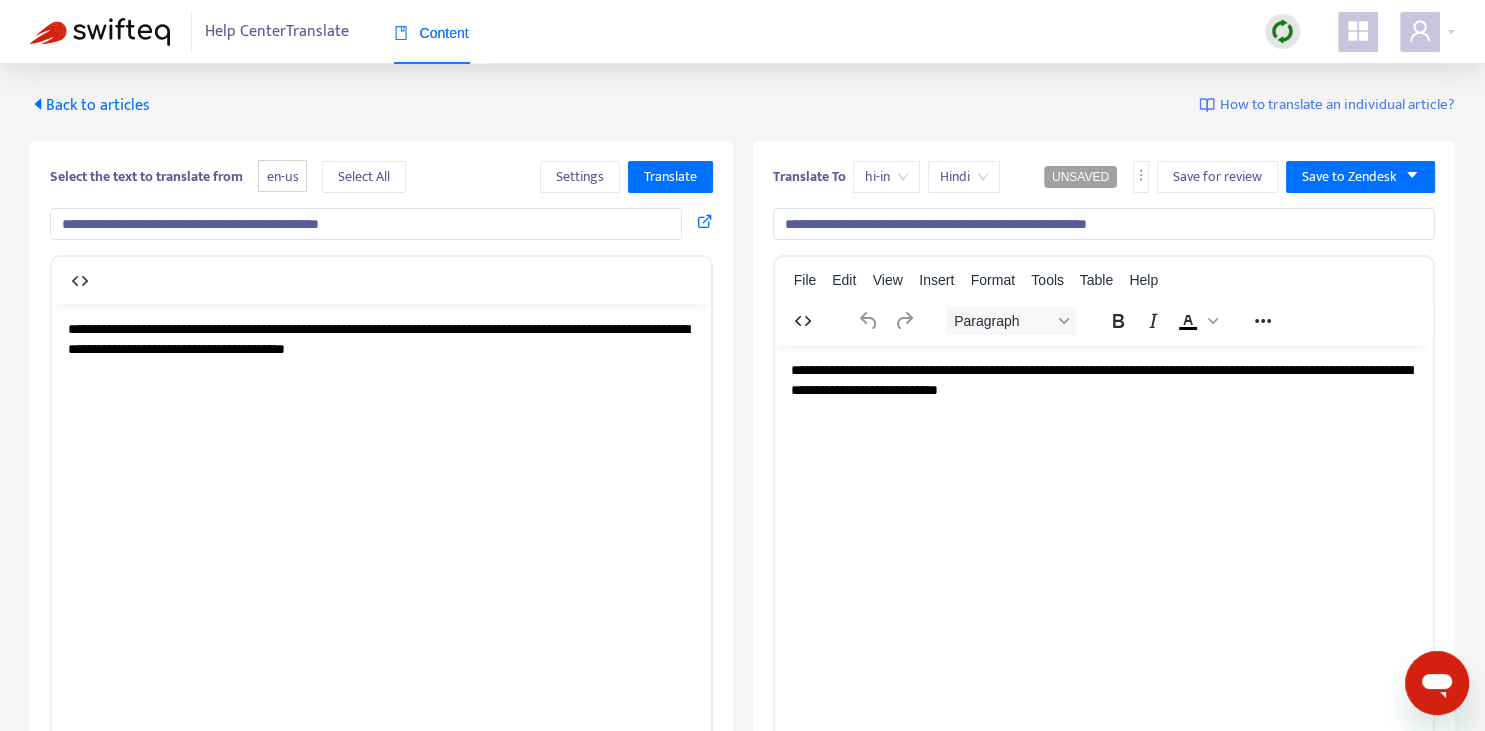 type on "**********" 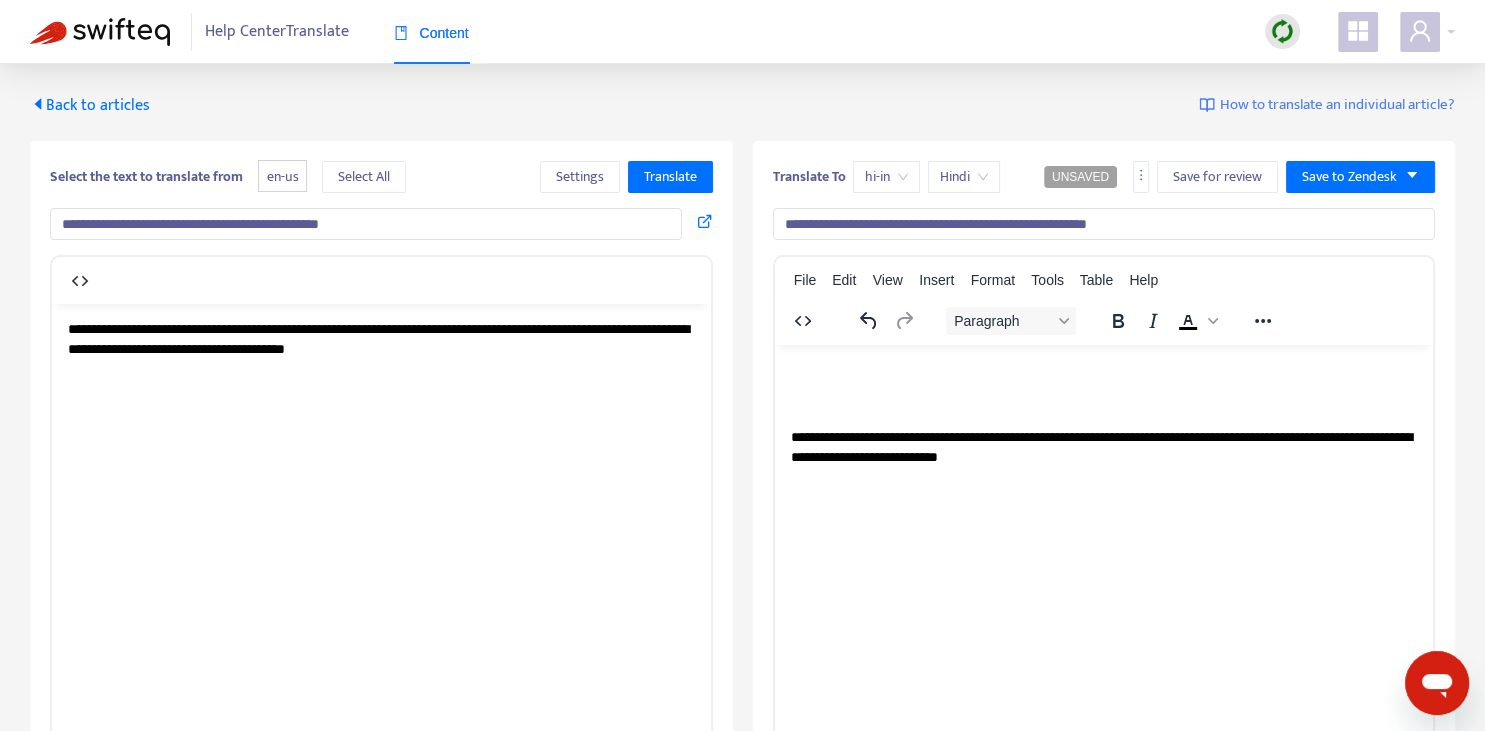 type 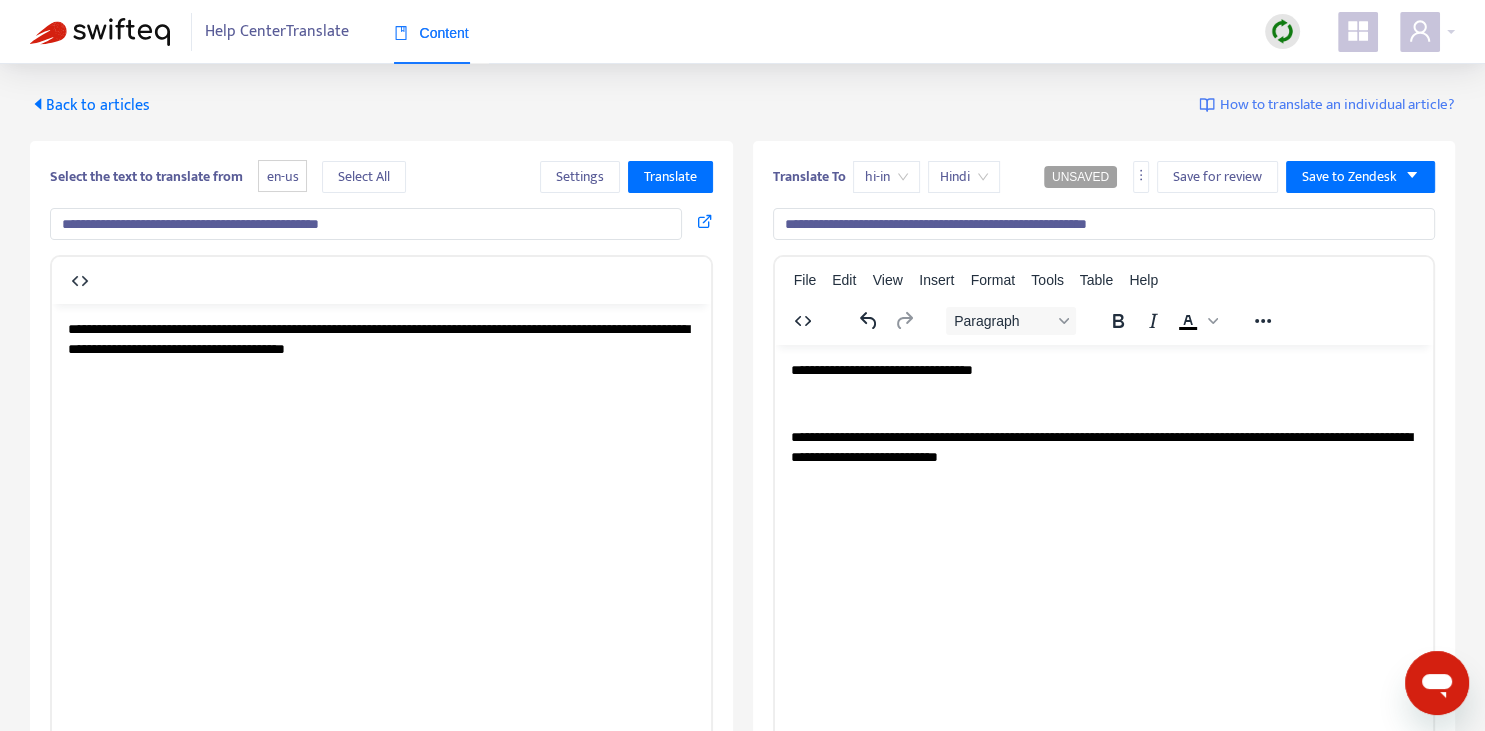 click on "**********" at bounding box center [1103, 370] 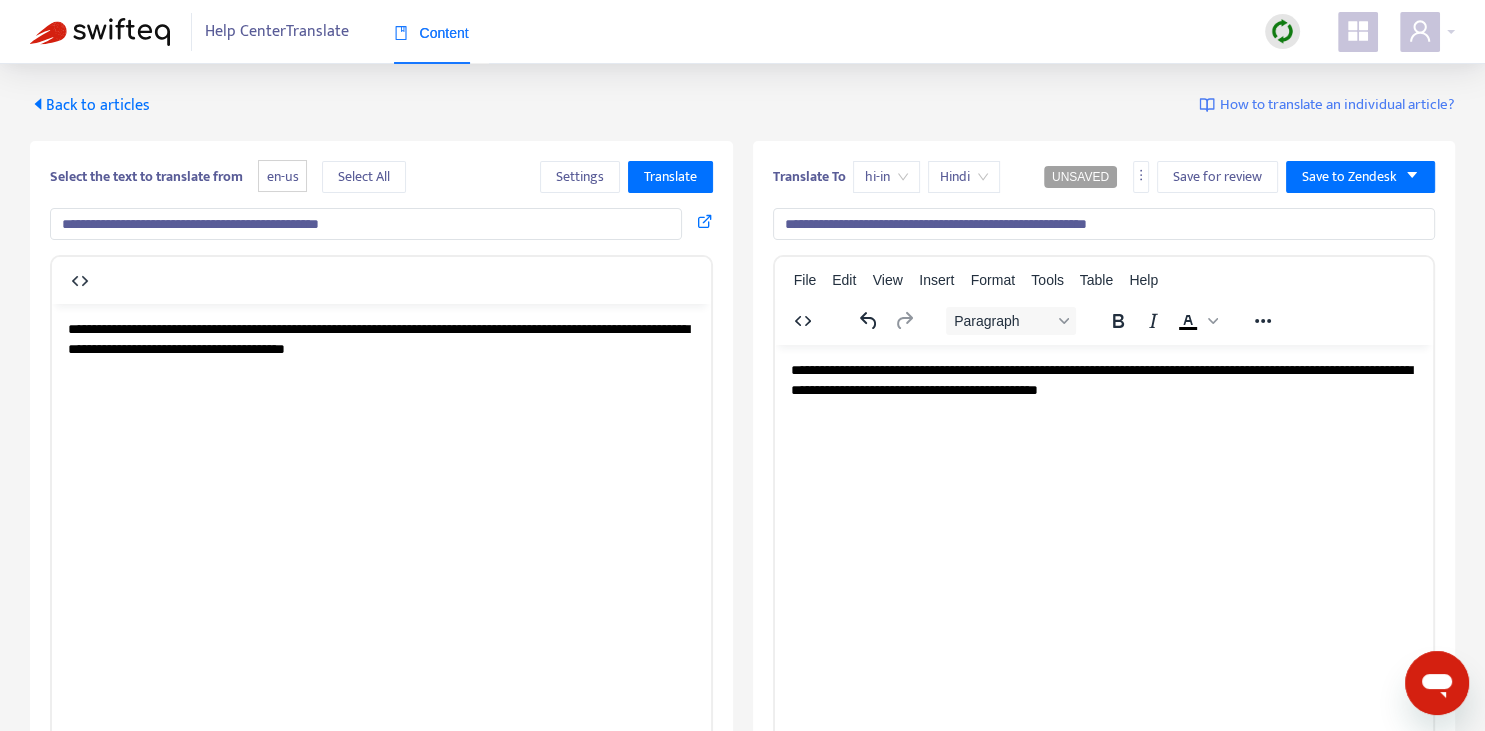 click on "**********" at bounding box center [1103, 379] 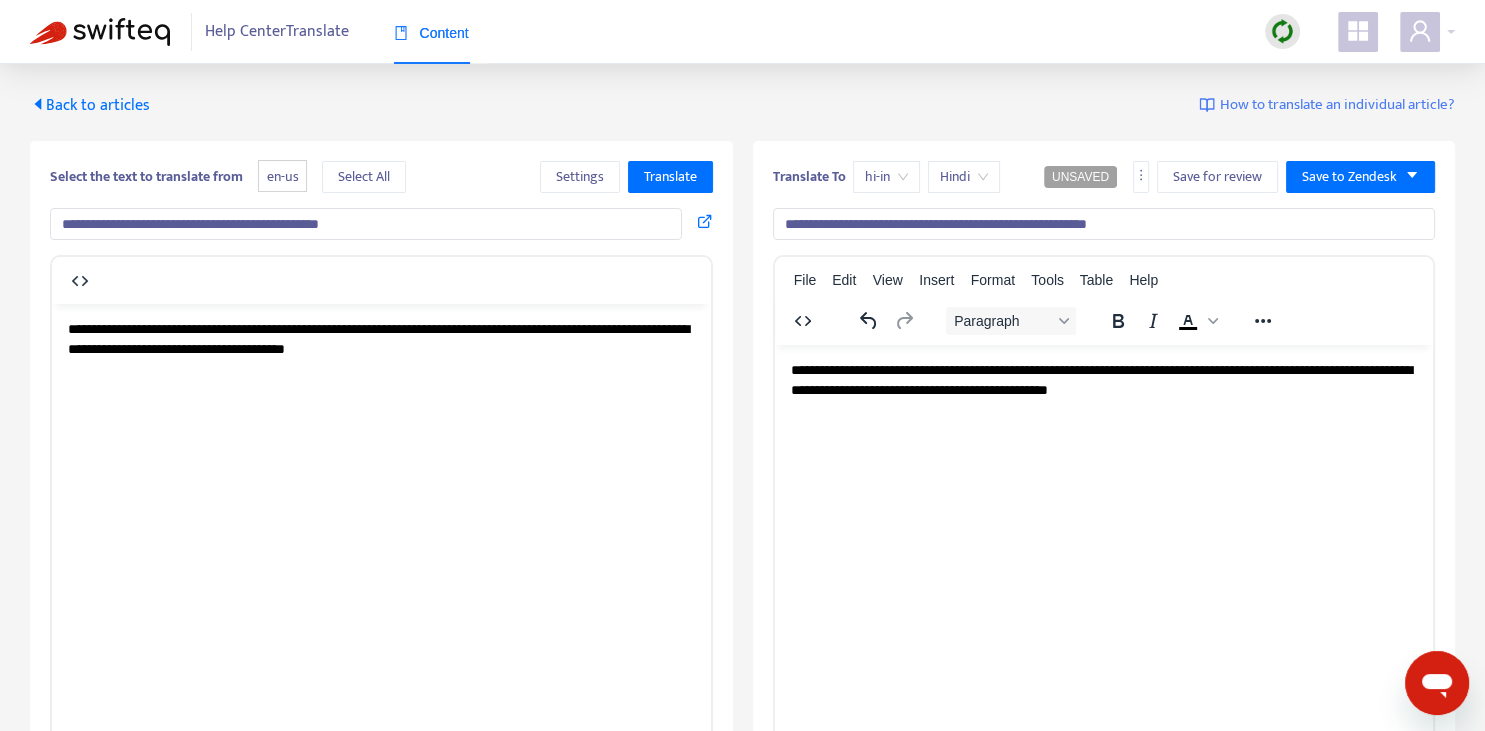 click on "**********" at bounding box center (1104, 224) 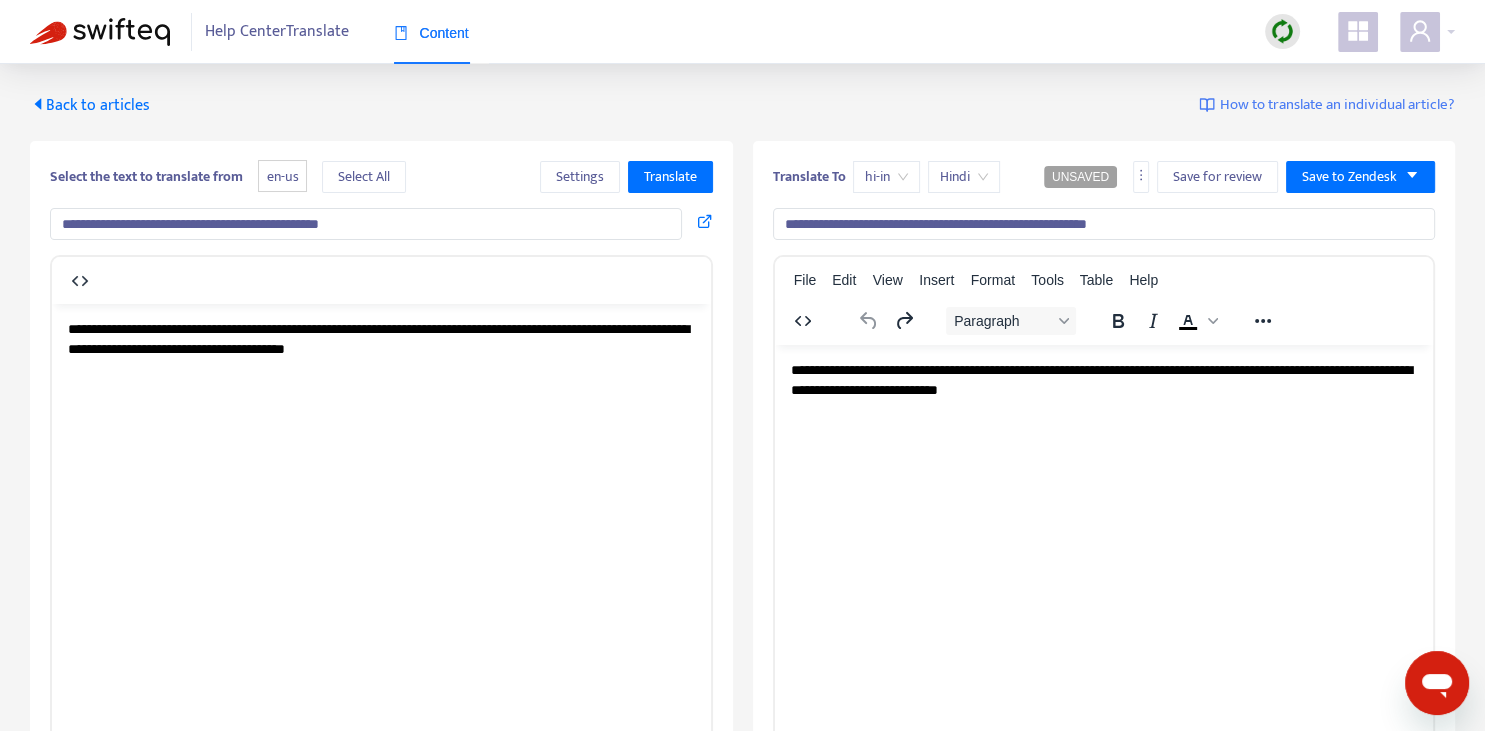 scroll, scrollTop: 343, scrollLeft: 0, axis: vertical 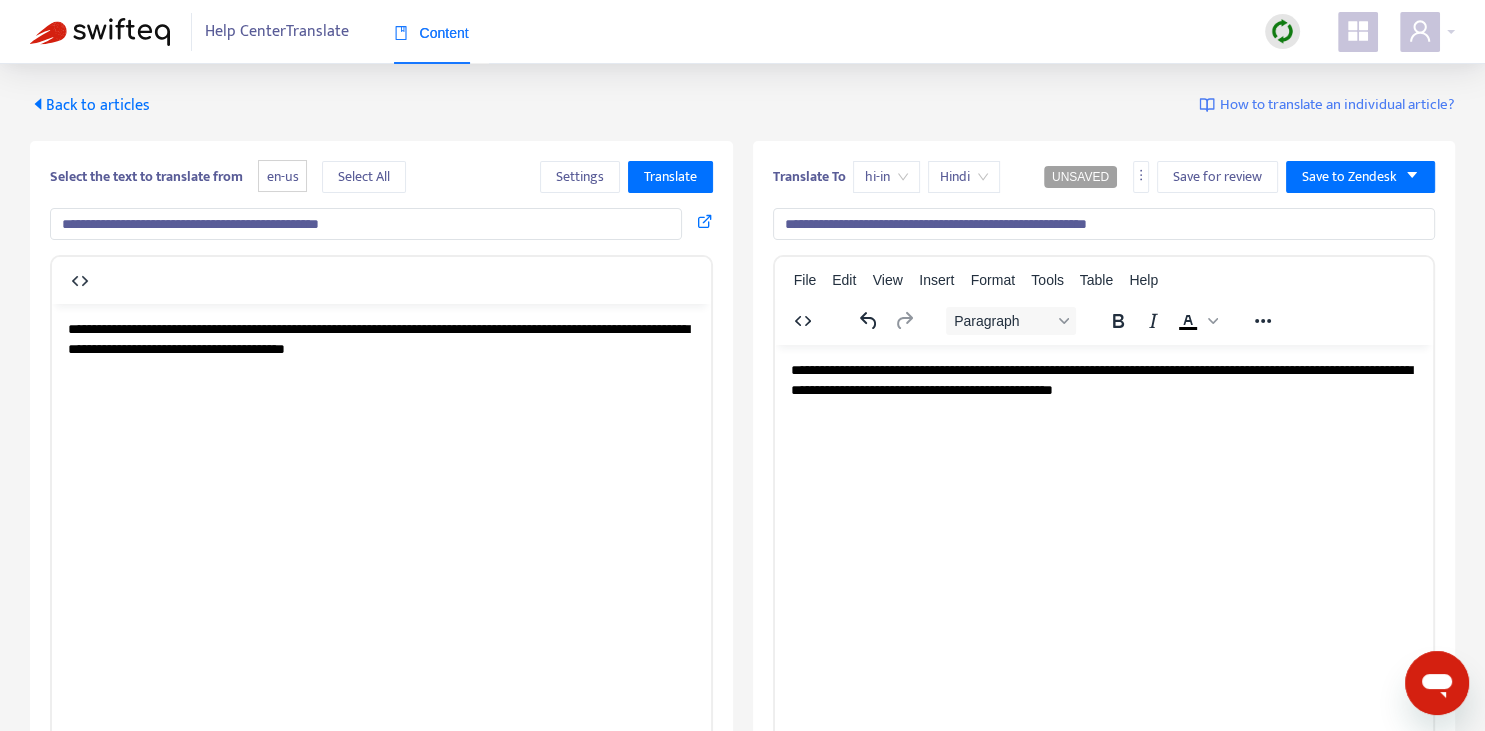 click on "**********" at bounding box center (1103, 379) 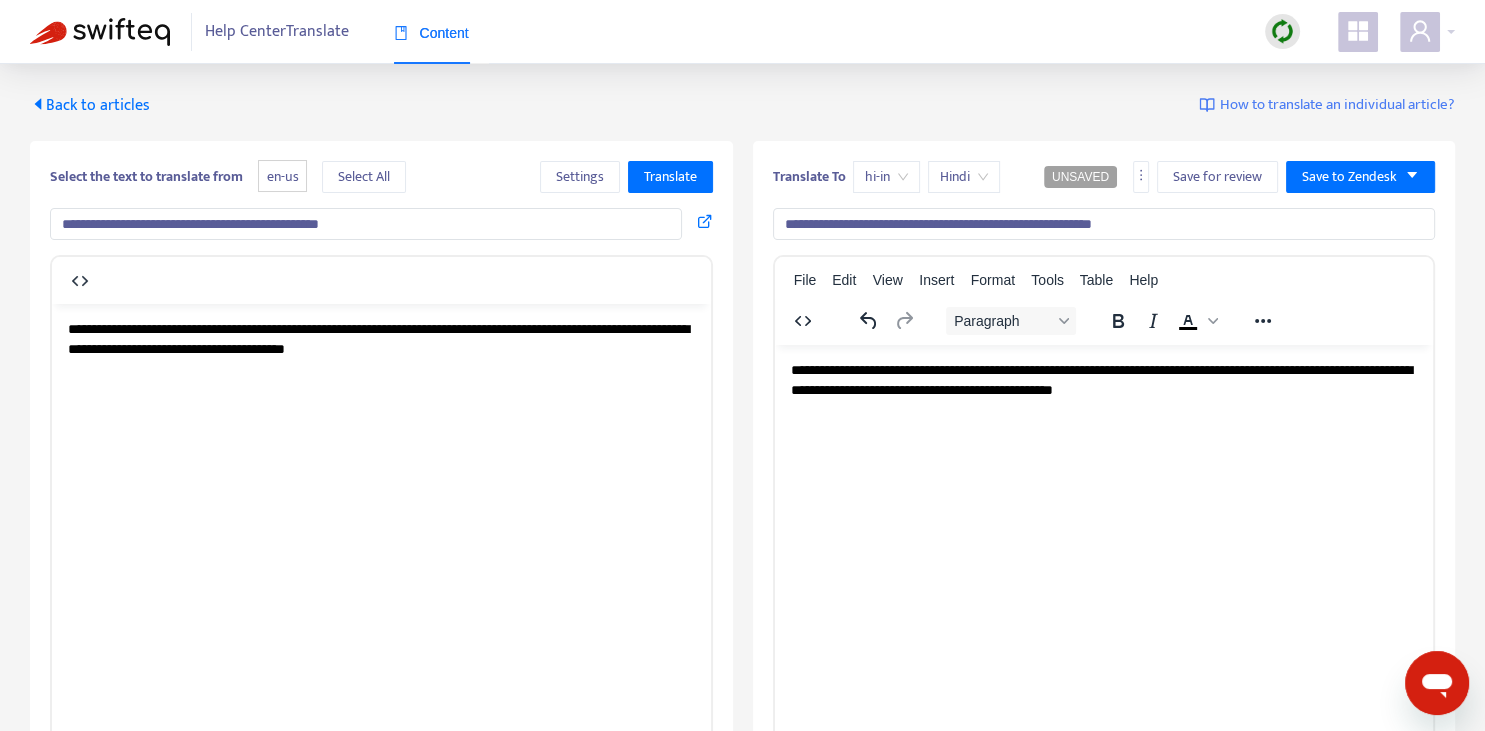 type on "**********" 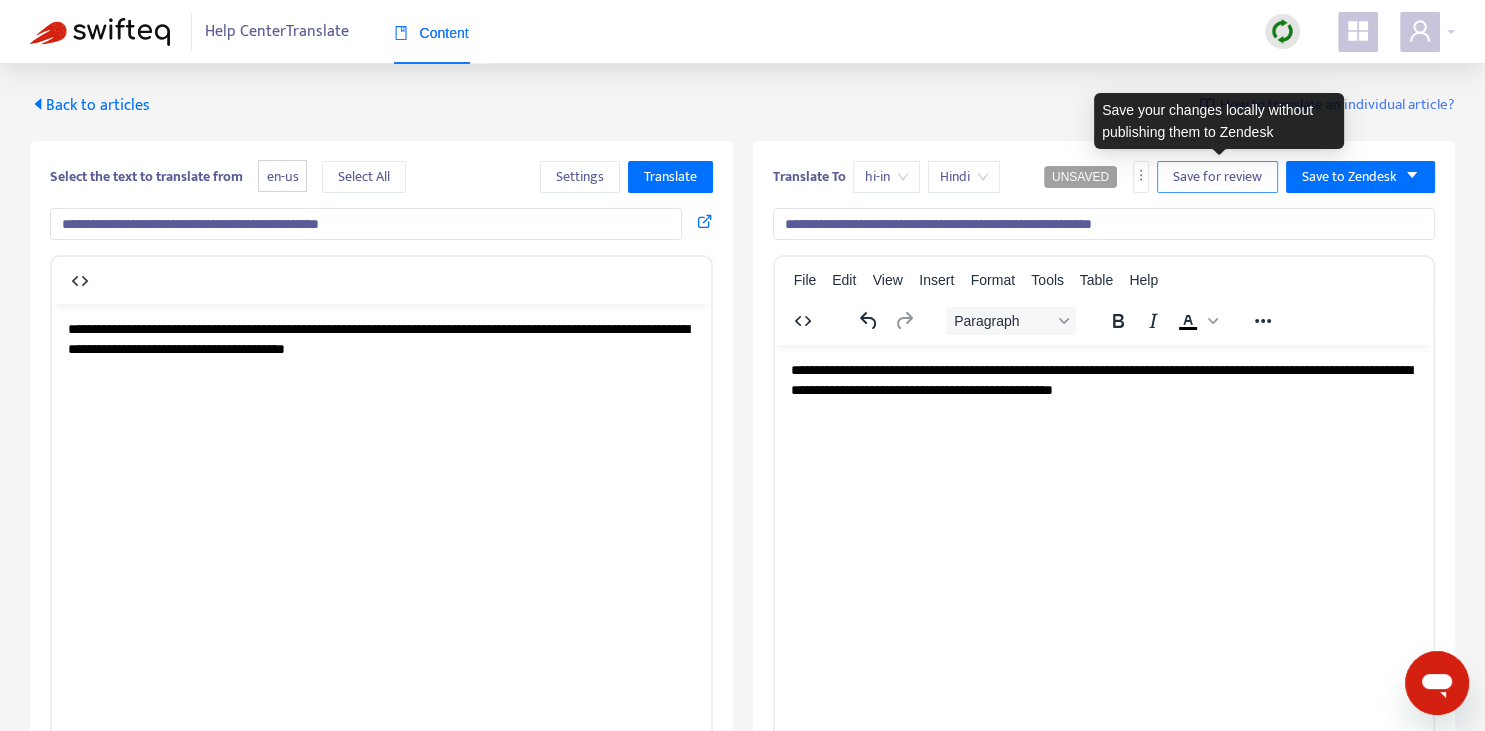 click on "Save for review" at bounding box center [1217, 177] 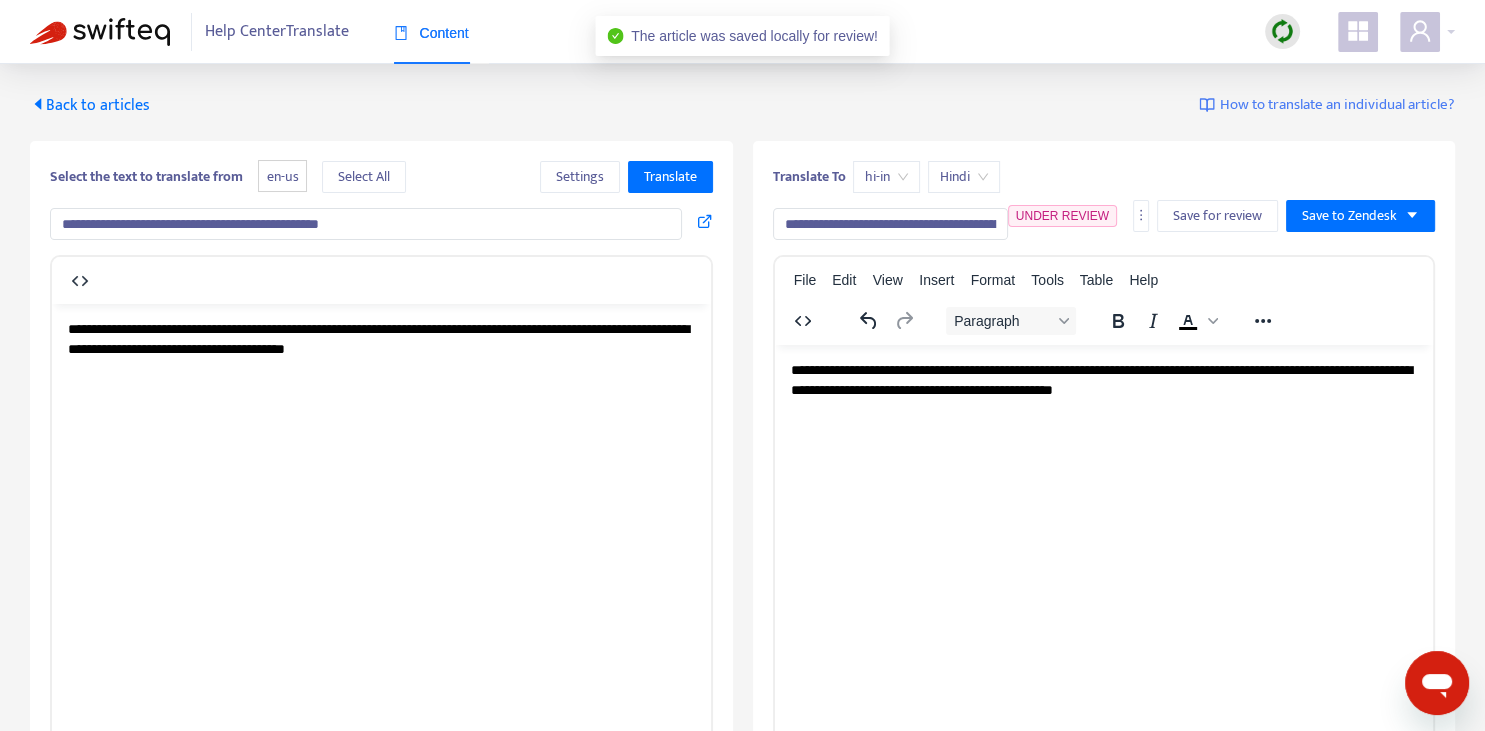 click on "Back to articles" at bounding box center (90, 105) 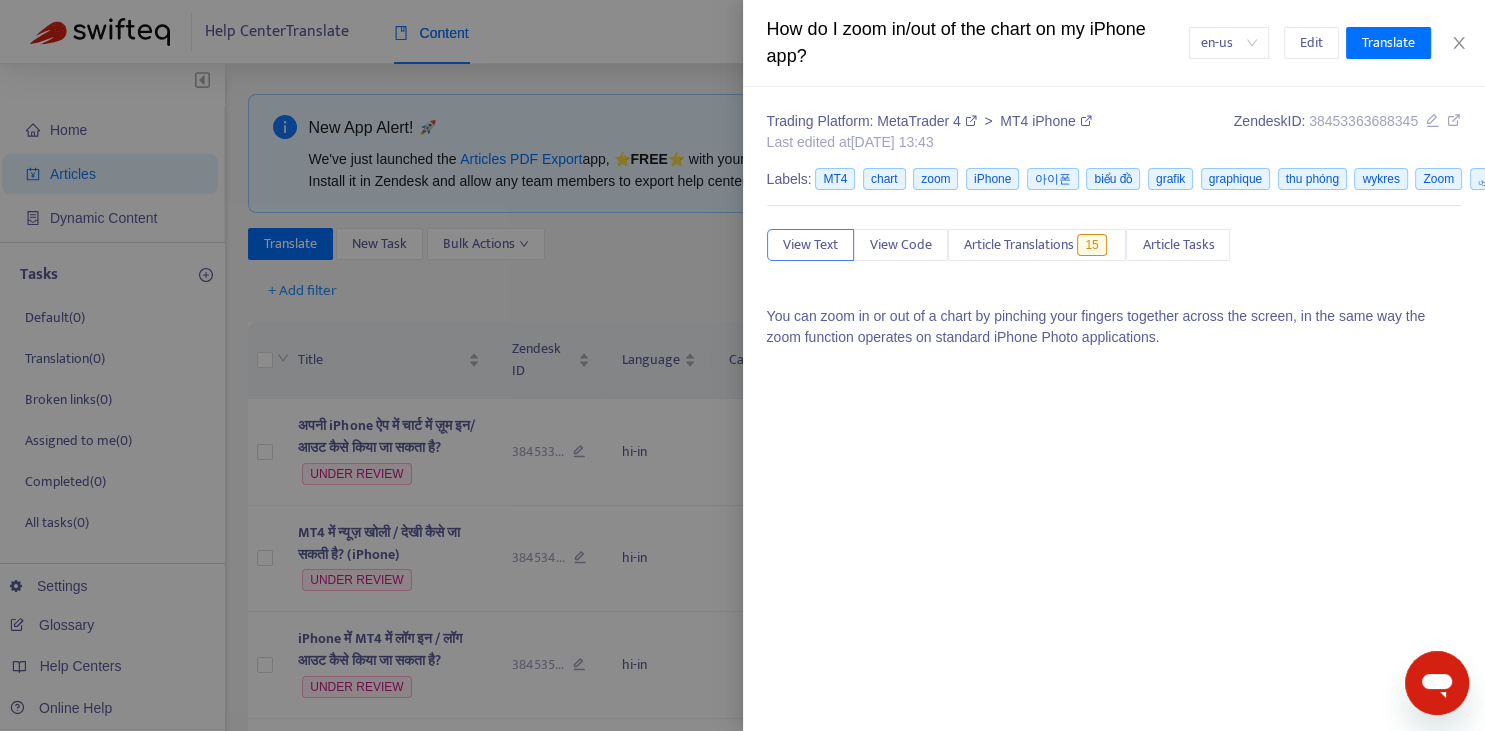 click at bounding box center [742, 365] 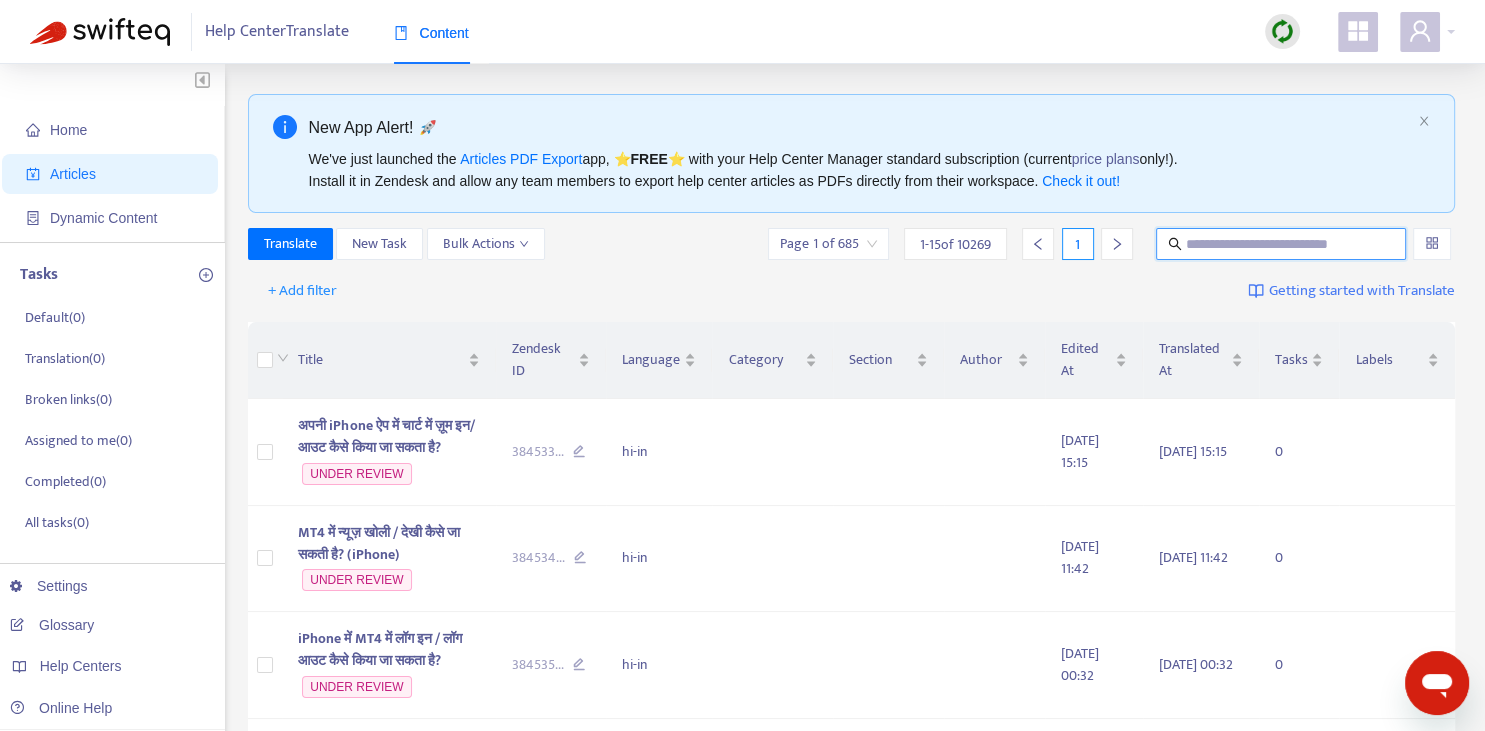 click at bounding box center [1282, 244] 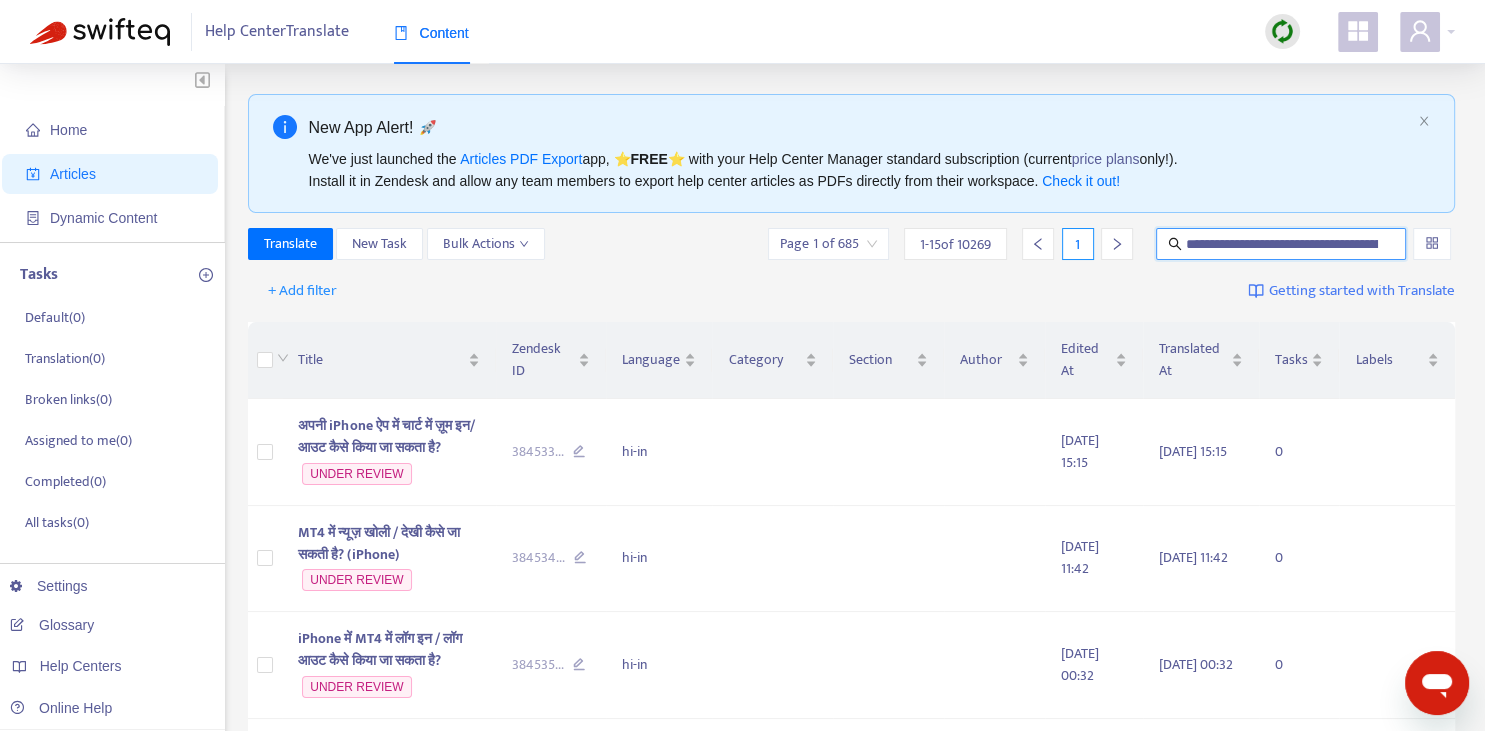 scroll, scrollTop: 0, scrollLeft: 142, axis: horizontal 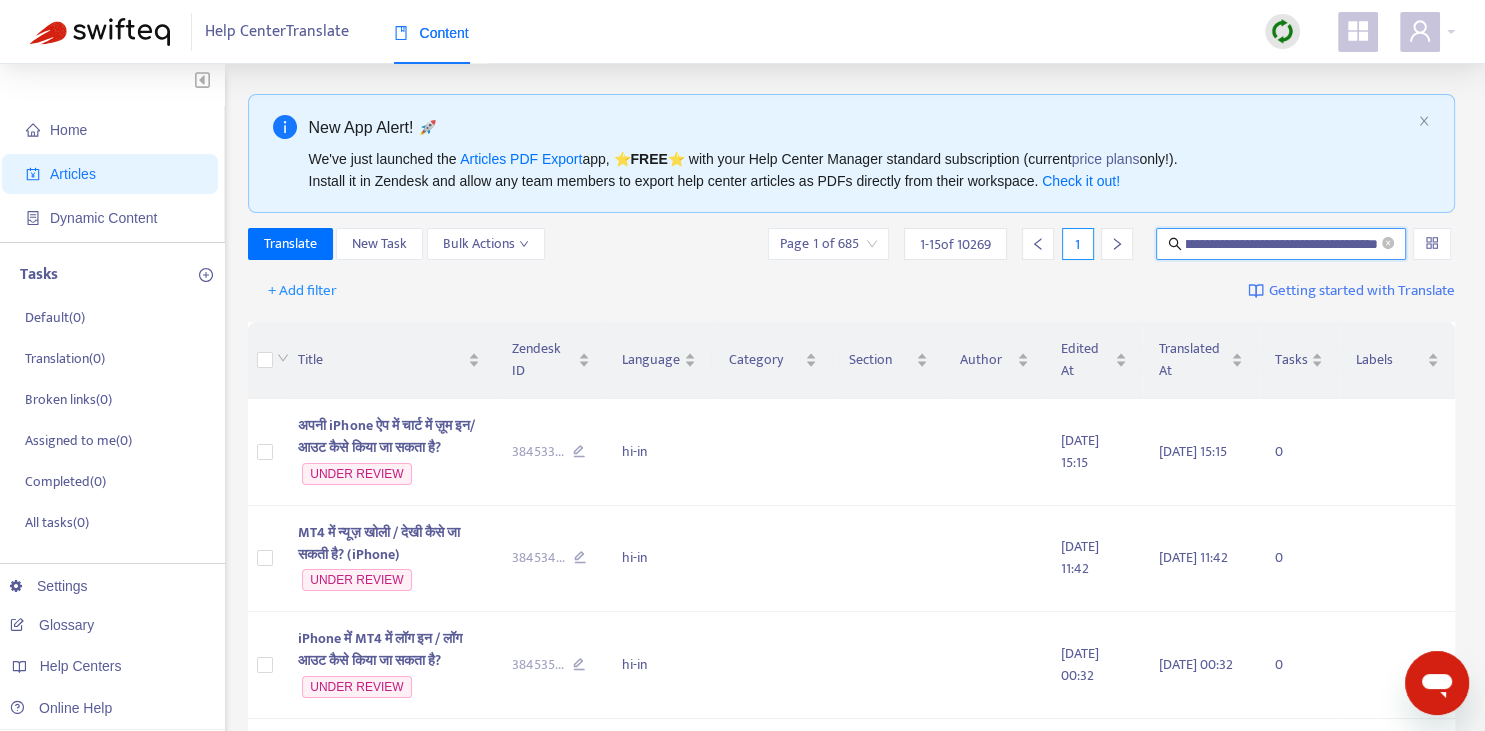 type on "**********" 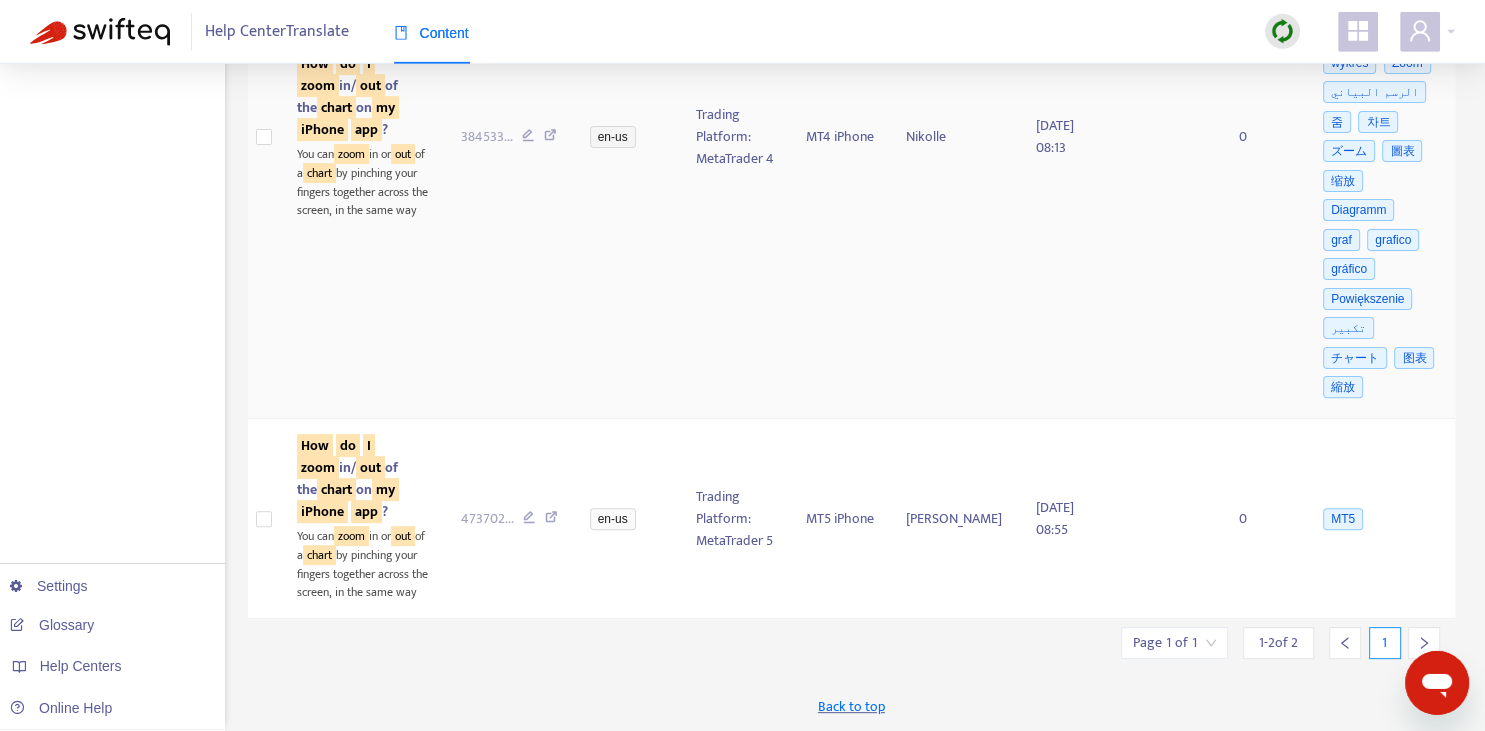scroll, scrollTop: 584, scrollLeft: 0, axis: vertical 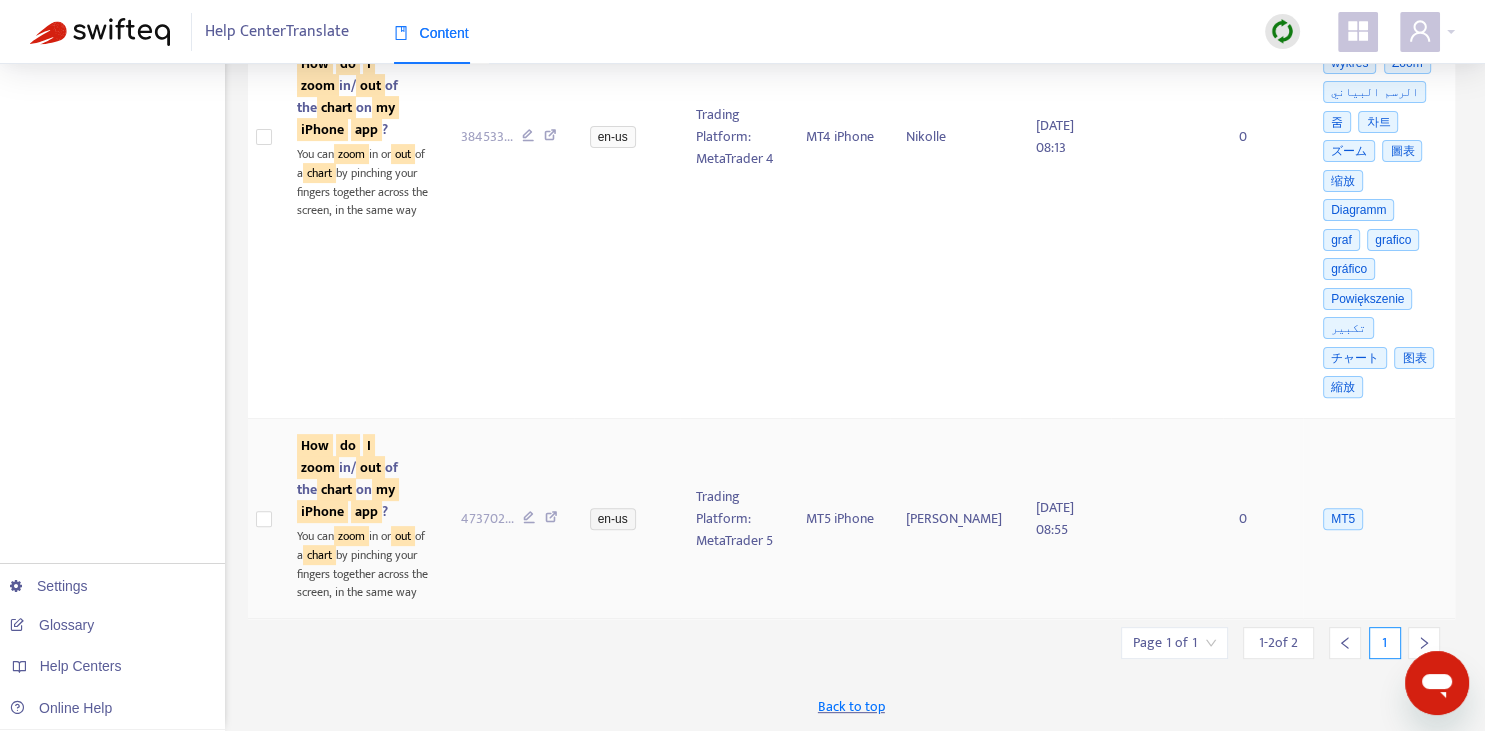 click on "How   do   I   zoom  in/ out  of the  chart  on  my   iPhone   app ?" at bounding box center [348, 478] 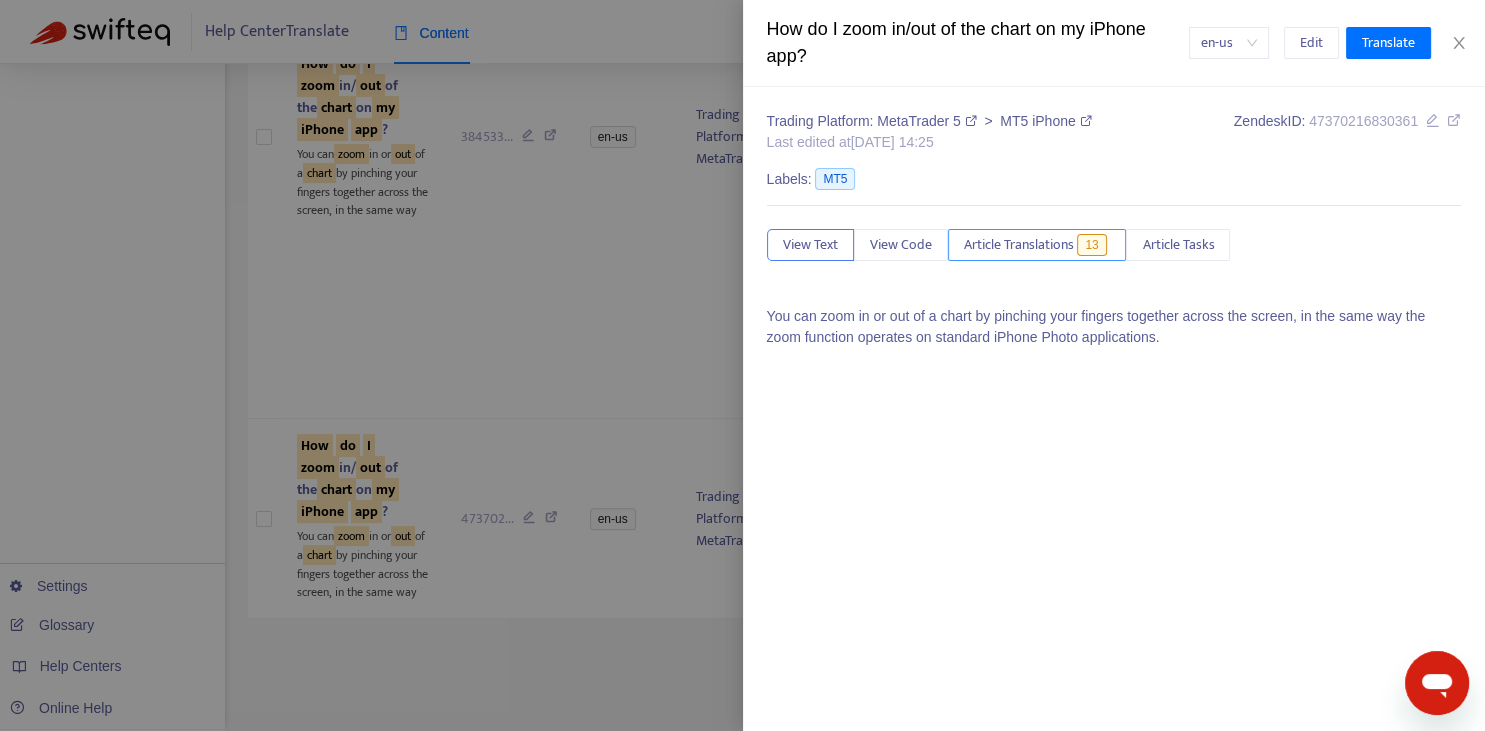 click on "Article Translations" at bounding box center [1019, 245] 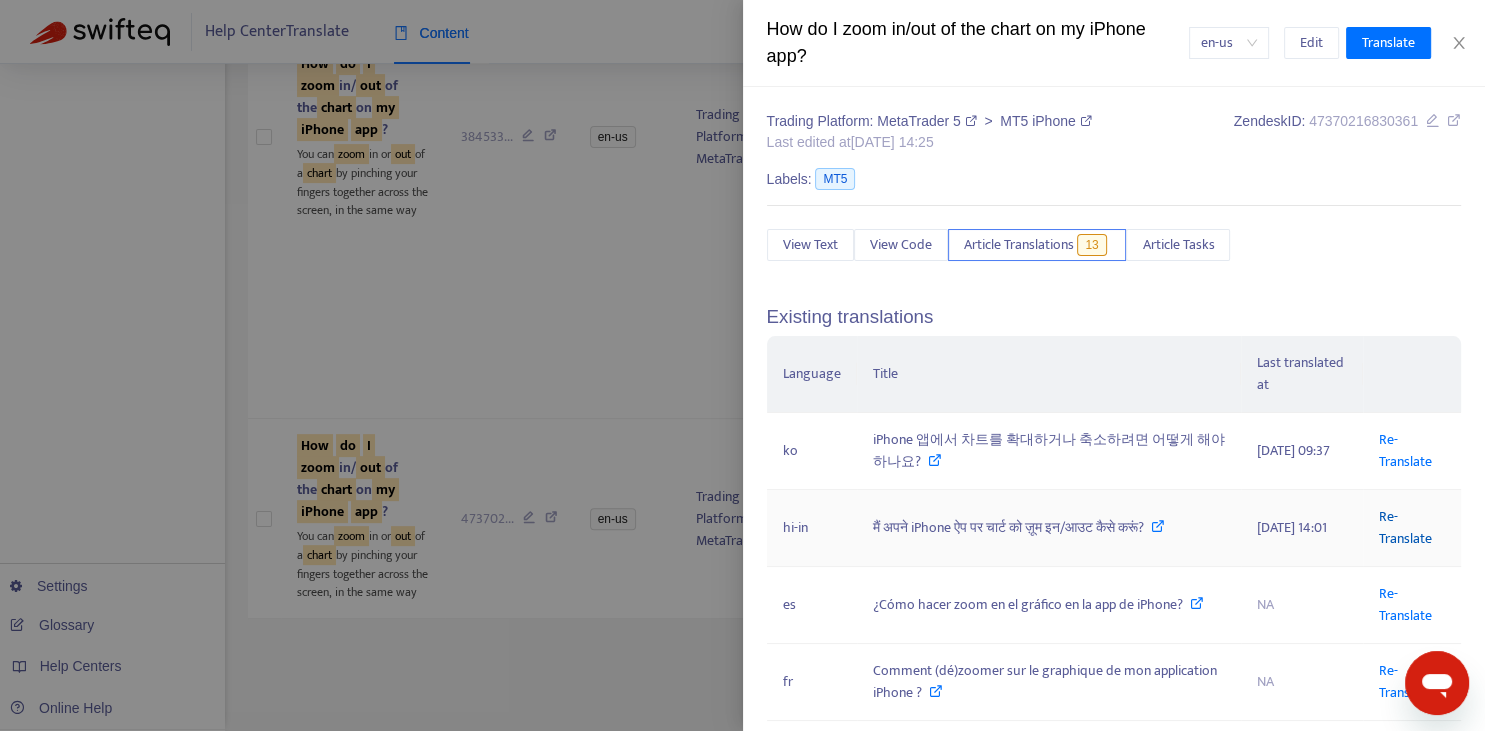 click on "Re-Translate" at bounding box center [1405, 527] 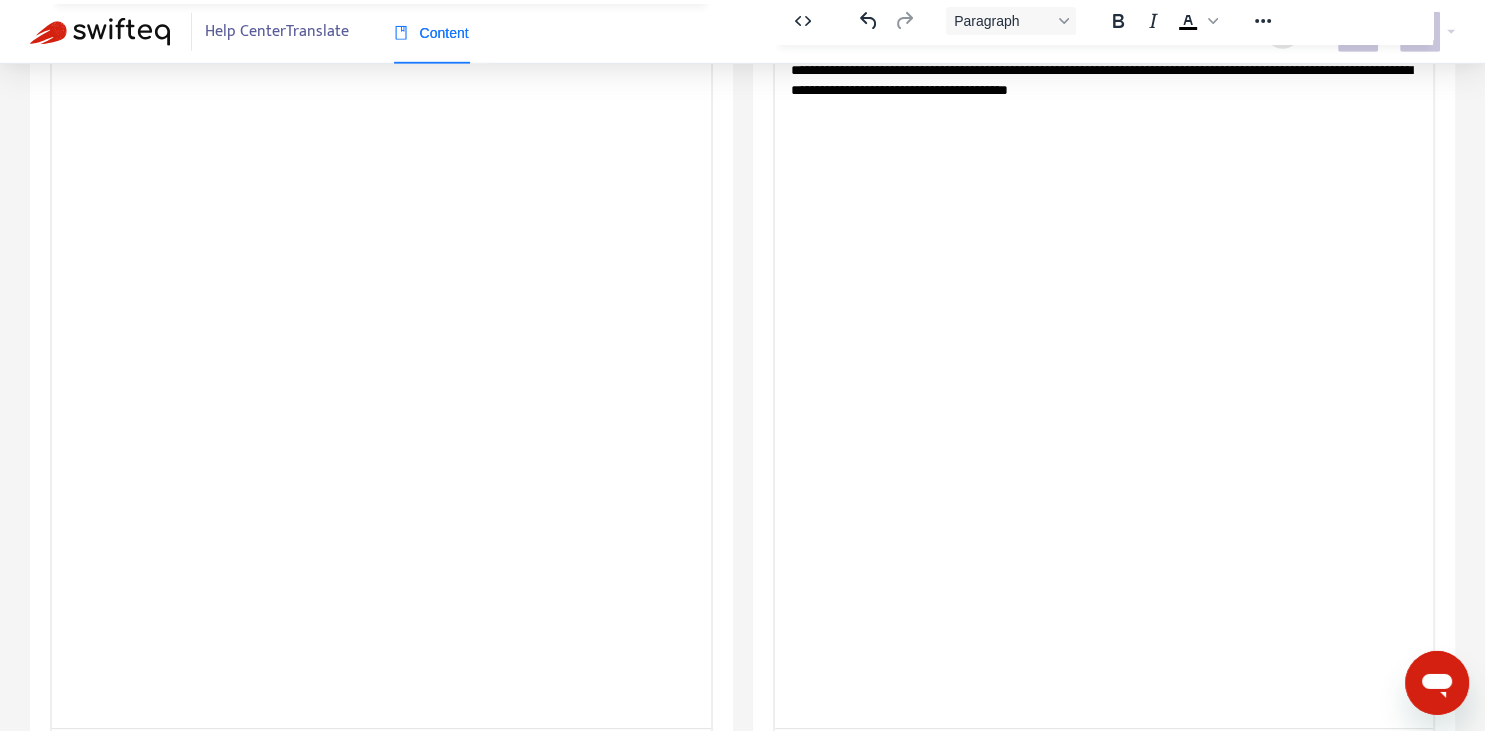 scroll, scrollTop: 343, scrollLeft: 0, axis: vertical 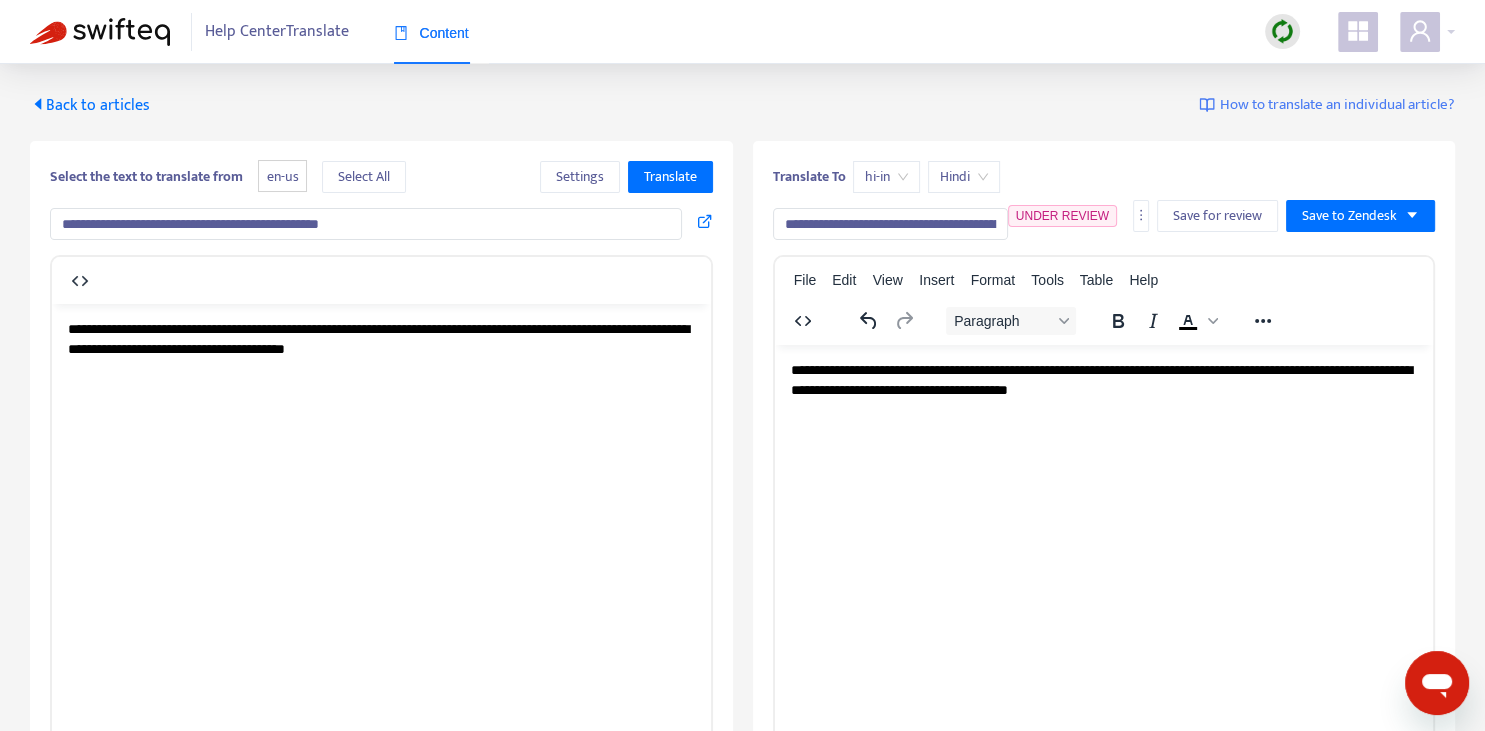 click on "**********" at bounding box center [890, 224] 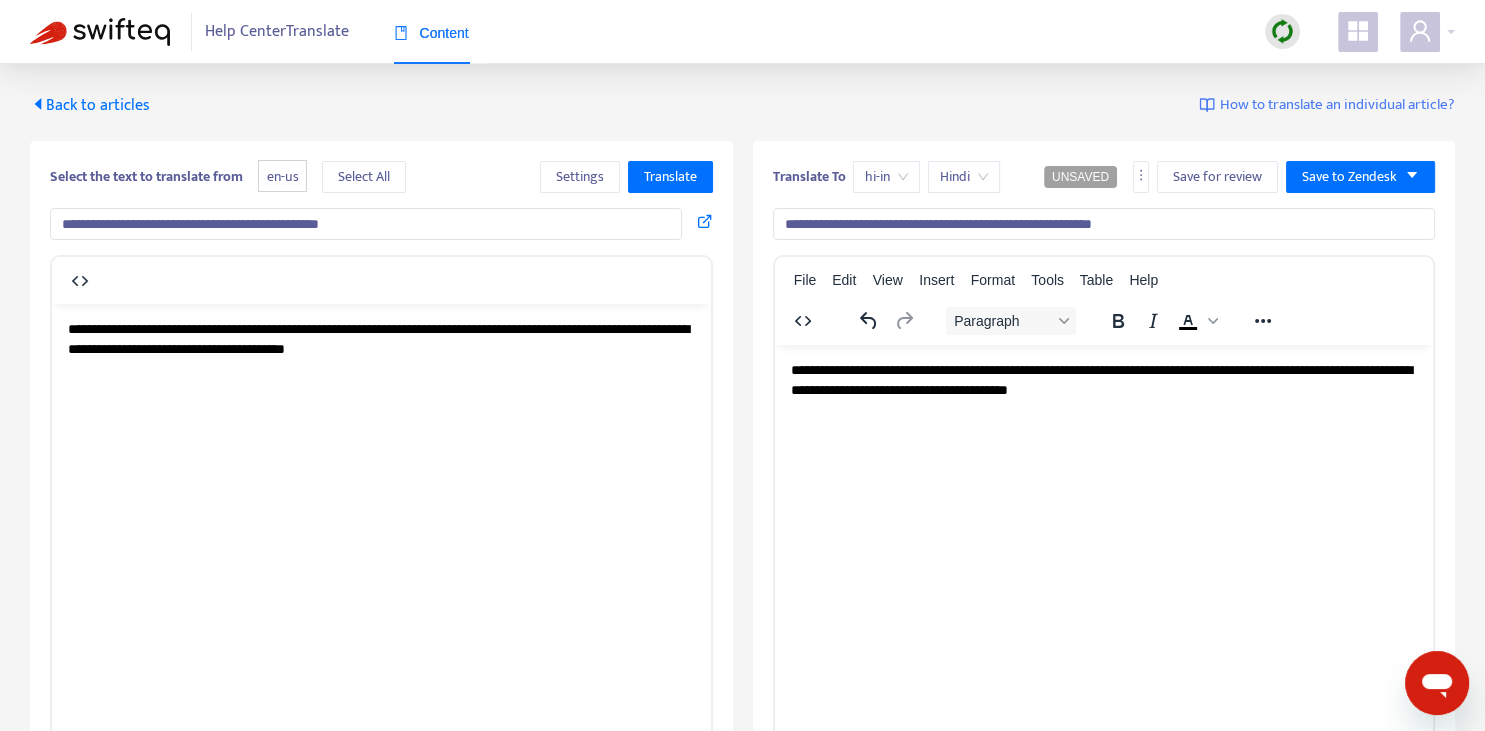 type on "**********" 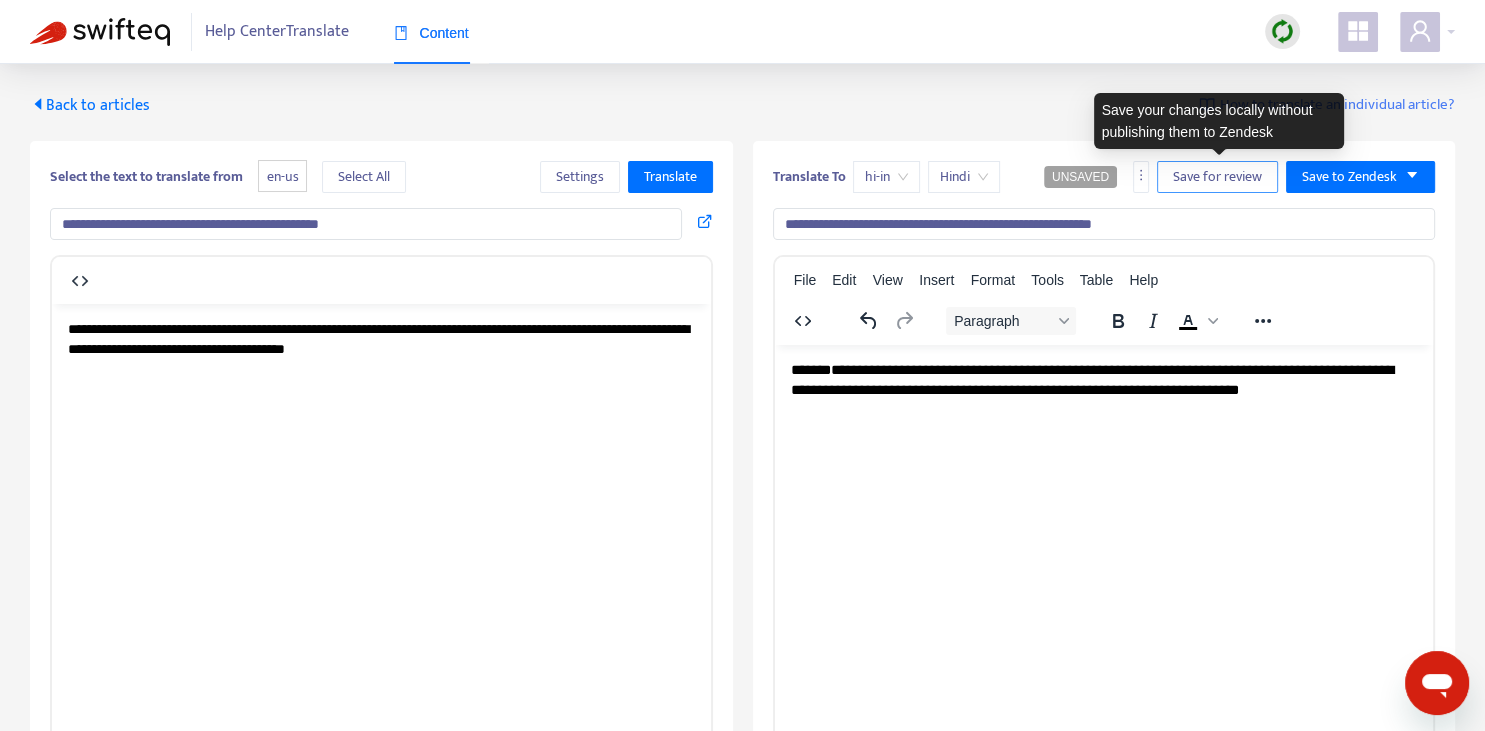 click on "Save for review" at bounding box center (1217, 177) 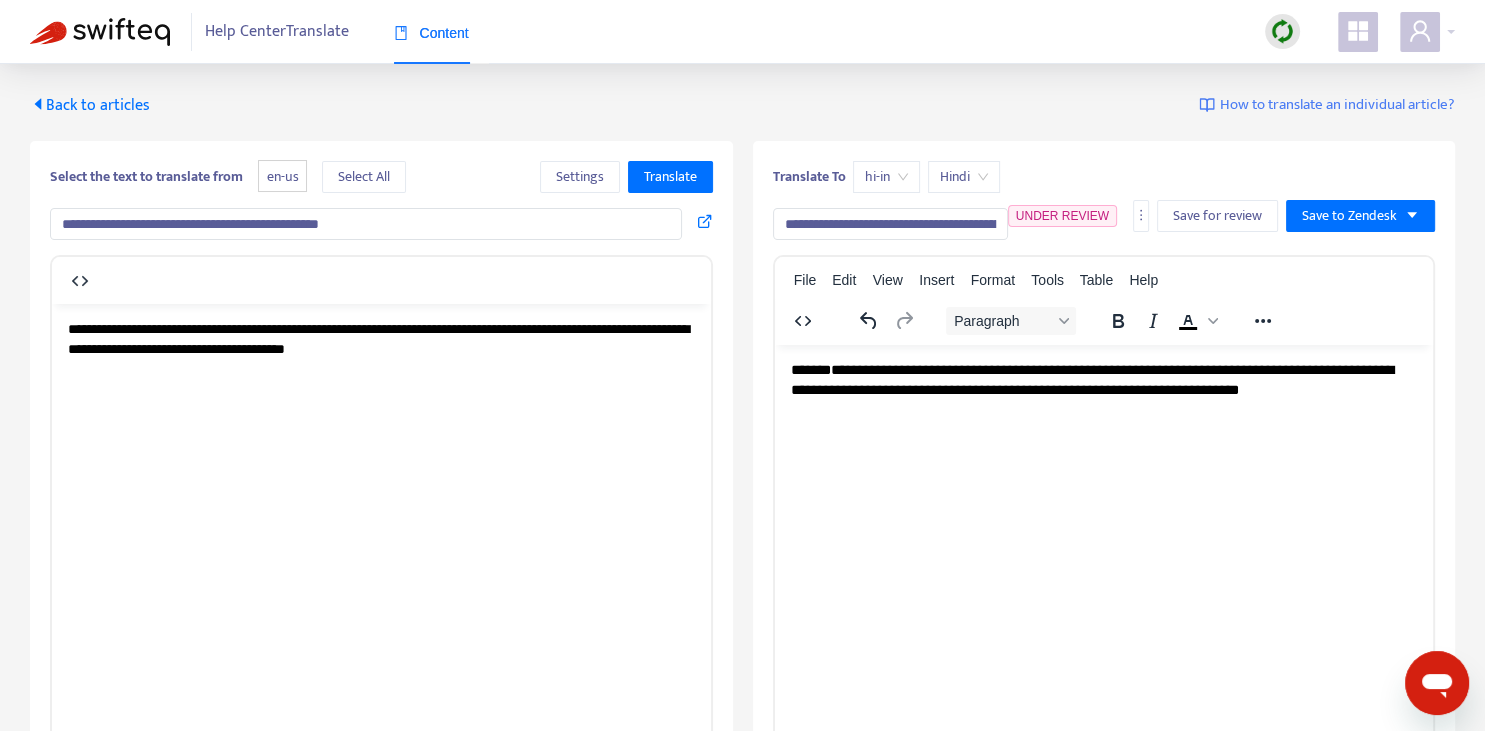 click on "Back to articles" at bounding box center [90, 105] 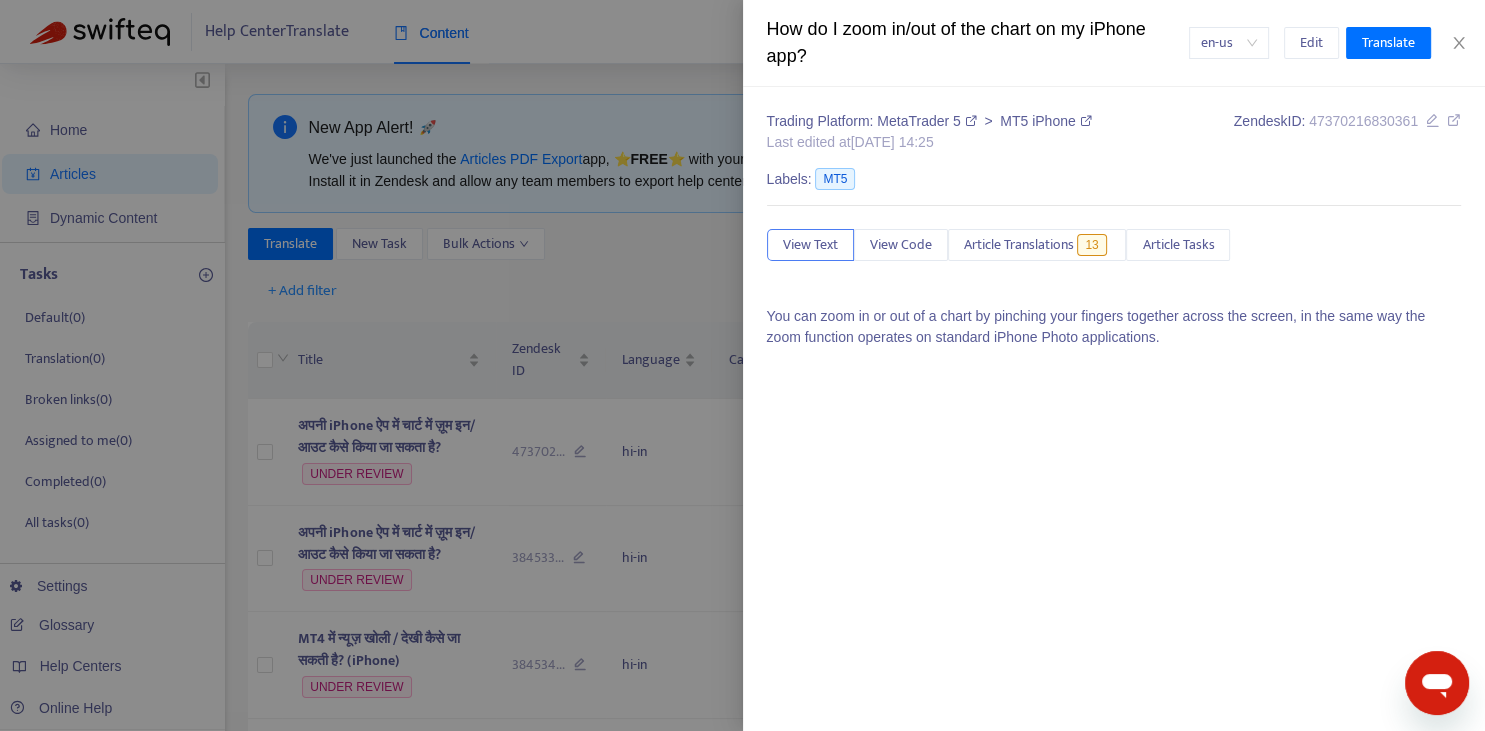 click at bounding box center (742, 365) 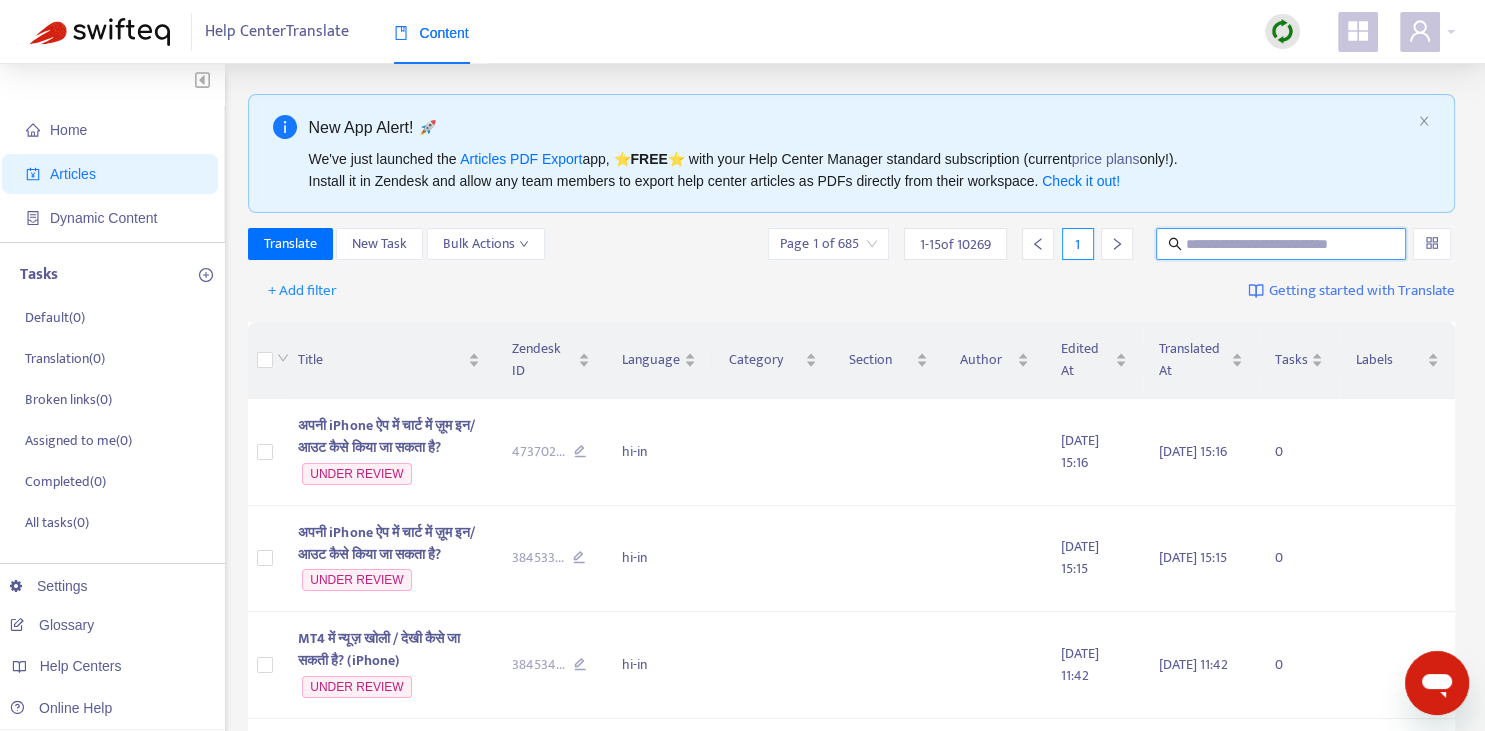 click at bounding box center (1282, 244) 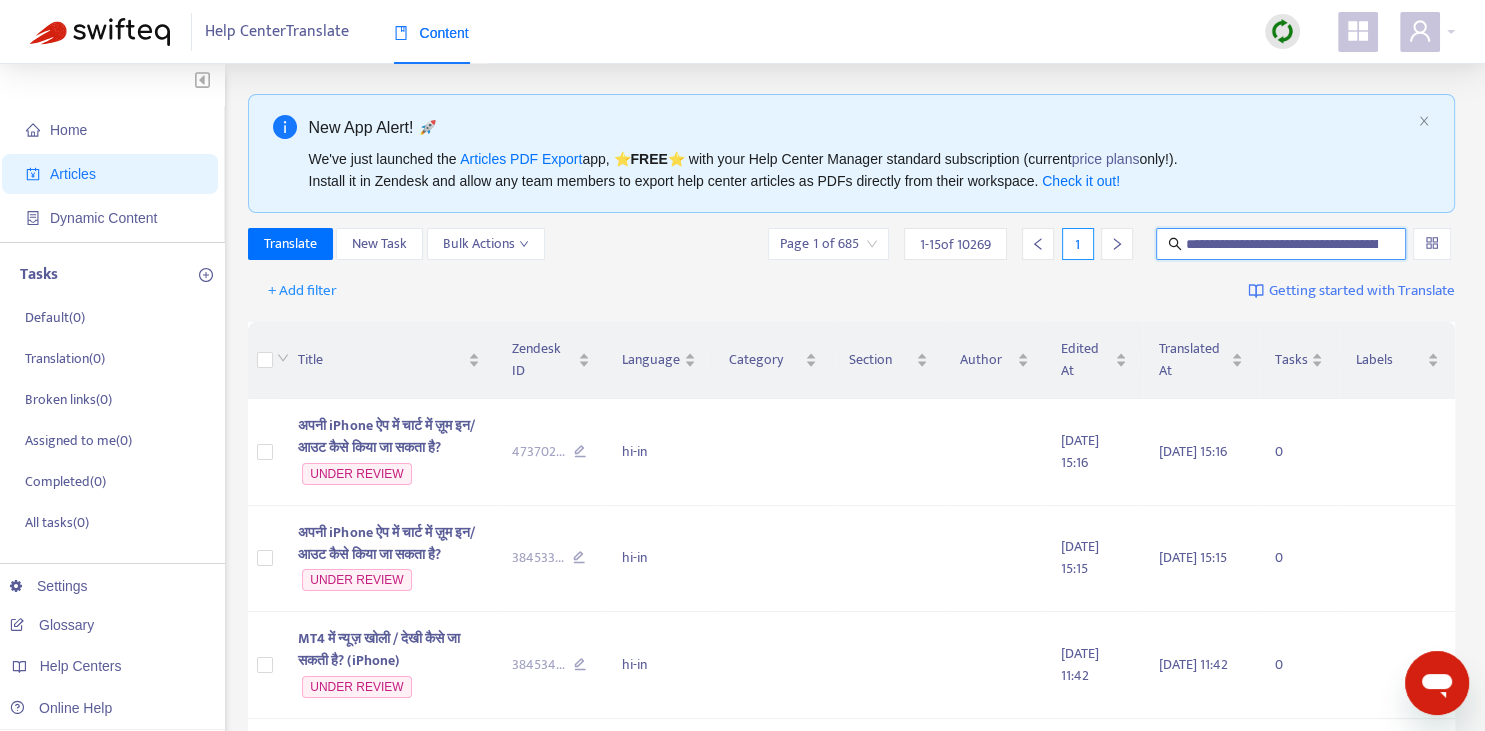 scroll, scrollTop: 0, scrollLeft: 171, axis: horizontal 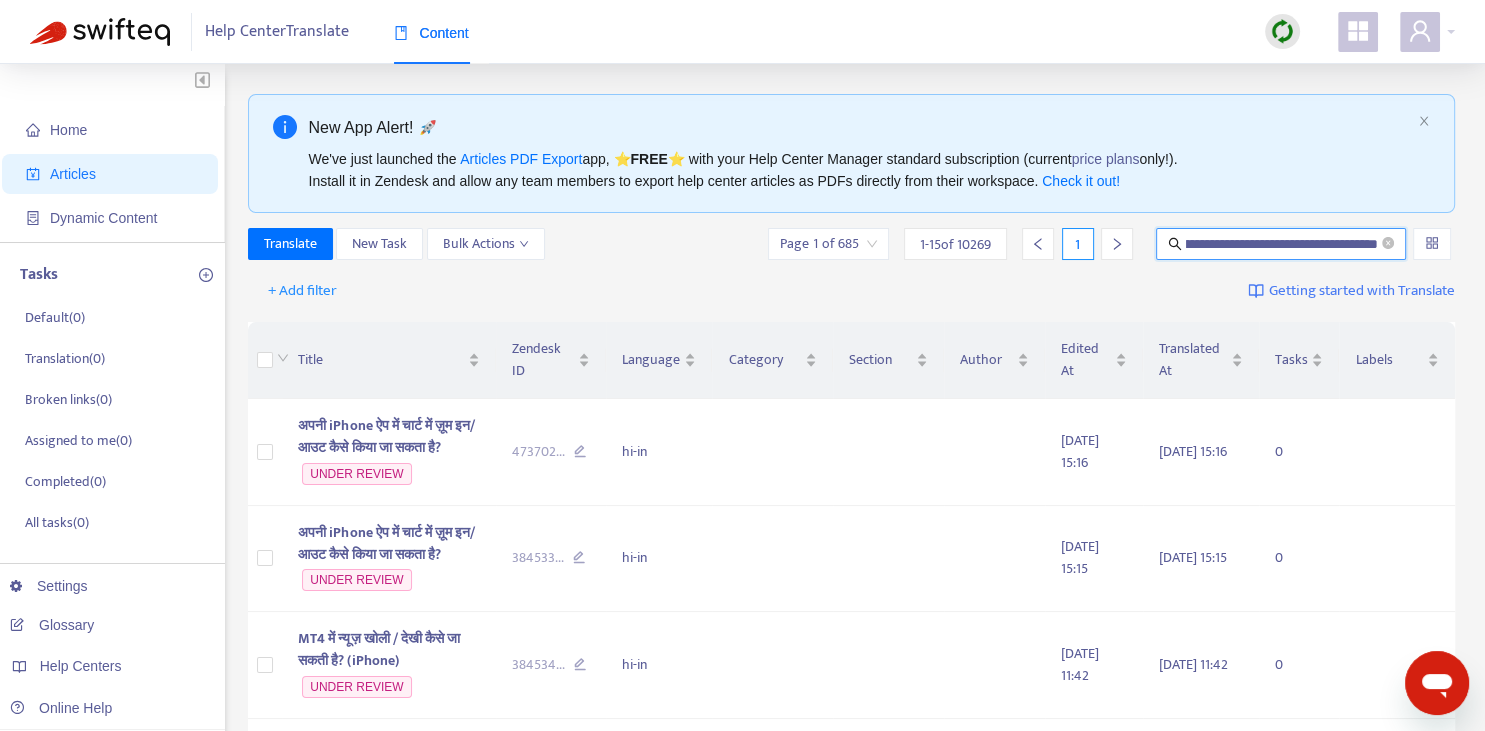 type on "**********" 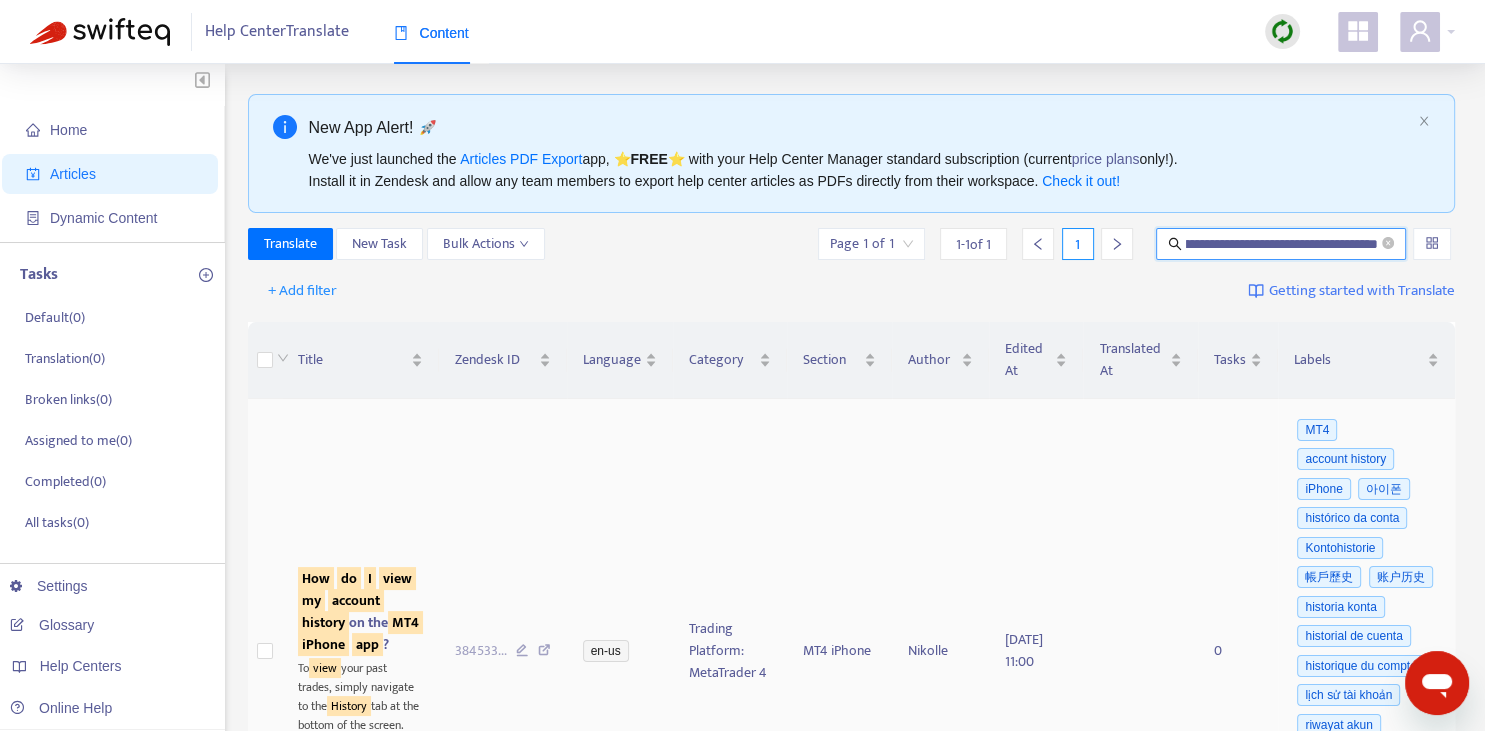scroll, scrollTop: 281, scrollLeft: 0, axis: vertical 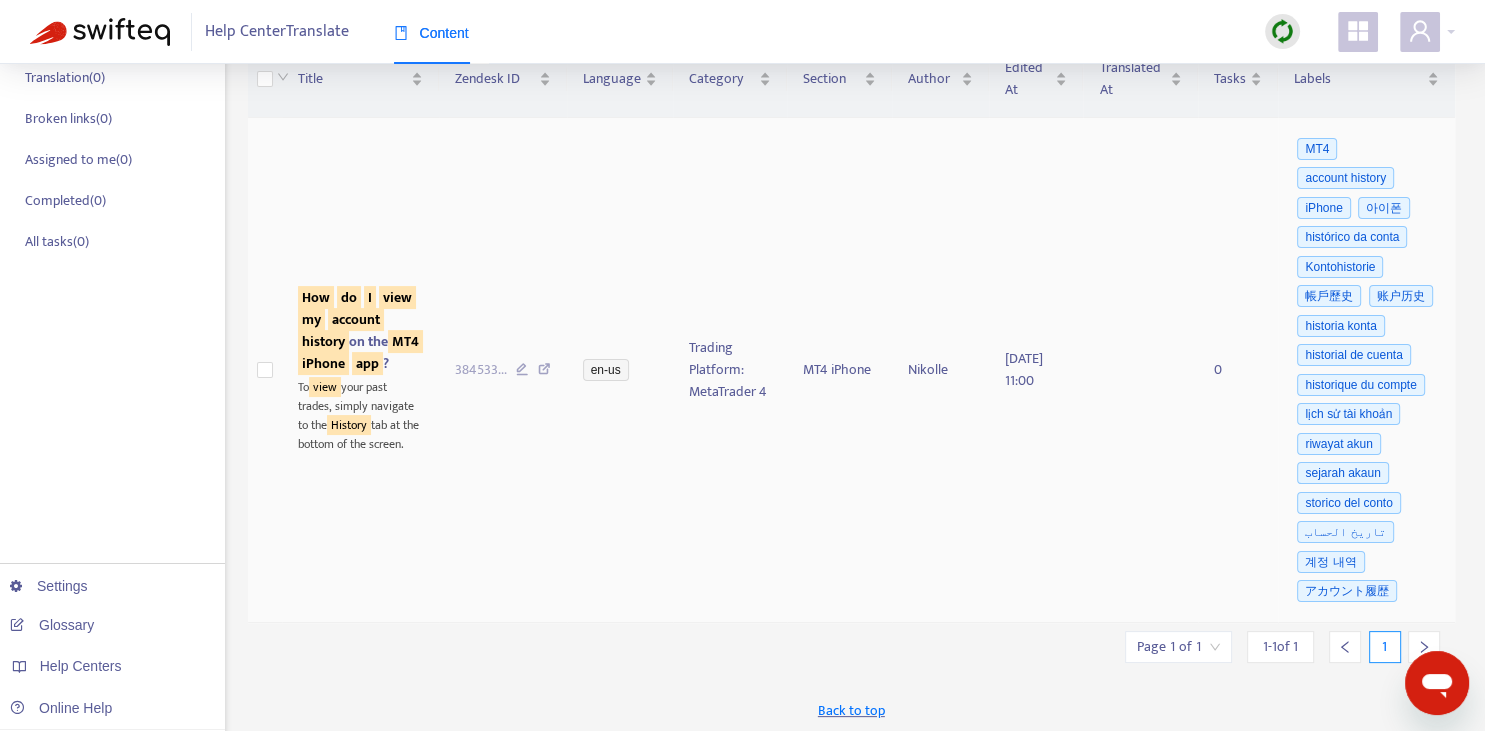 click on "How" at bounding box center [316, 297] 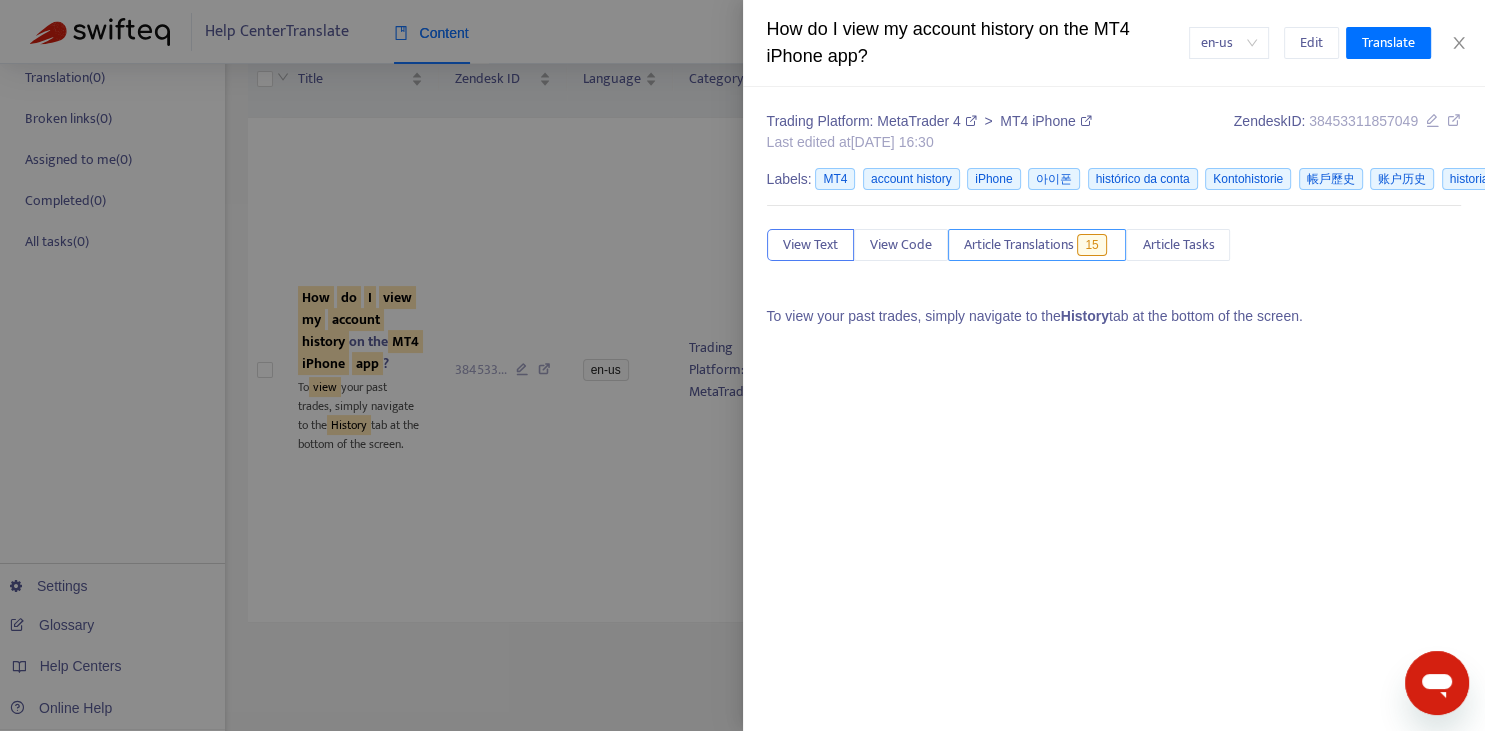 click on "Article Translations" at bounding box center [1019, 245] 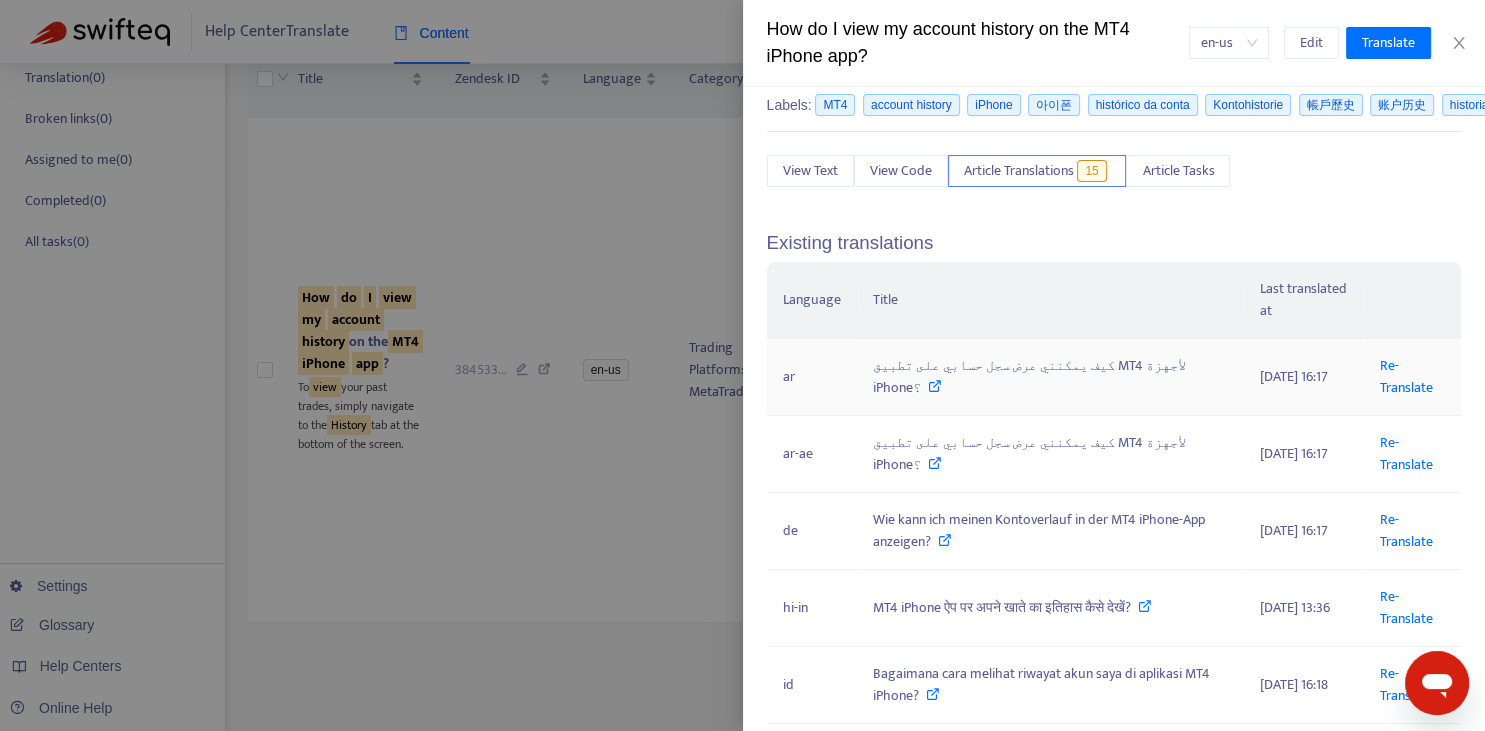 scroll, scrollTop: 147, scrollLeft: 0, axis: vertical 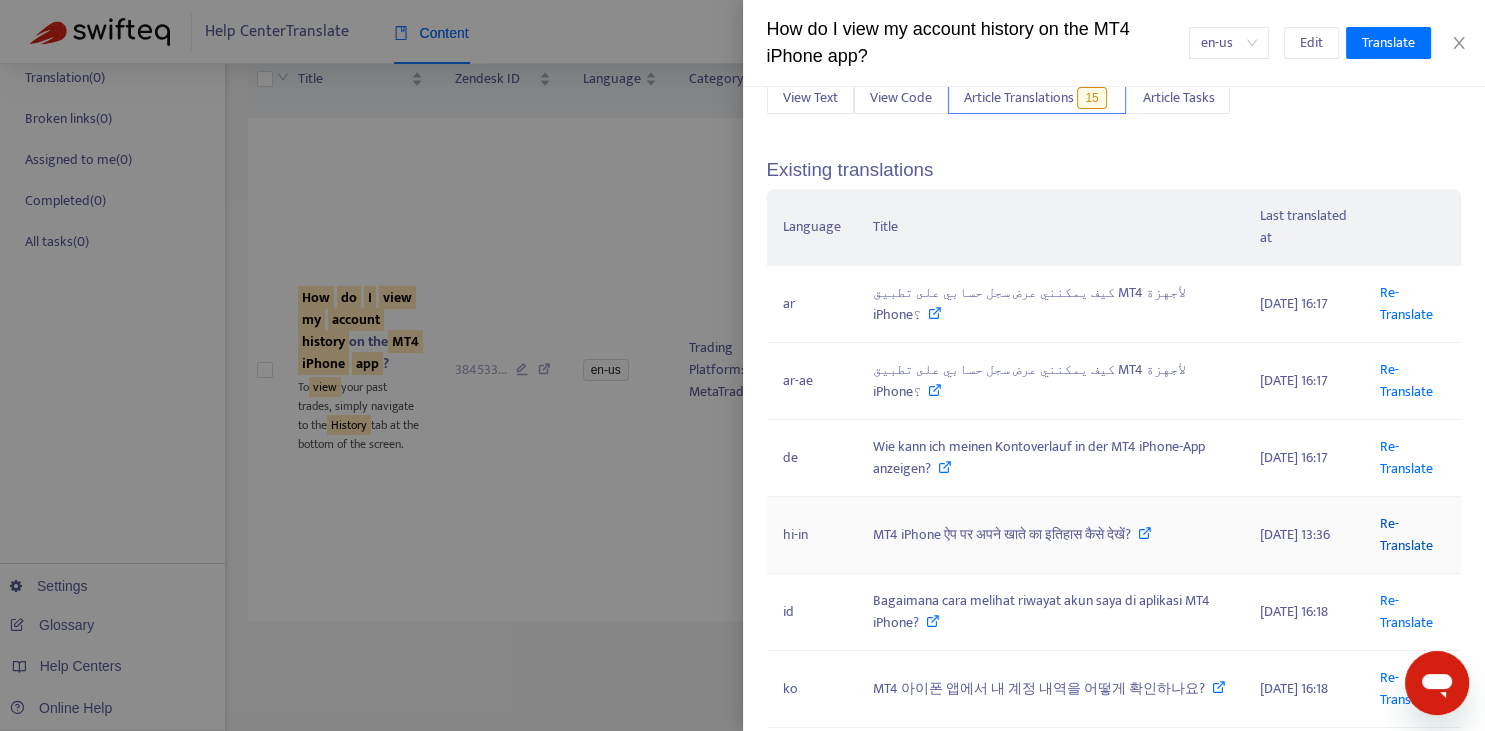 click on "Re-Translate" at bounding box center [1405, 534] 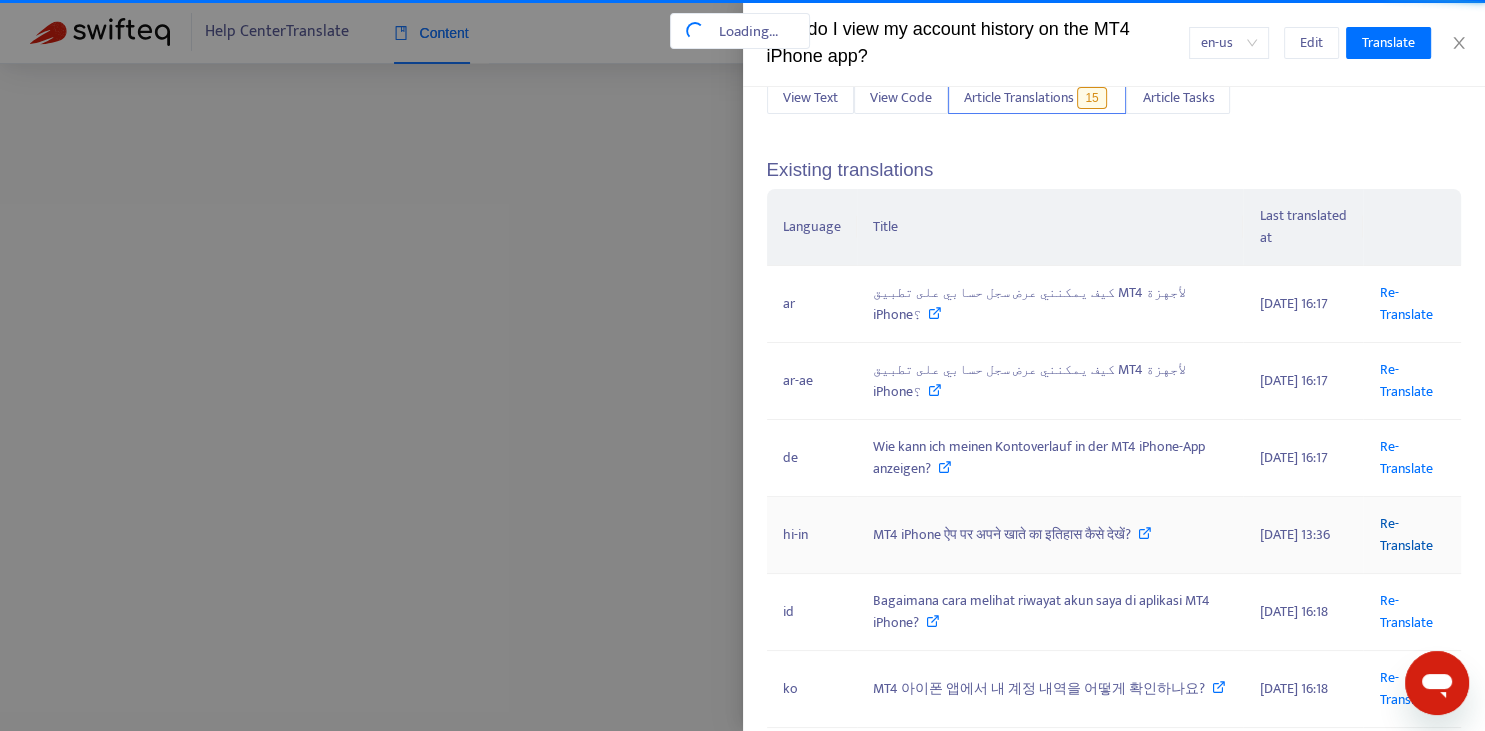 scroll, scrollTop: 0, scrollLeft: 171, axis: horizontal 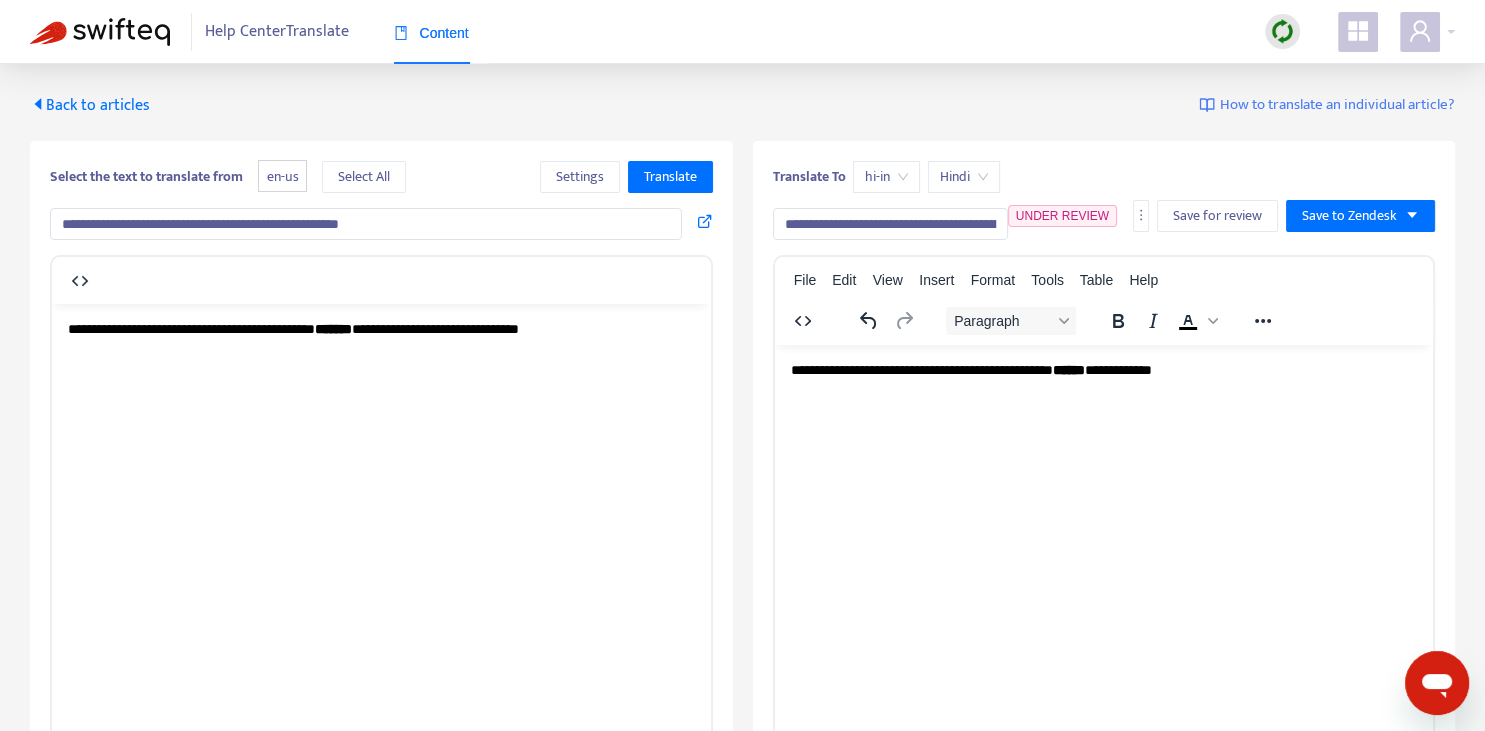drag, startPoint x: 881, startPoint y: 224, endPoint x: 1091, endPoint y: 224, distance: 210 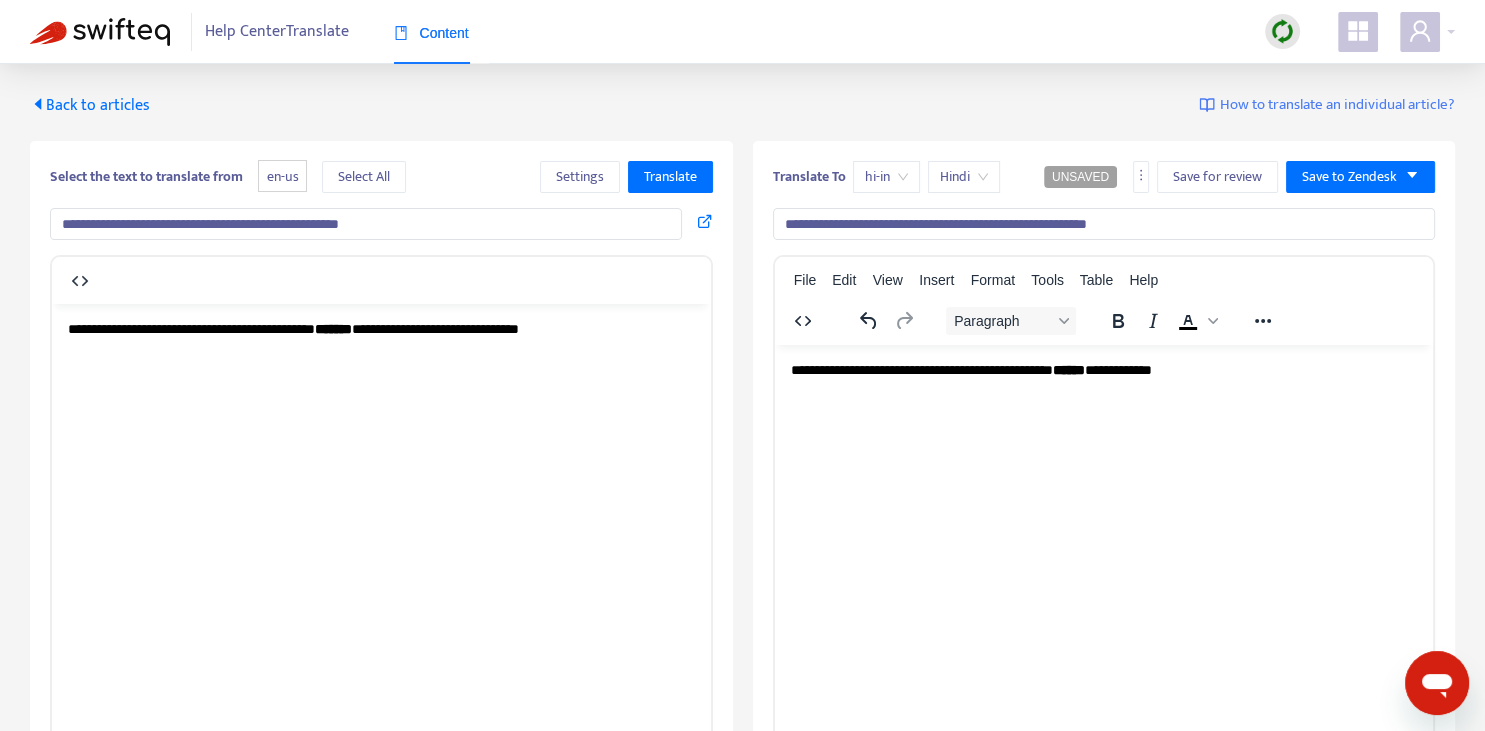 type on "**********" 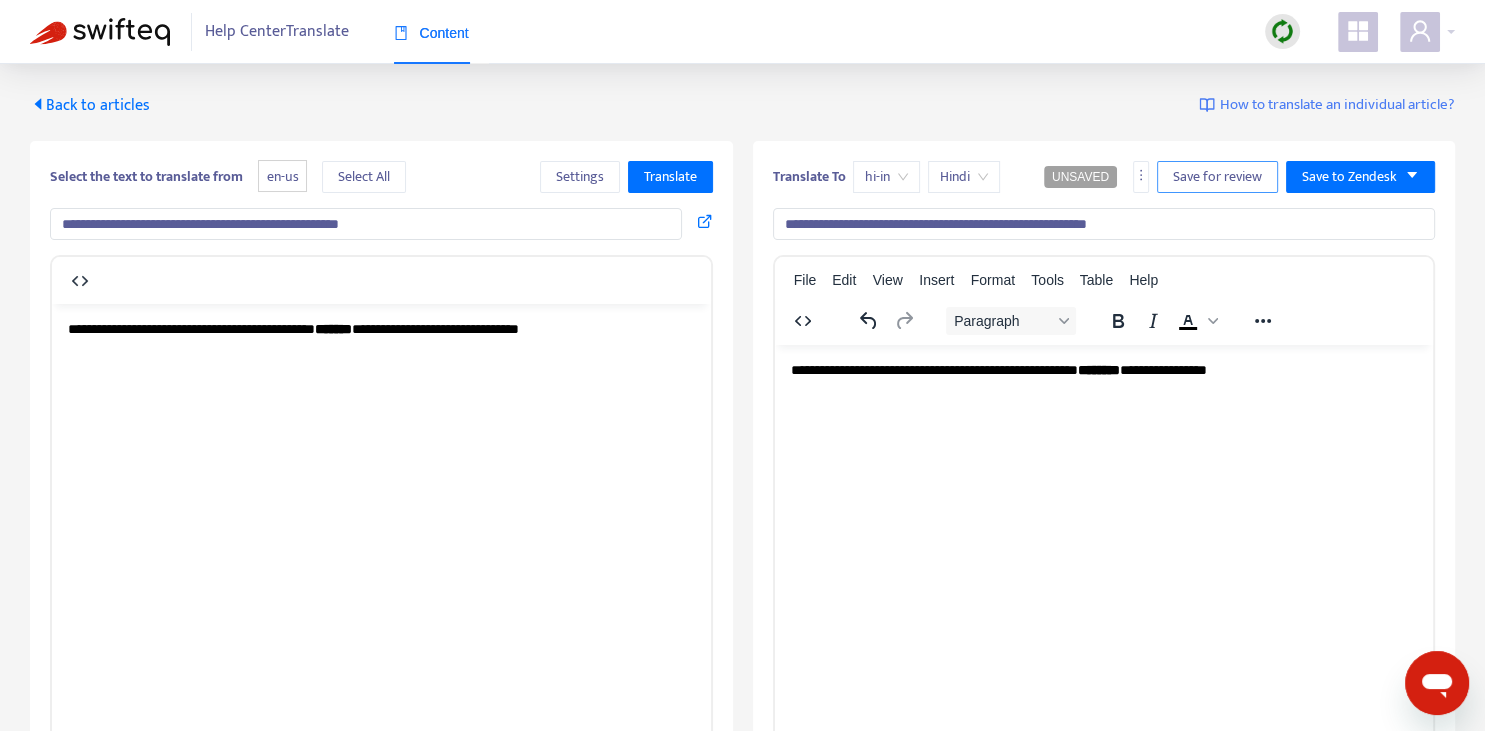 click on "Save for review" at bounding box center [1217, 177] 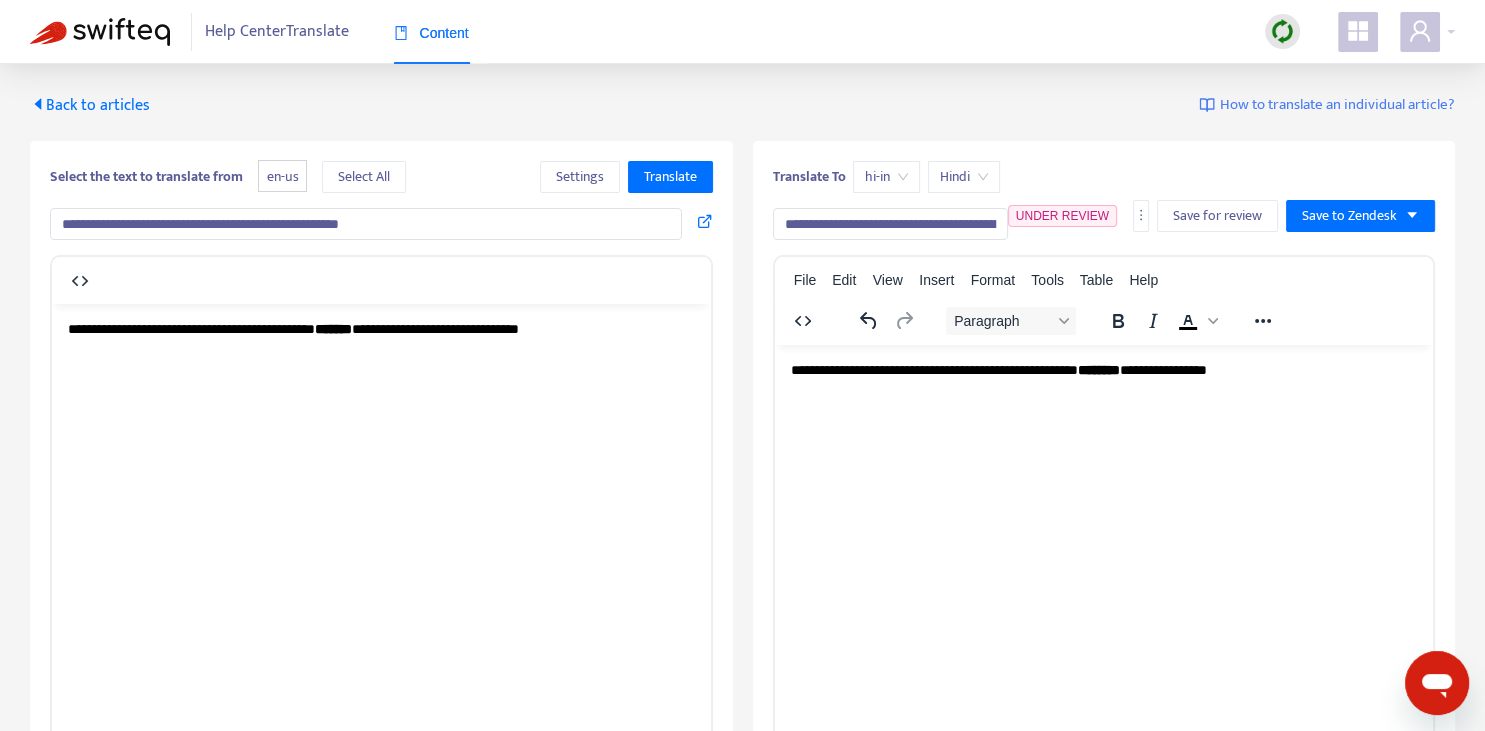 click on "Back to articles" at bounding box center [90, 105] 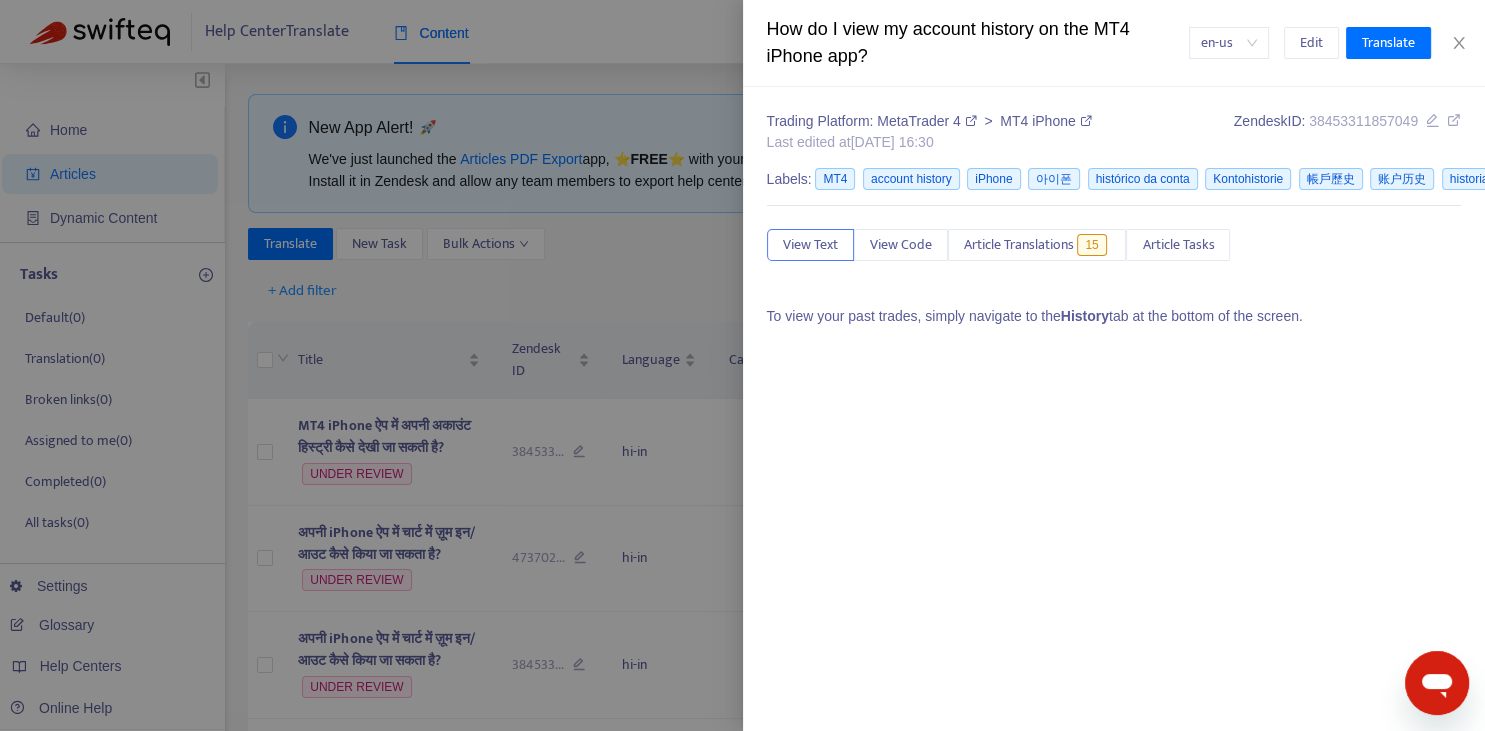 click at bounding box center [742, 365] 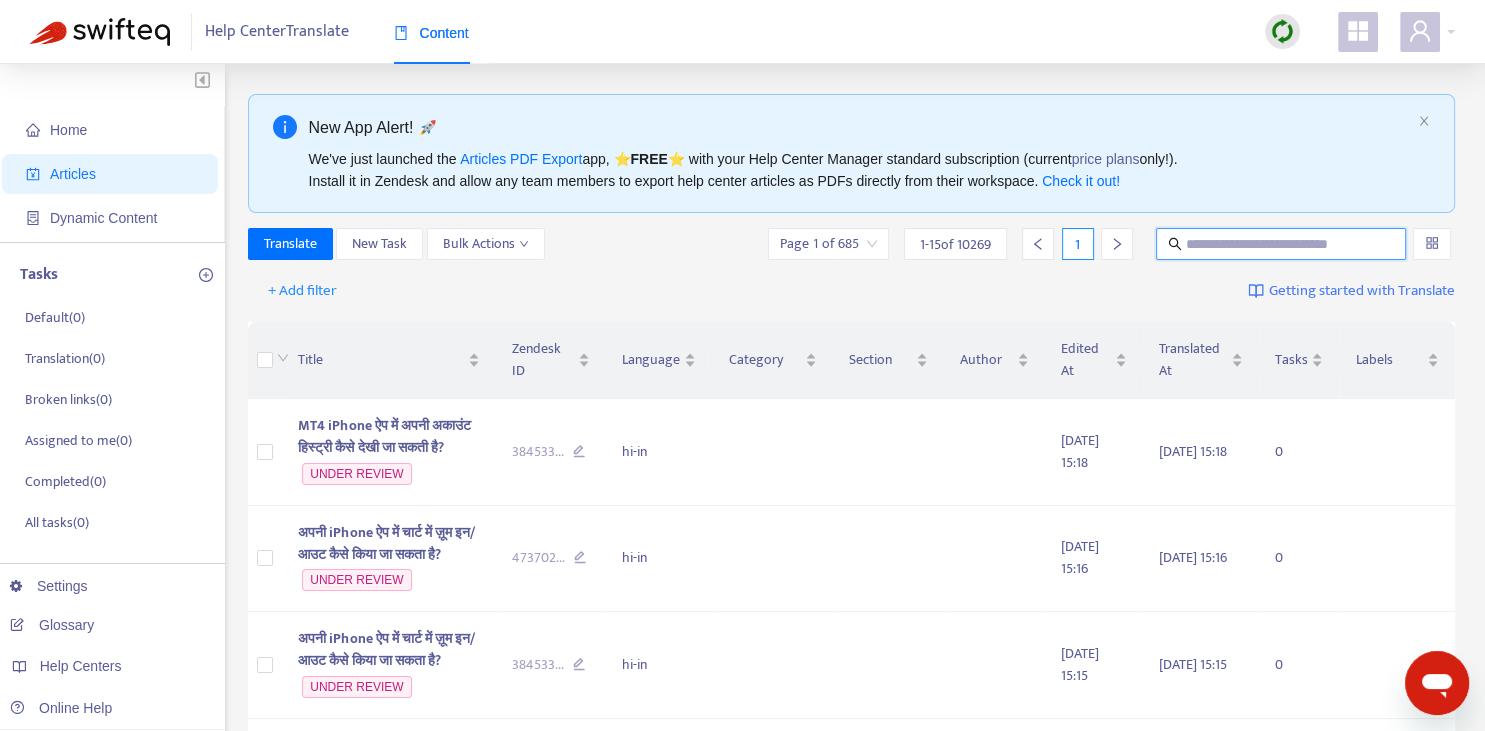 click at bounding box center (1282, 244) 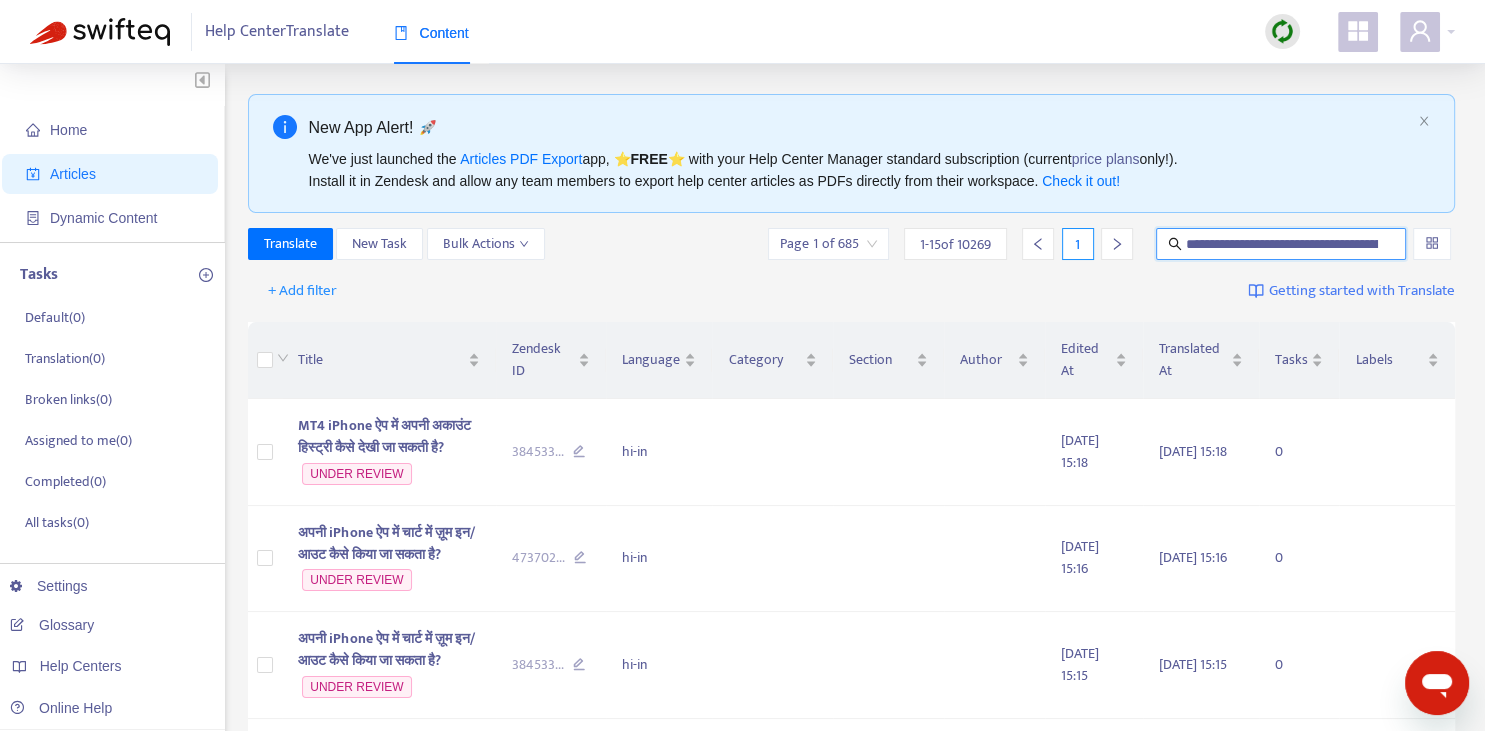 scroll, scrollTop: 0, scrollLeft: 130, axis: horizontal 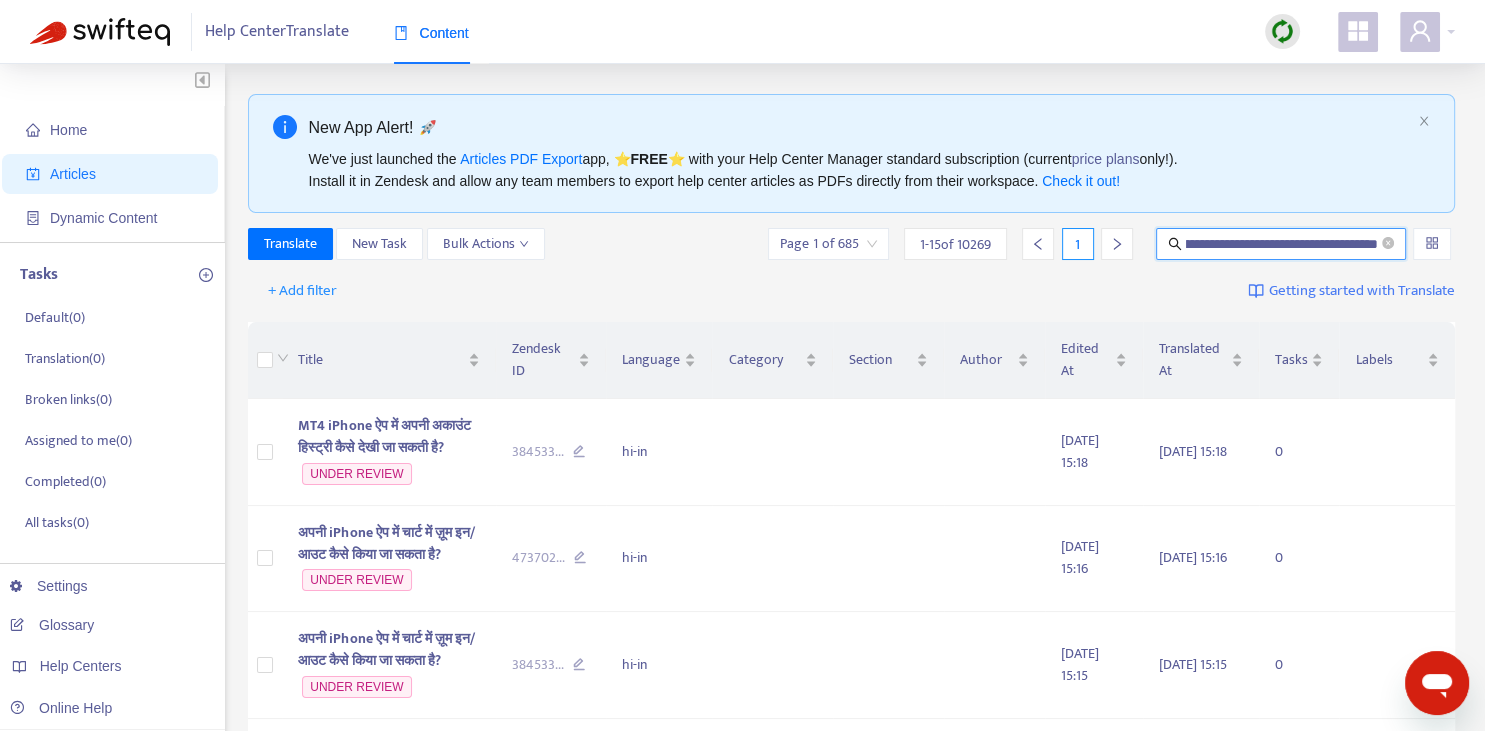 type on "**********" 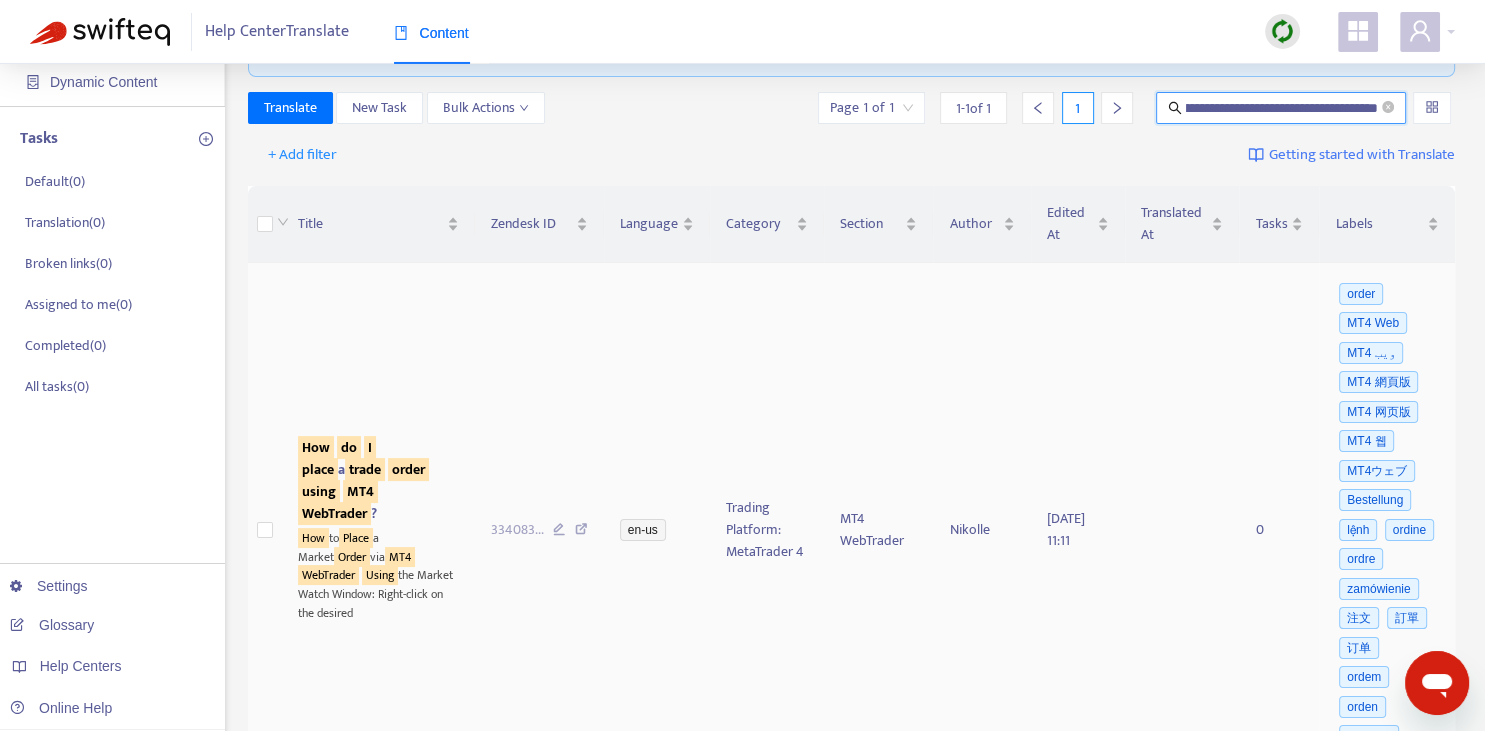 scroll, scrollTop: 211, scrollLeft: 0, axis: vertical 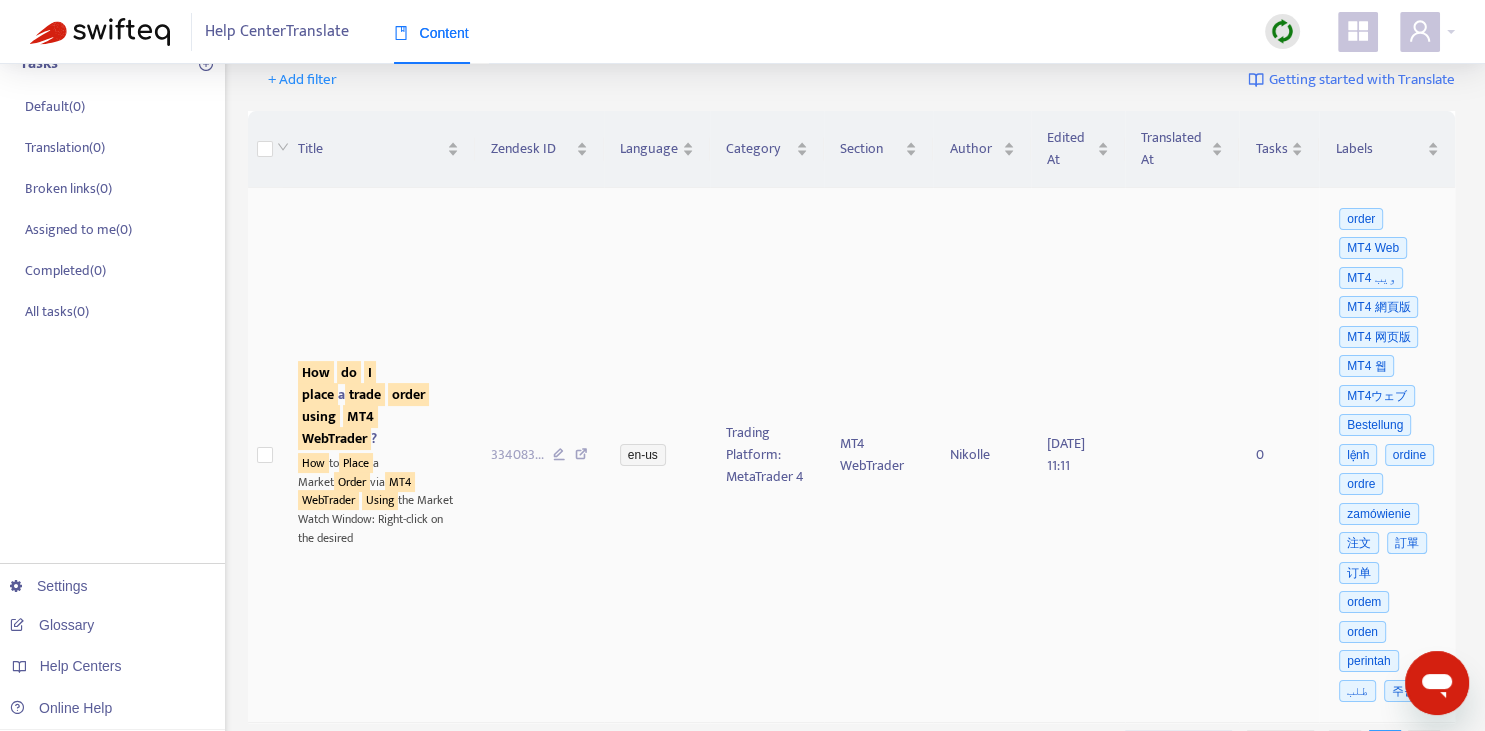click on "order" at bounding box center (408, 394) 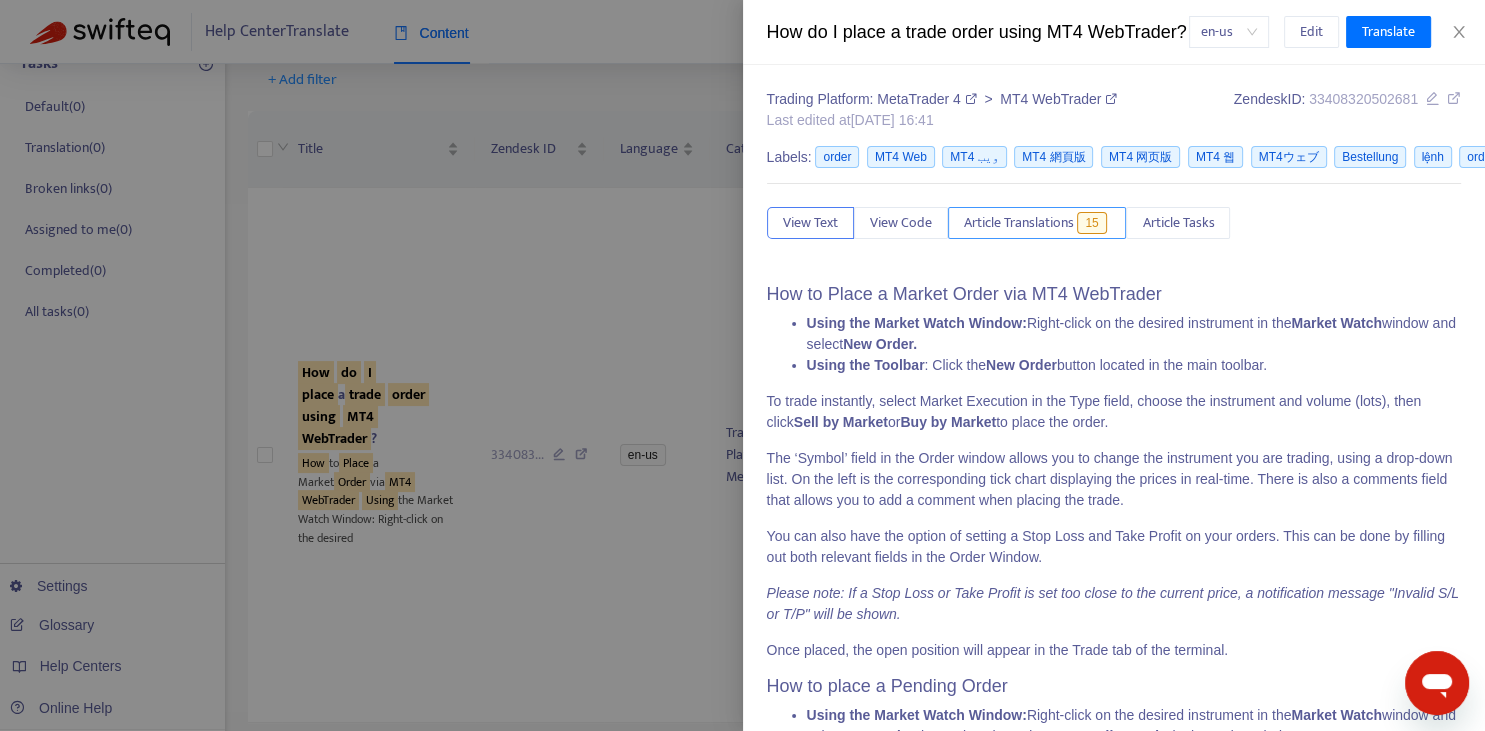 click on "Article Translations" at bounding box center [1019, 223] 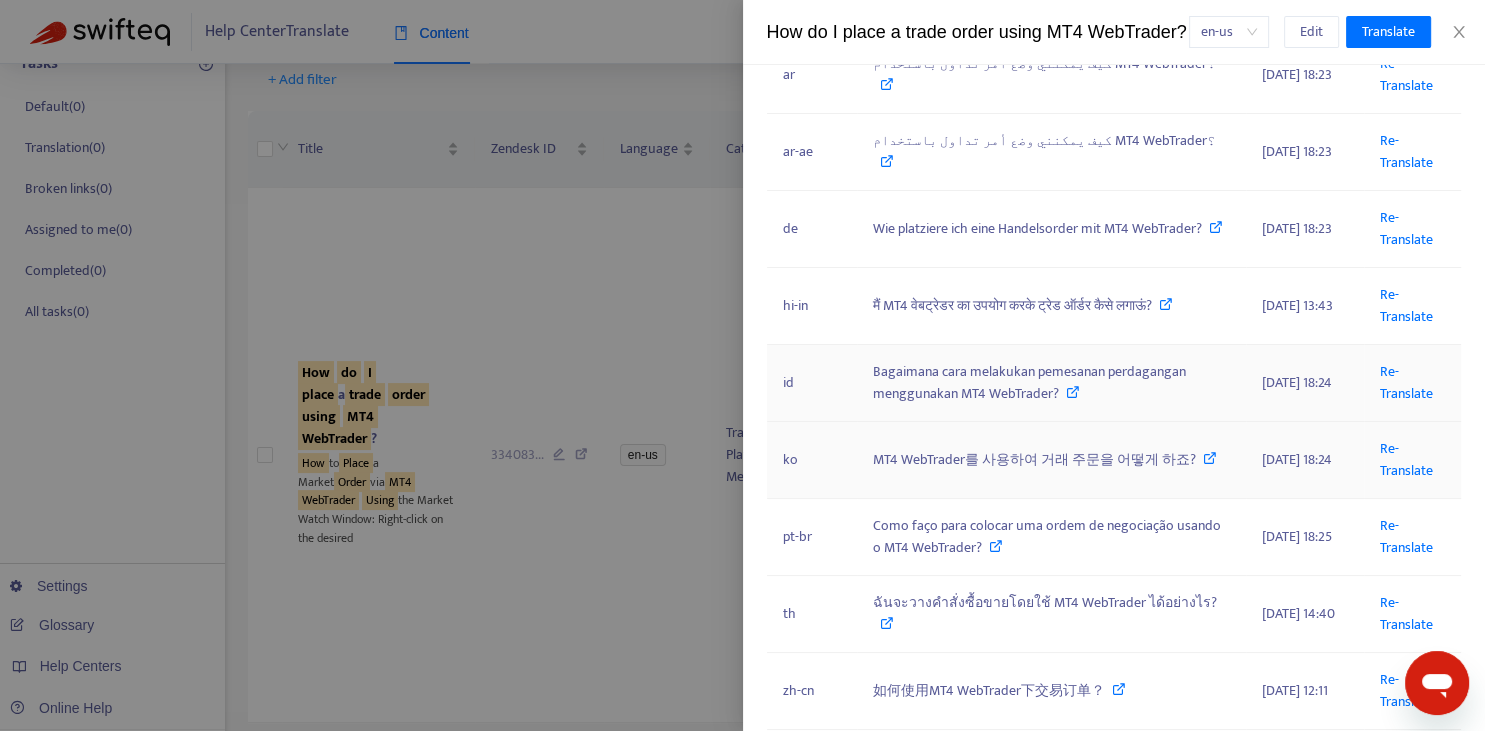scroll, scrollTop: 442, scrollLeft: 0, axis: vertical 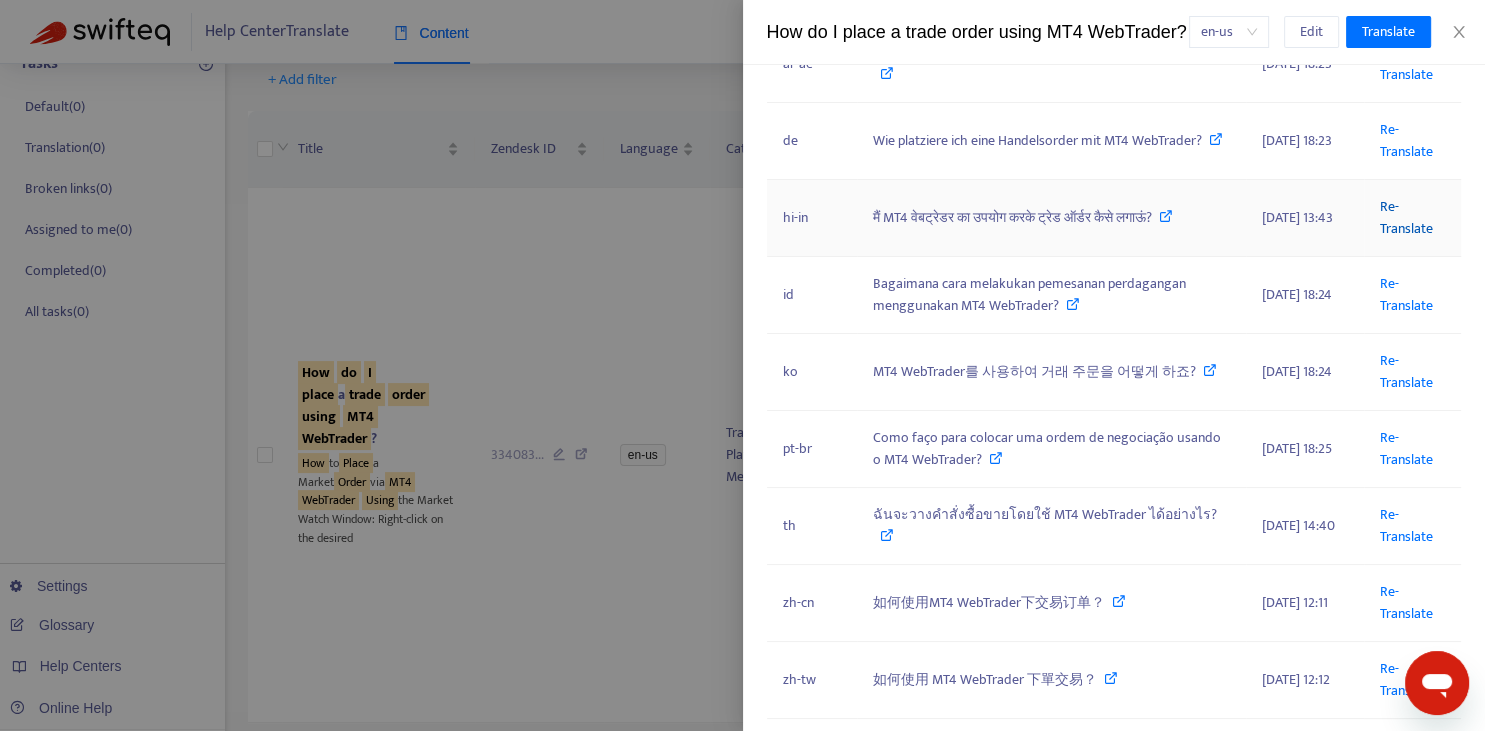click on "Re-Translate" at bounding box center [1406, 217] 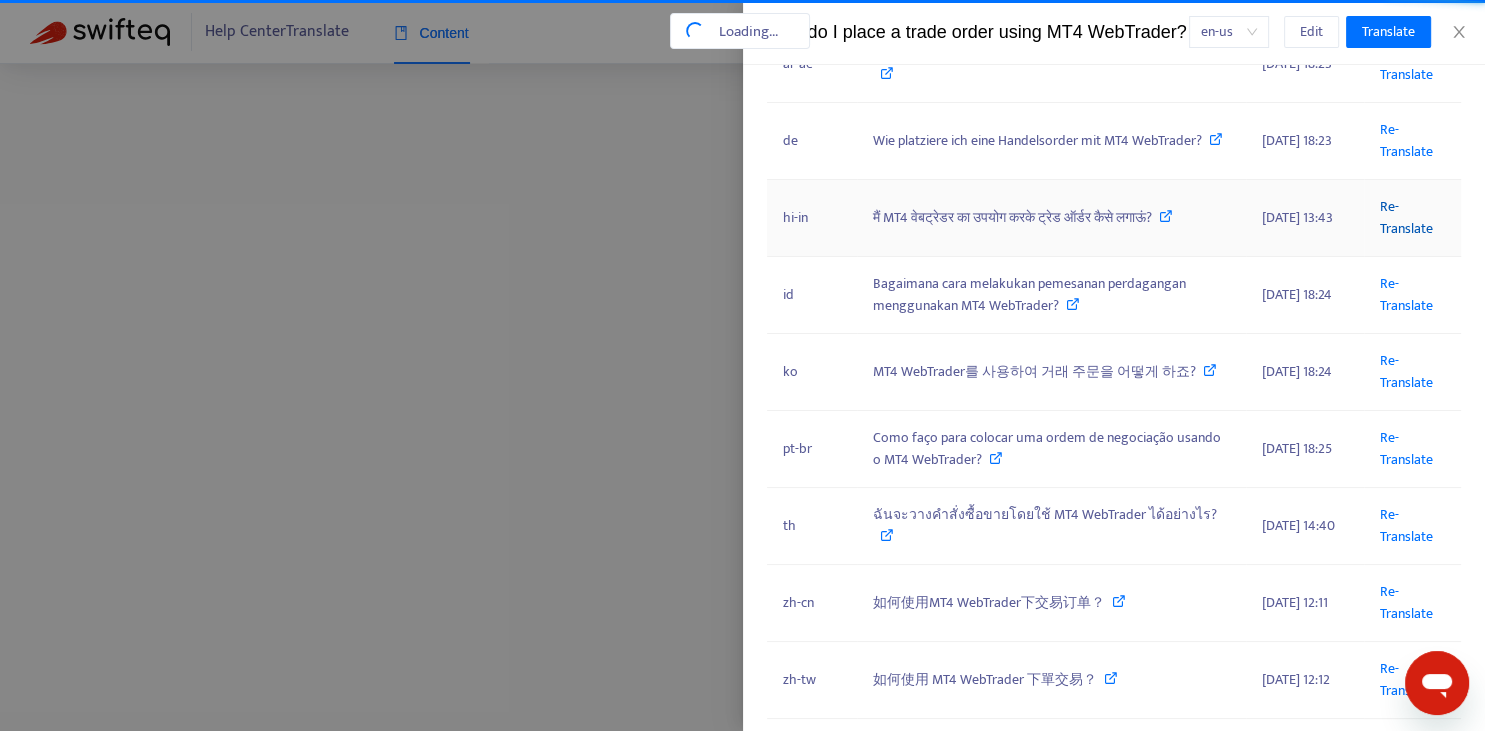 scroll, scrollTop: 68, scrollLeft: 0, axis: vertical 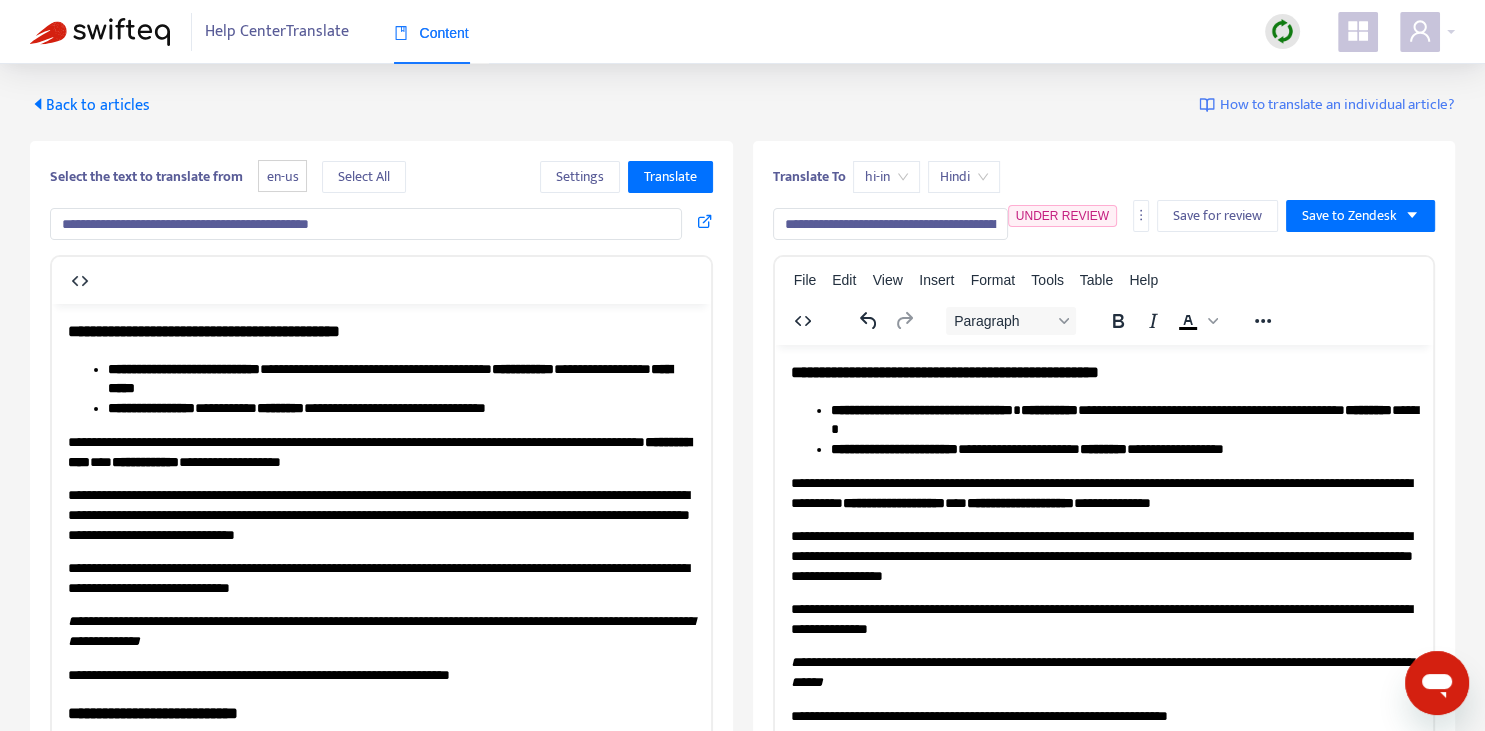 drag, startPoint x: 798, startPoint y: 225, endPoint x: 771, endPoint y: 217, distance: 28.160255 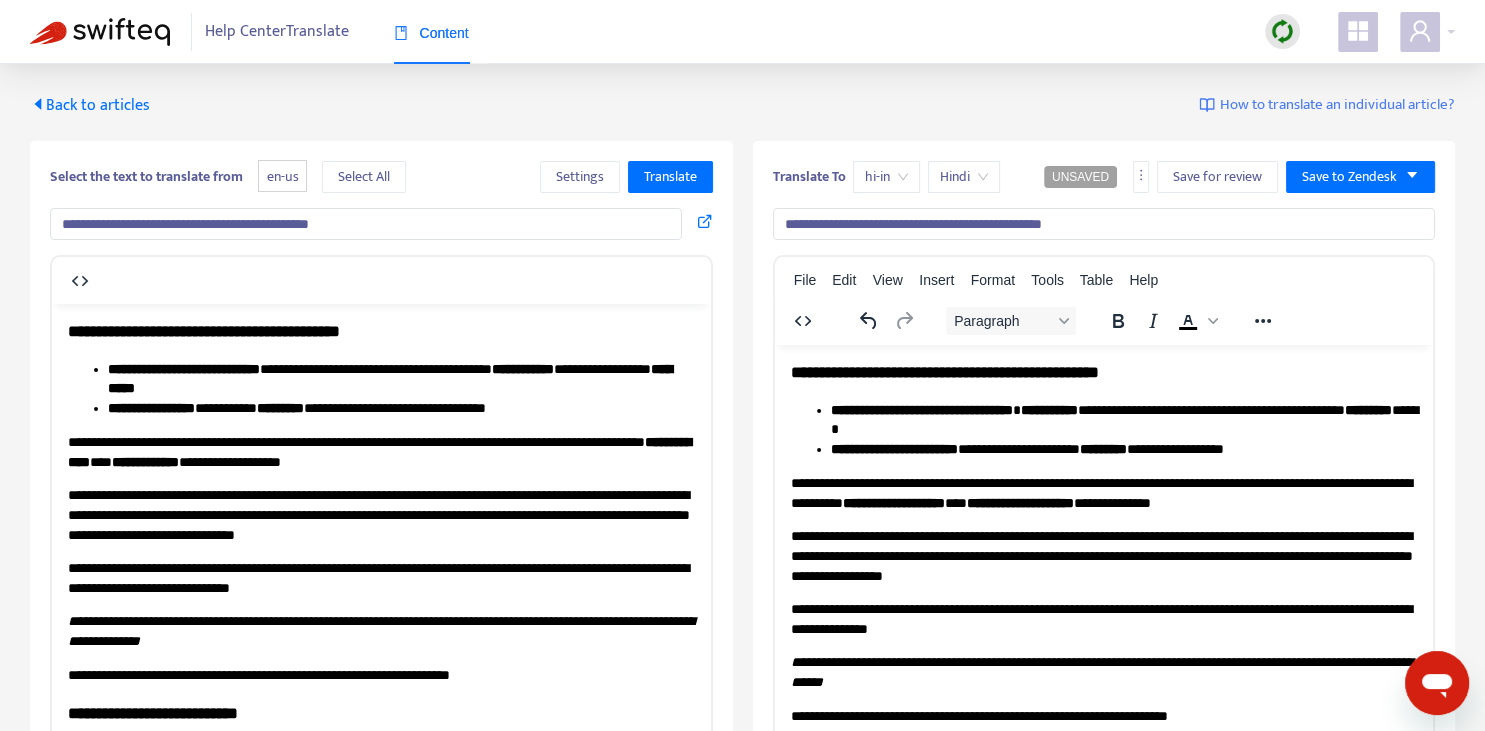 drag, startPoint x: 815, startPoint y: 218, endPoint x: 858, endPoint y: 220, distance: 43.046486 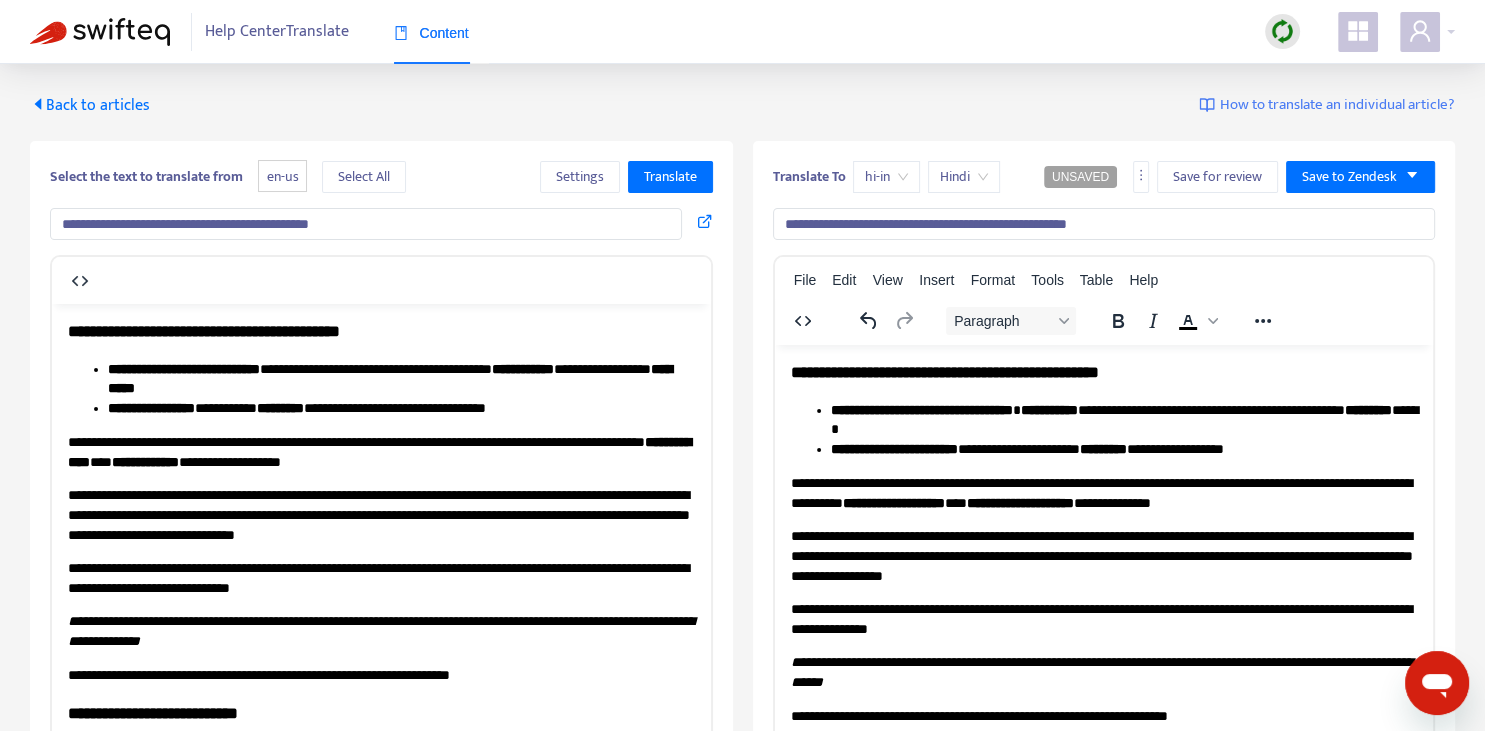 type on "**********" 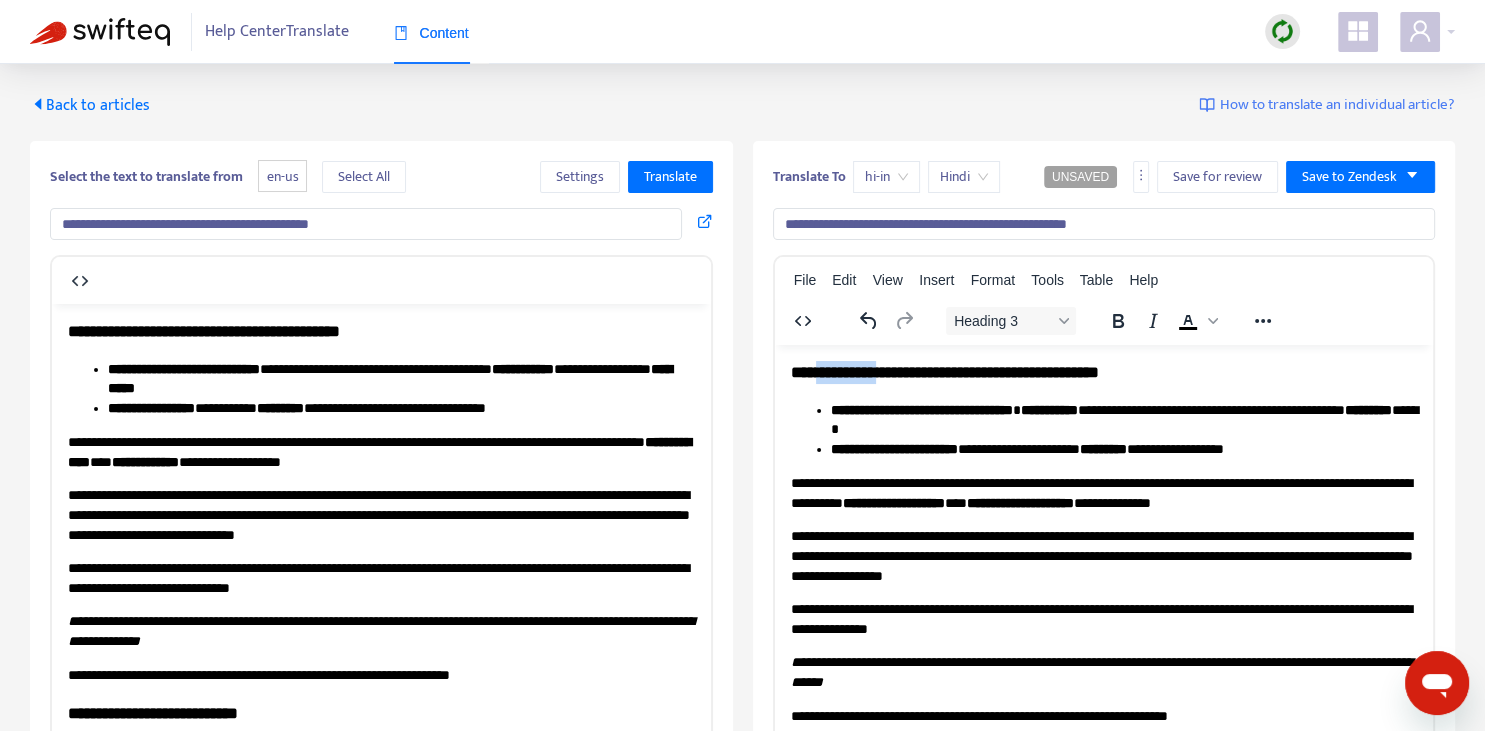 click on "**********" at bounding box center [944, 371] 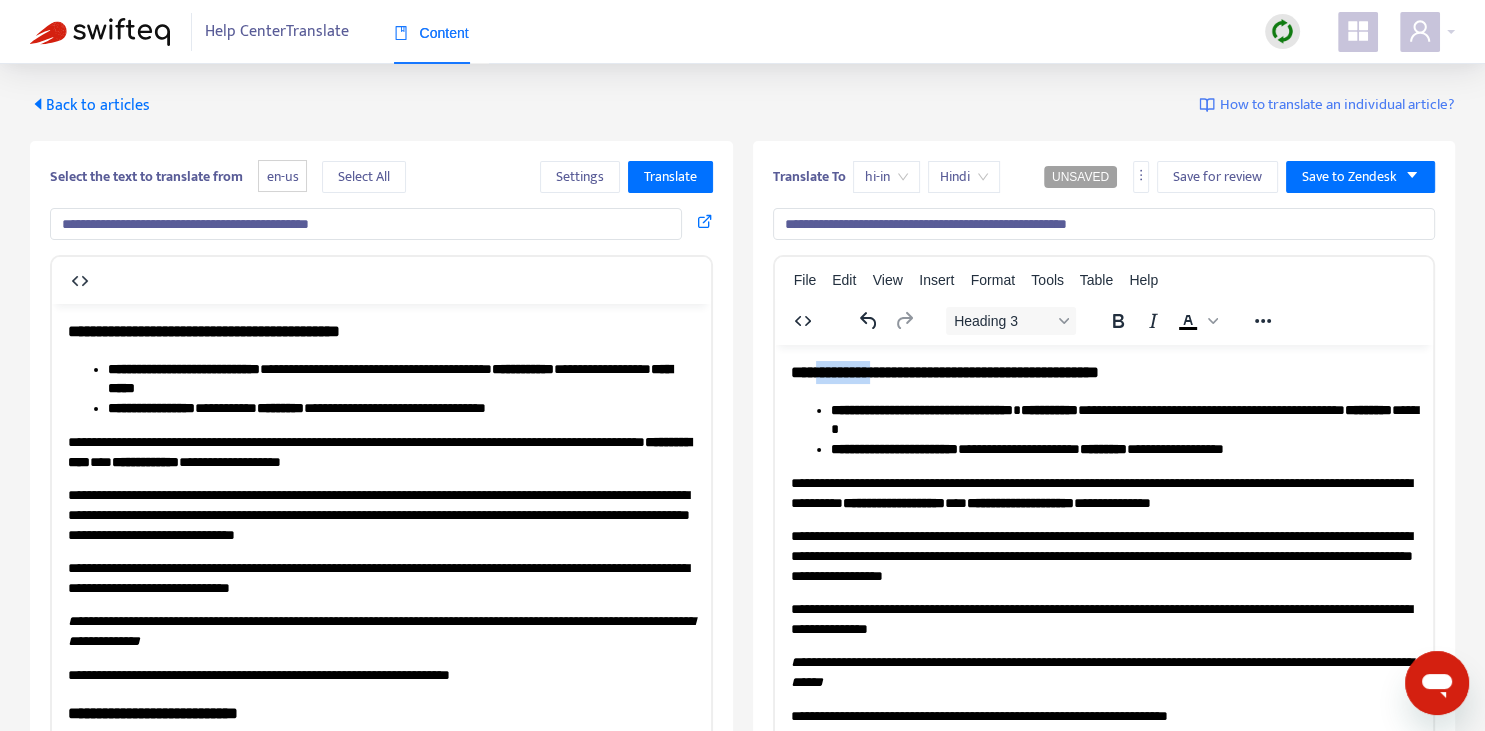 type 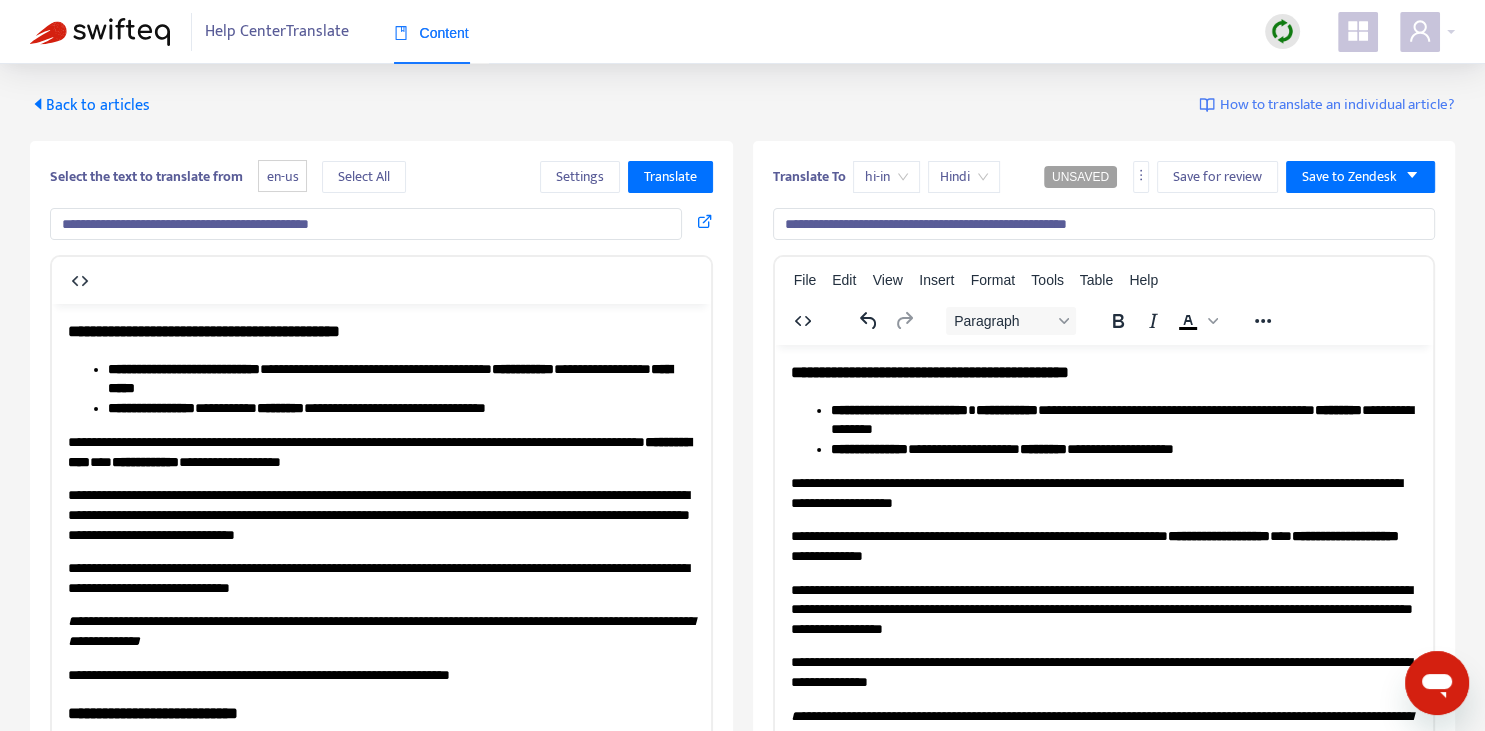 click on "**********" at bounding box center (1103, 492) 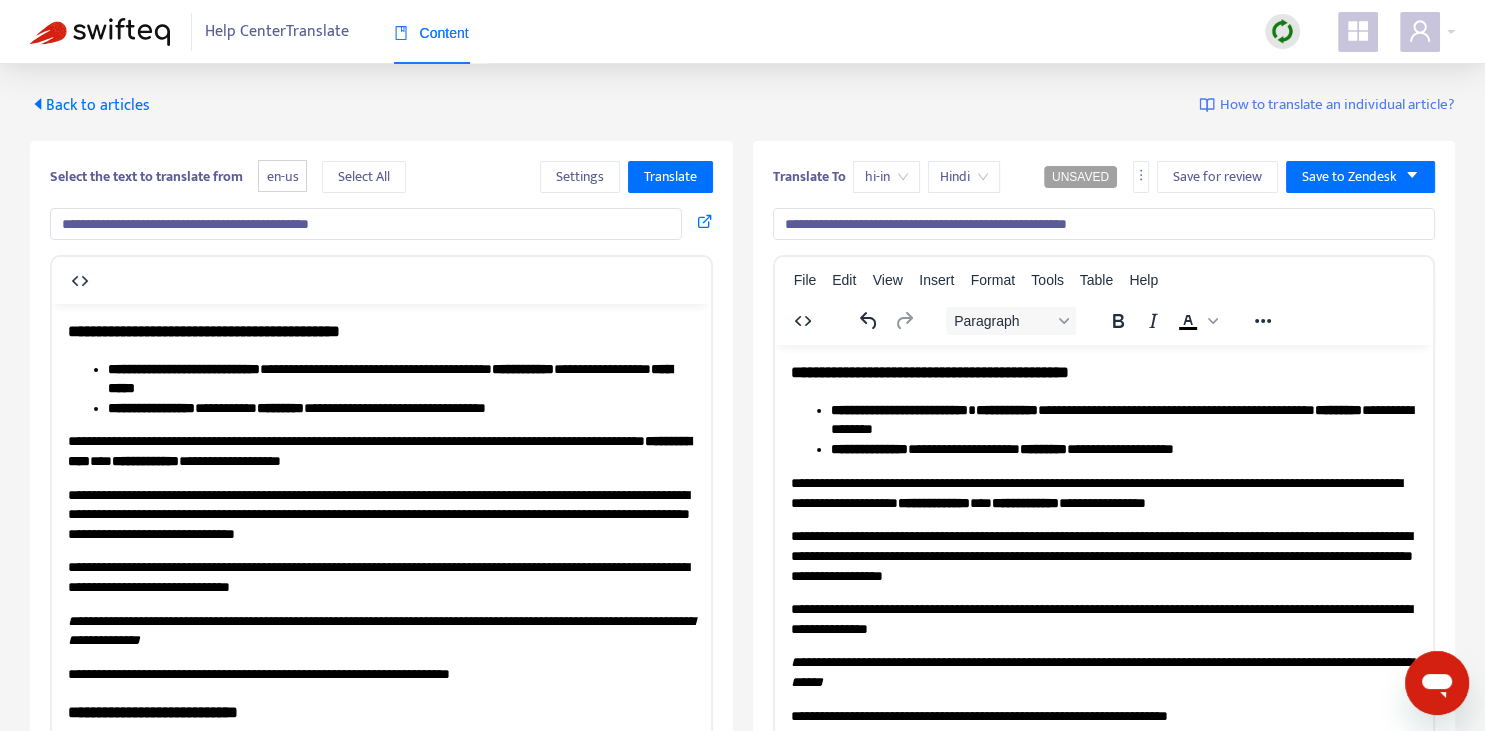 click on "**********" at bounding box center (1103, 492) 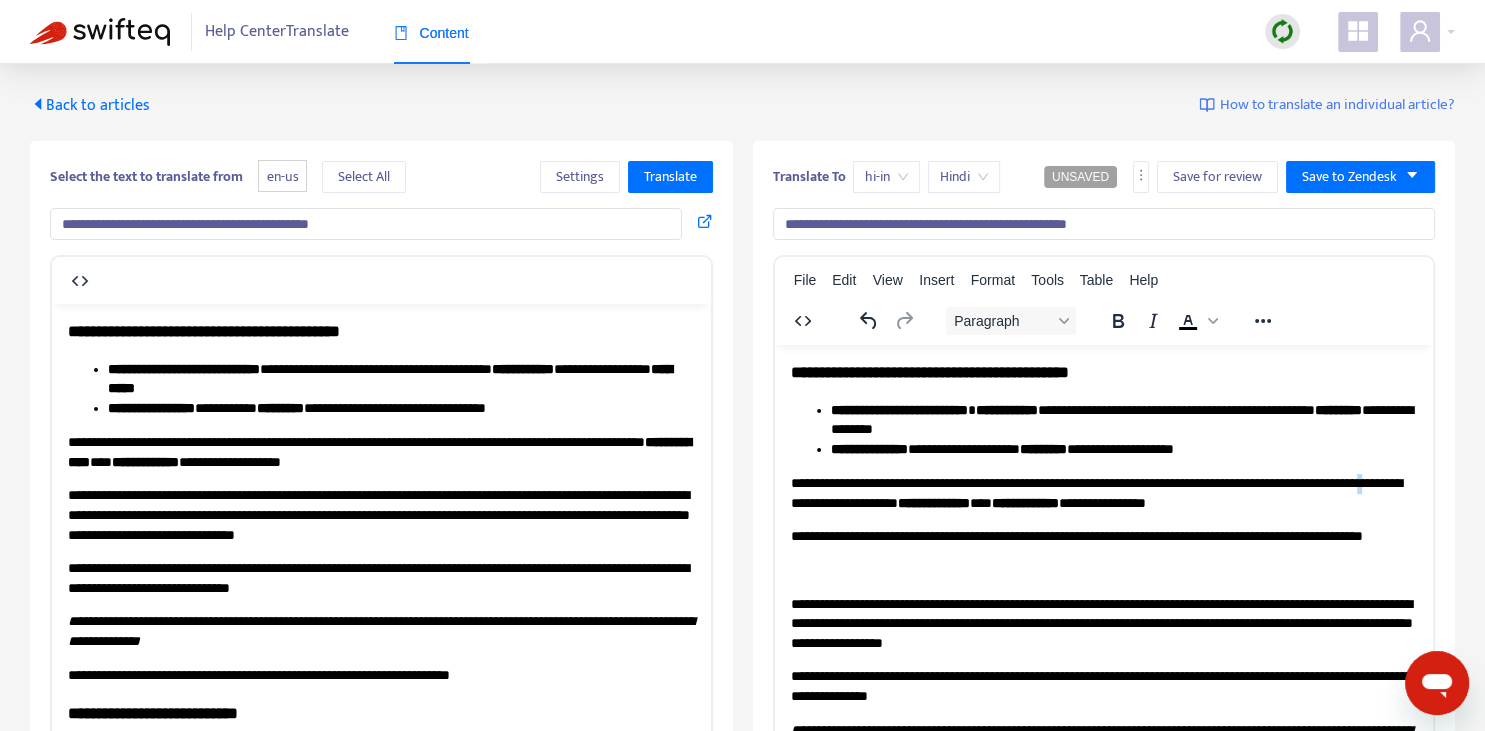 copy on "*" 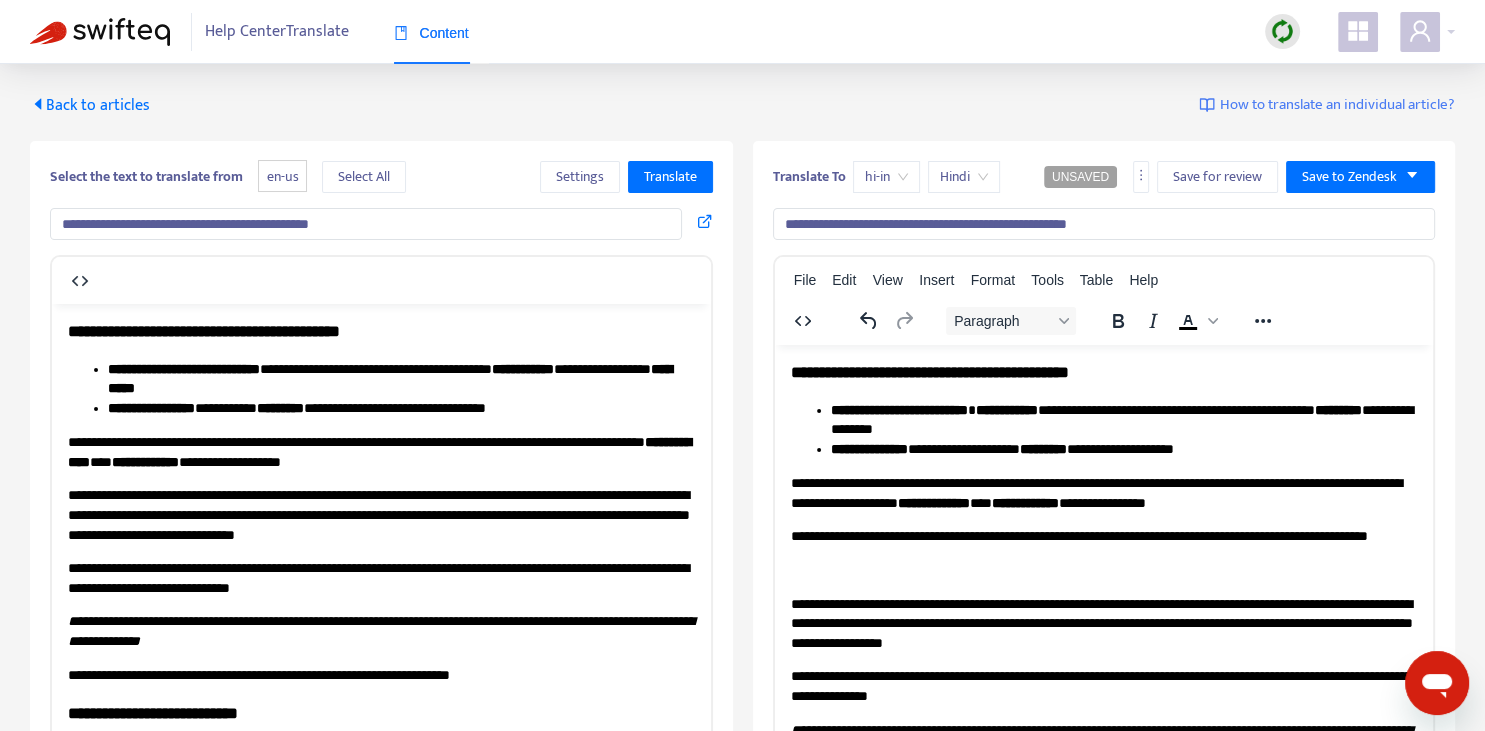 click on "**********" at bounding box center (381, 876) 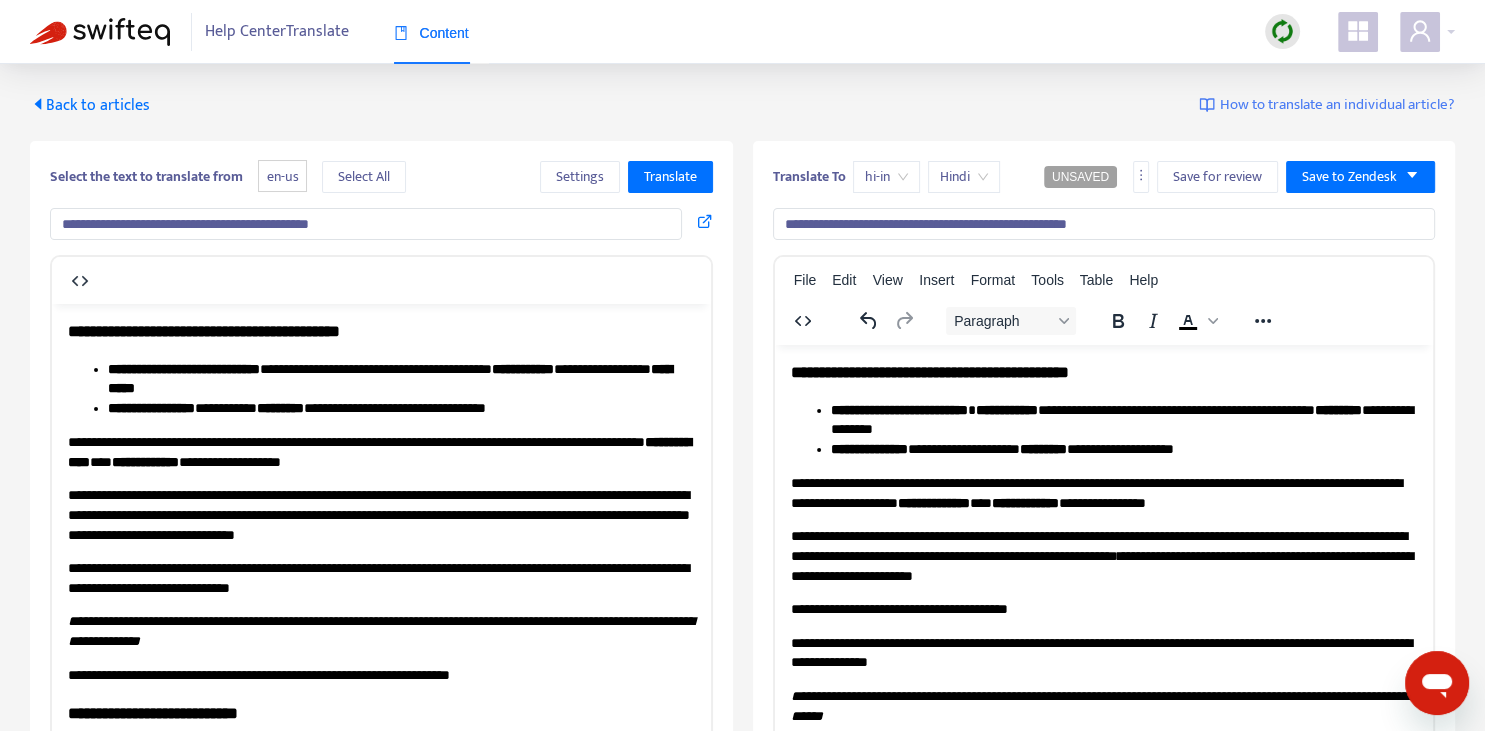 click on "**********" at bounding box center [898, 608] 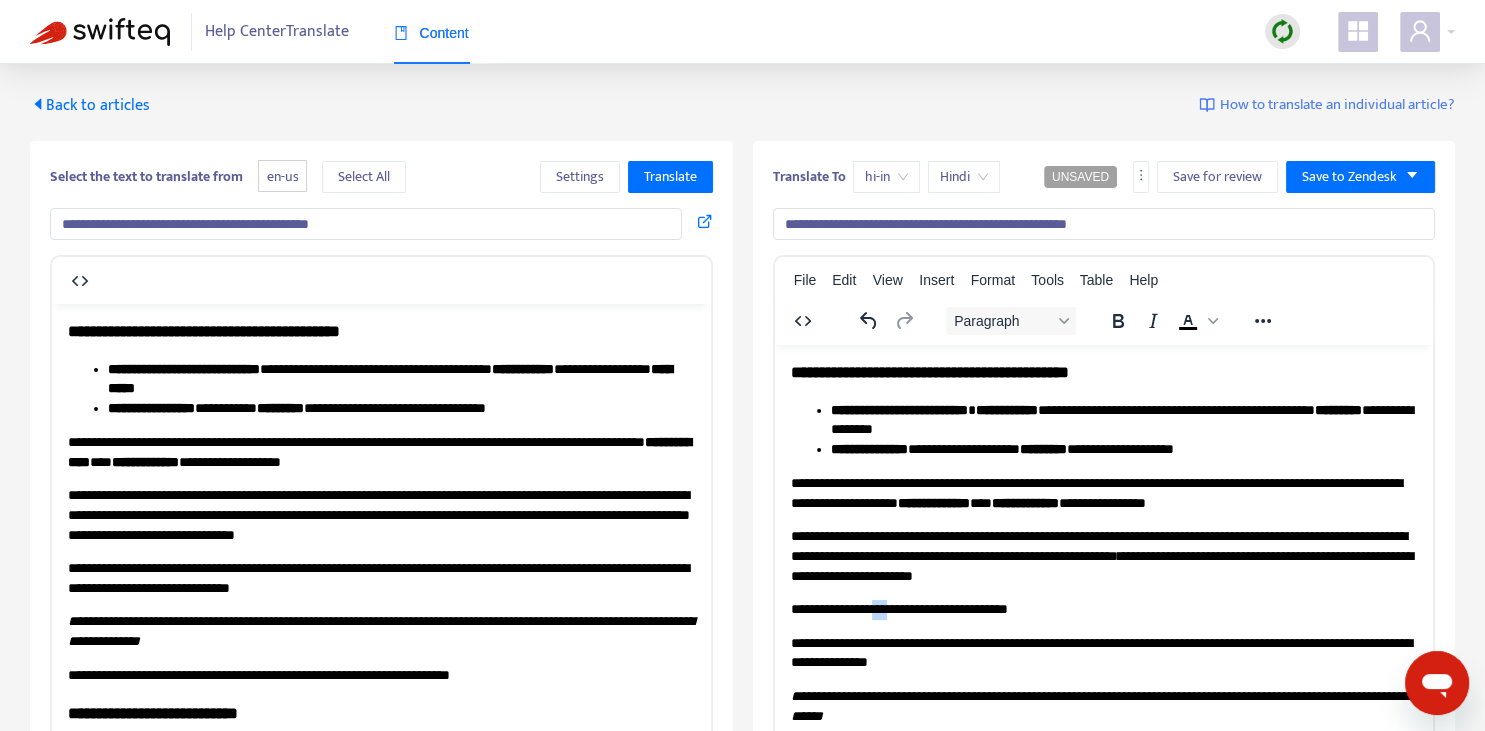 click on "**********" at bounding box center (898, 608) 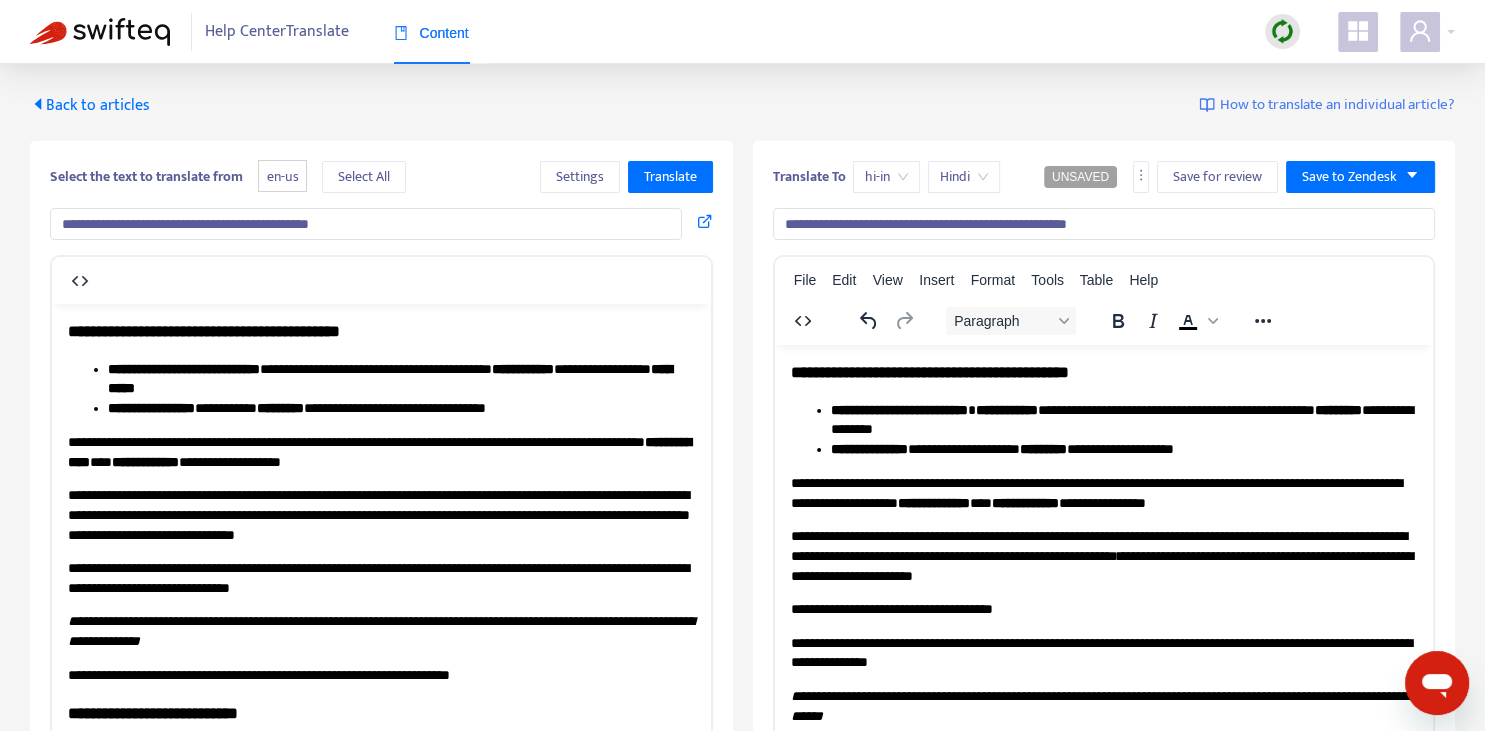 click on "**********" at bounding box center (1103, 609) 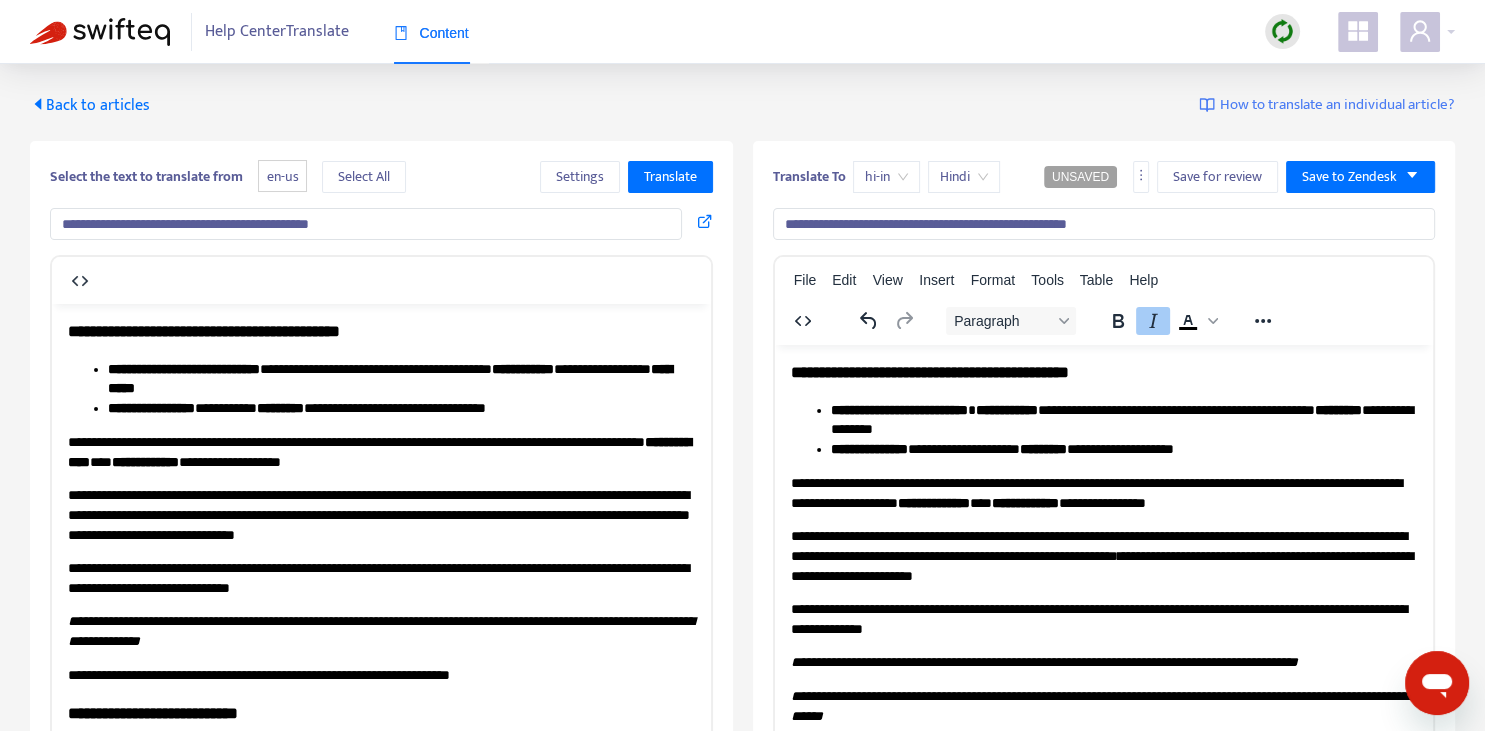 click on "**********" at bounding box center (381, 877) 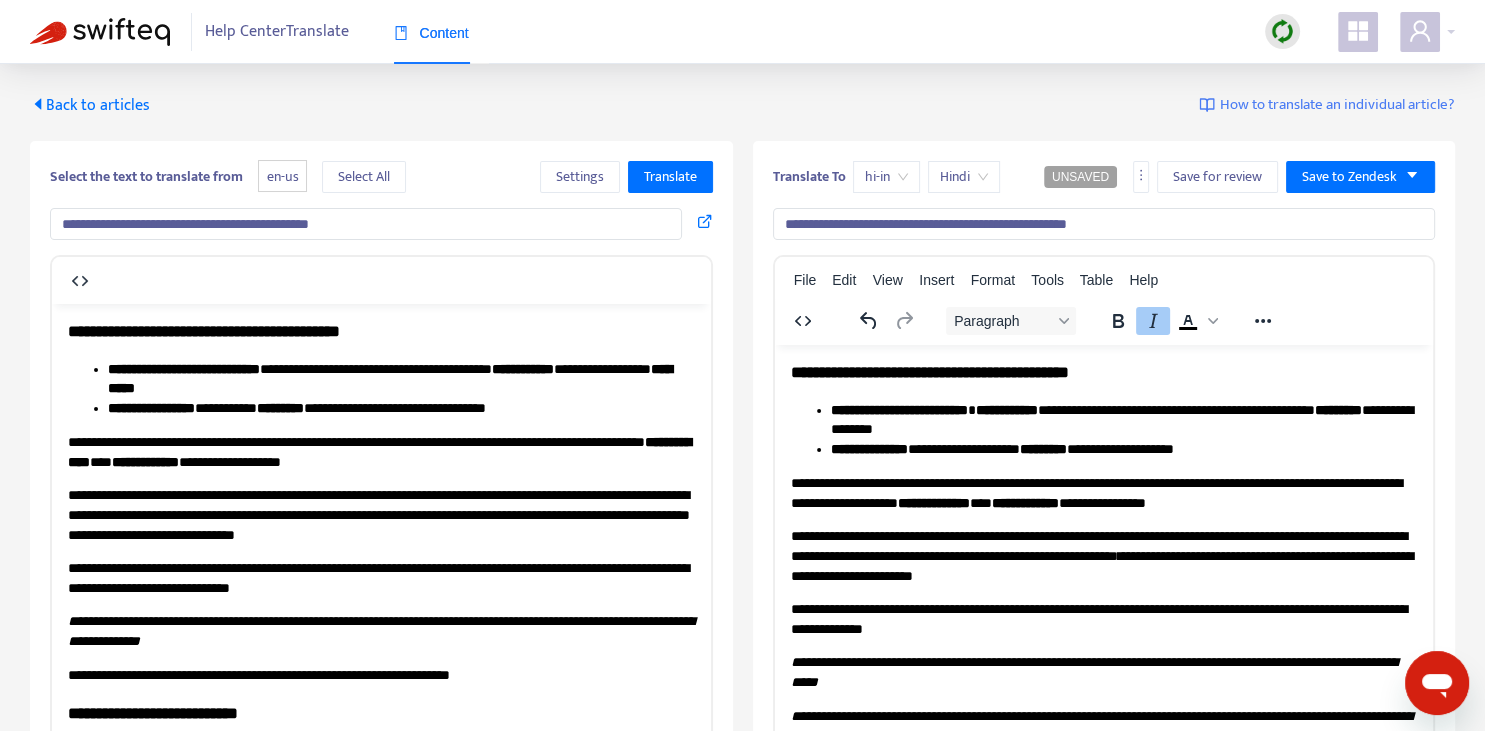click on "**********" at bounding box center (1103, 671) 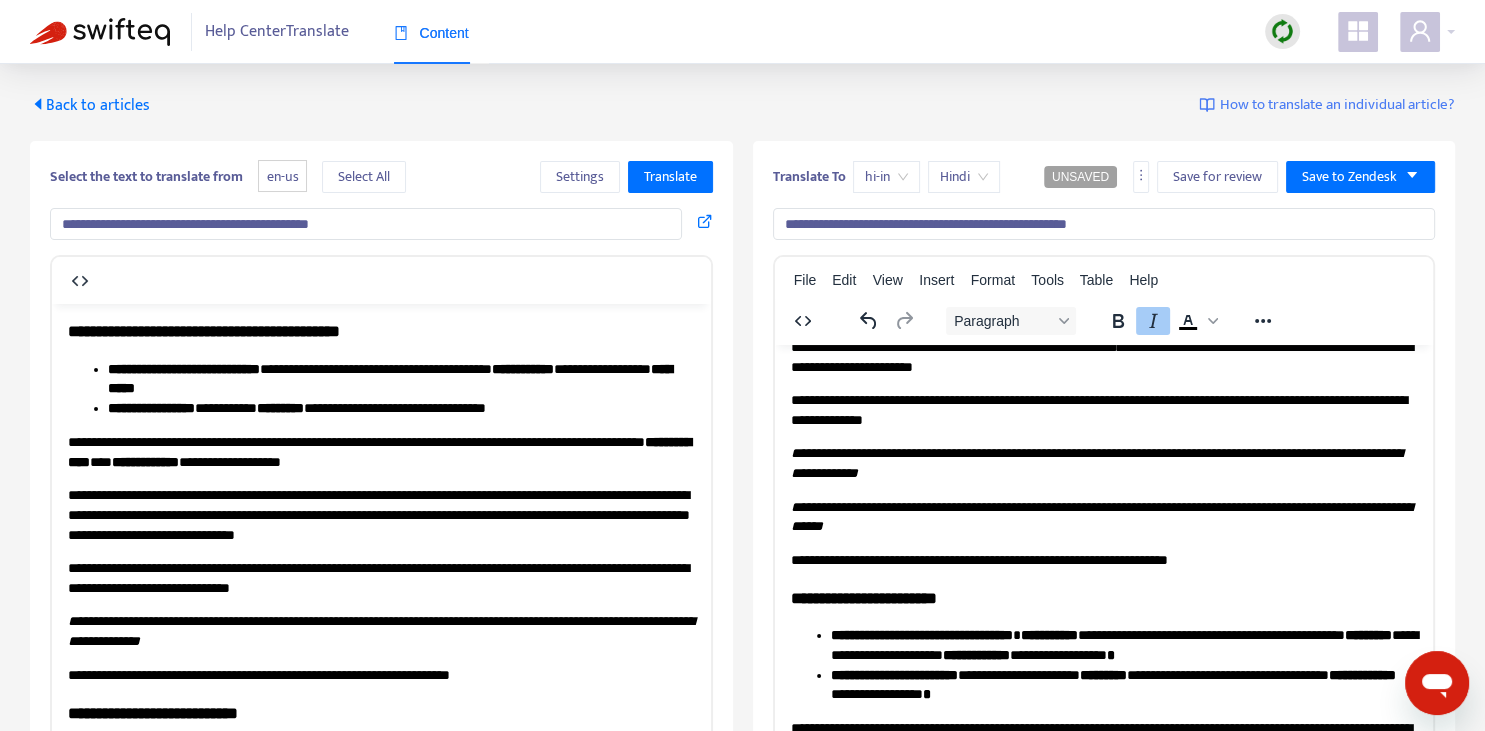 scroll, scrollTop: 211, scrollLeft: 0, axis: vertical 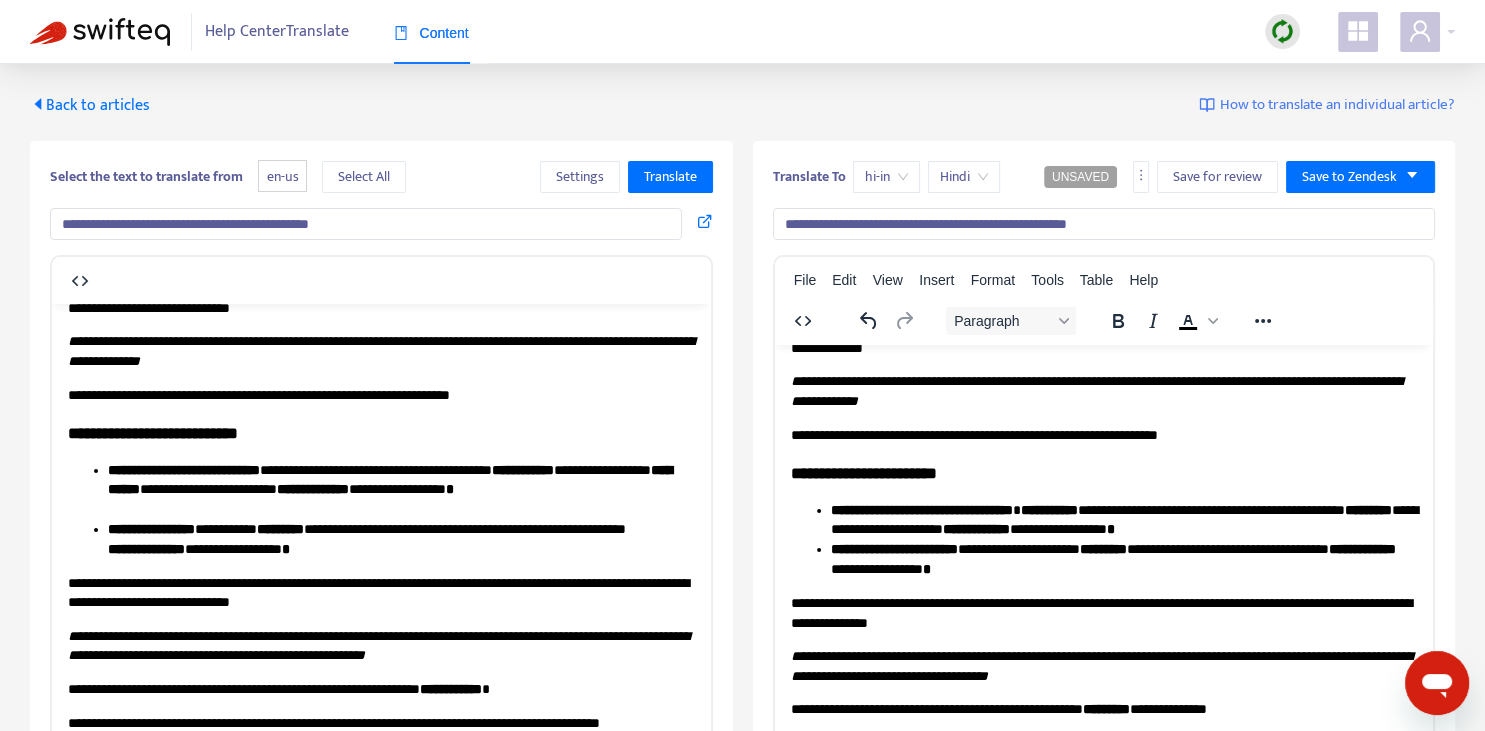 click on "**********" at bounding box center [1103, 627] 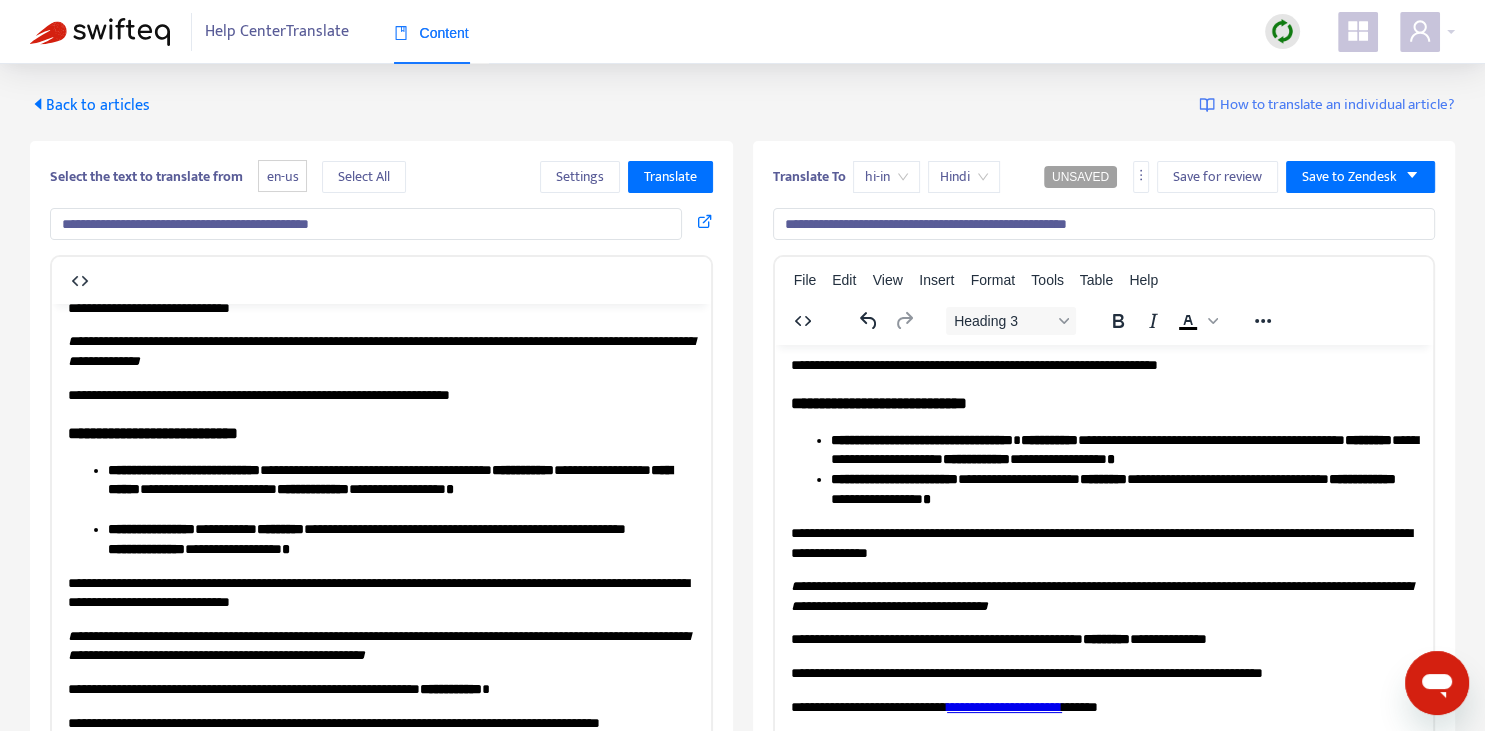 scroll, scrollTop: 352, scrollLeft: 0, axis: vertical 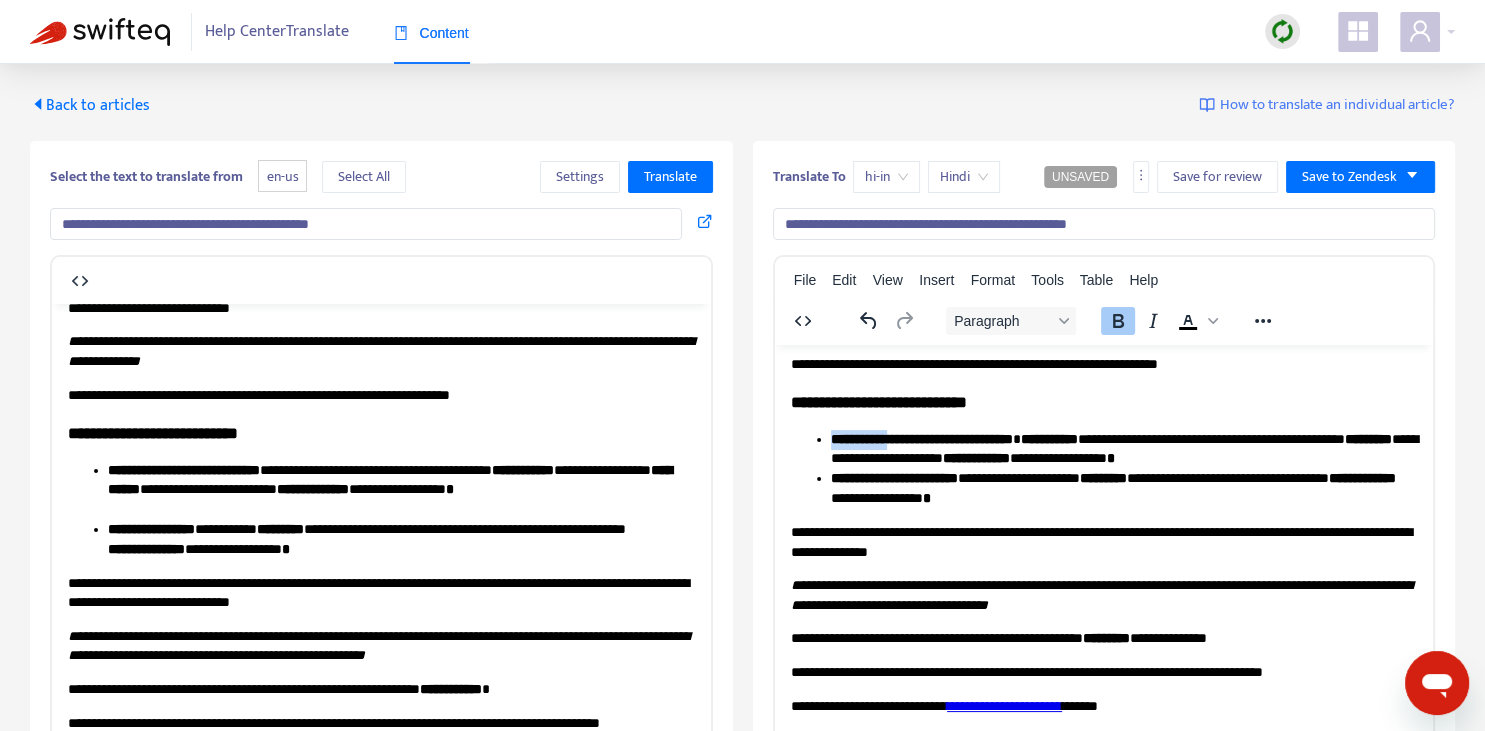drag, startPoint x: 832, startPoint y: 437, endPoint x: 892, endPoint y: 437, distance: 60 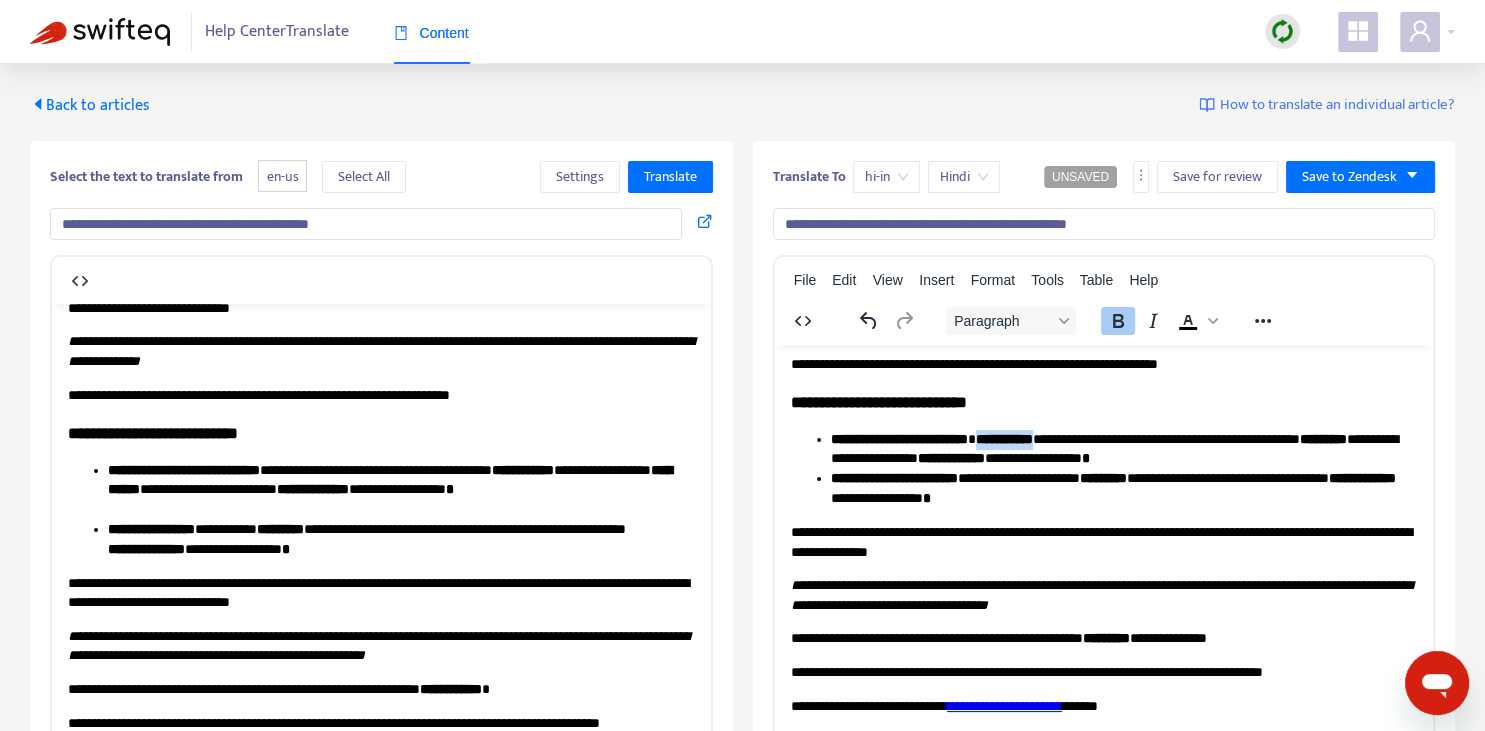 drag, startPoint x: 1016, startPoint y: 436, endPoint x: 1072, endPoint y: 436, distance: 56 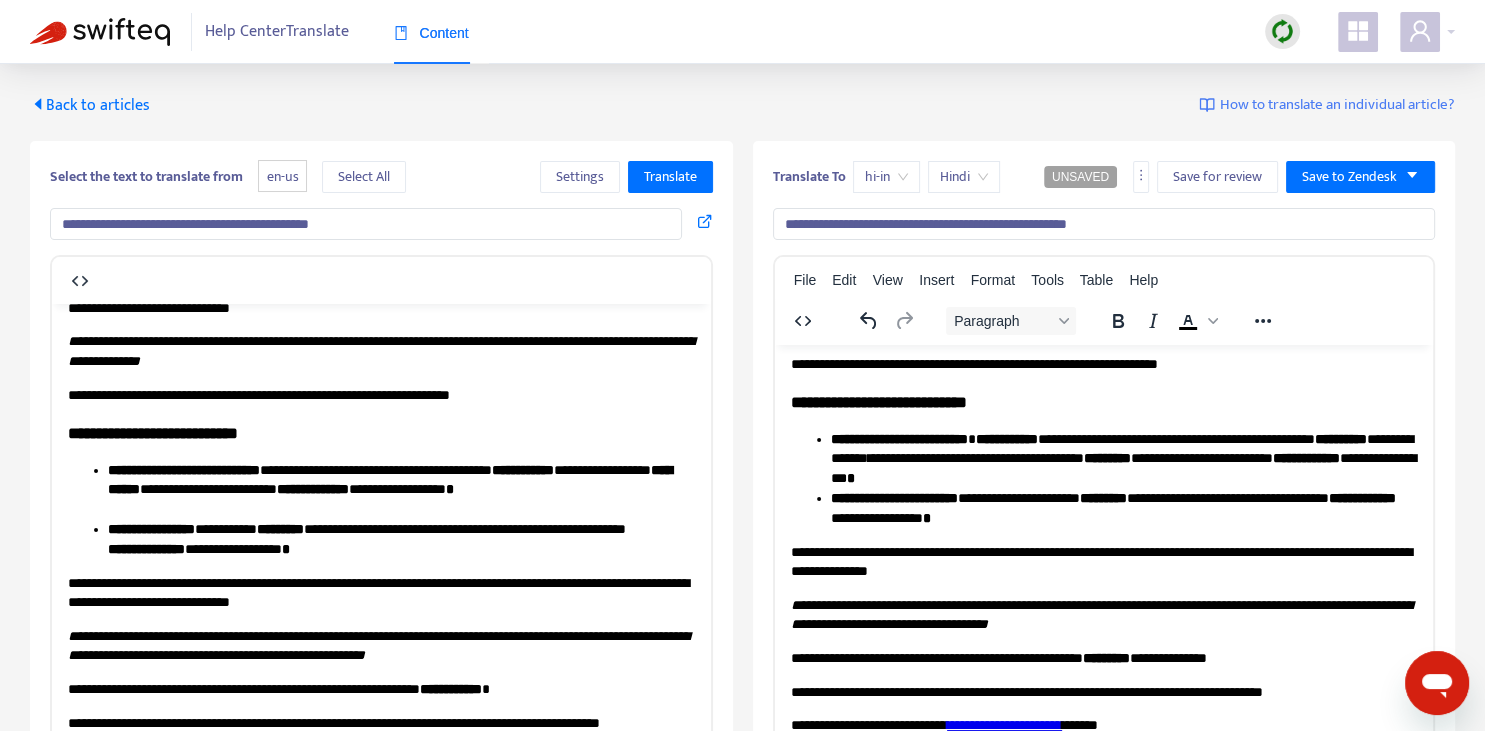click on "**********" at bounding box center [1123, 458] 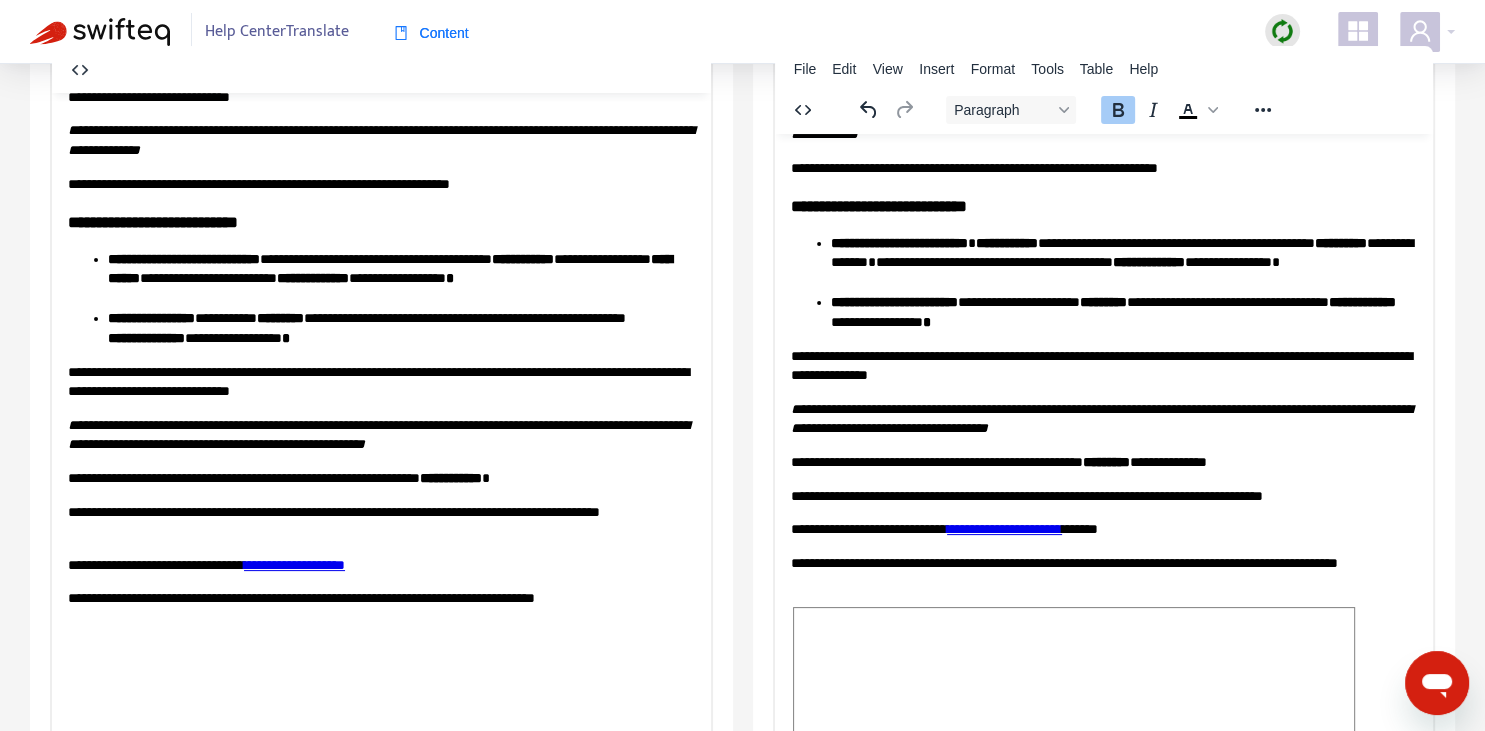 scroll, scrollTop: 322, scrollLeft: 0, axis: vertical 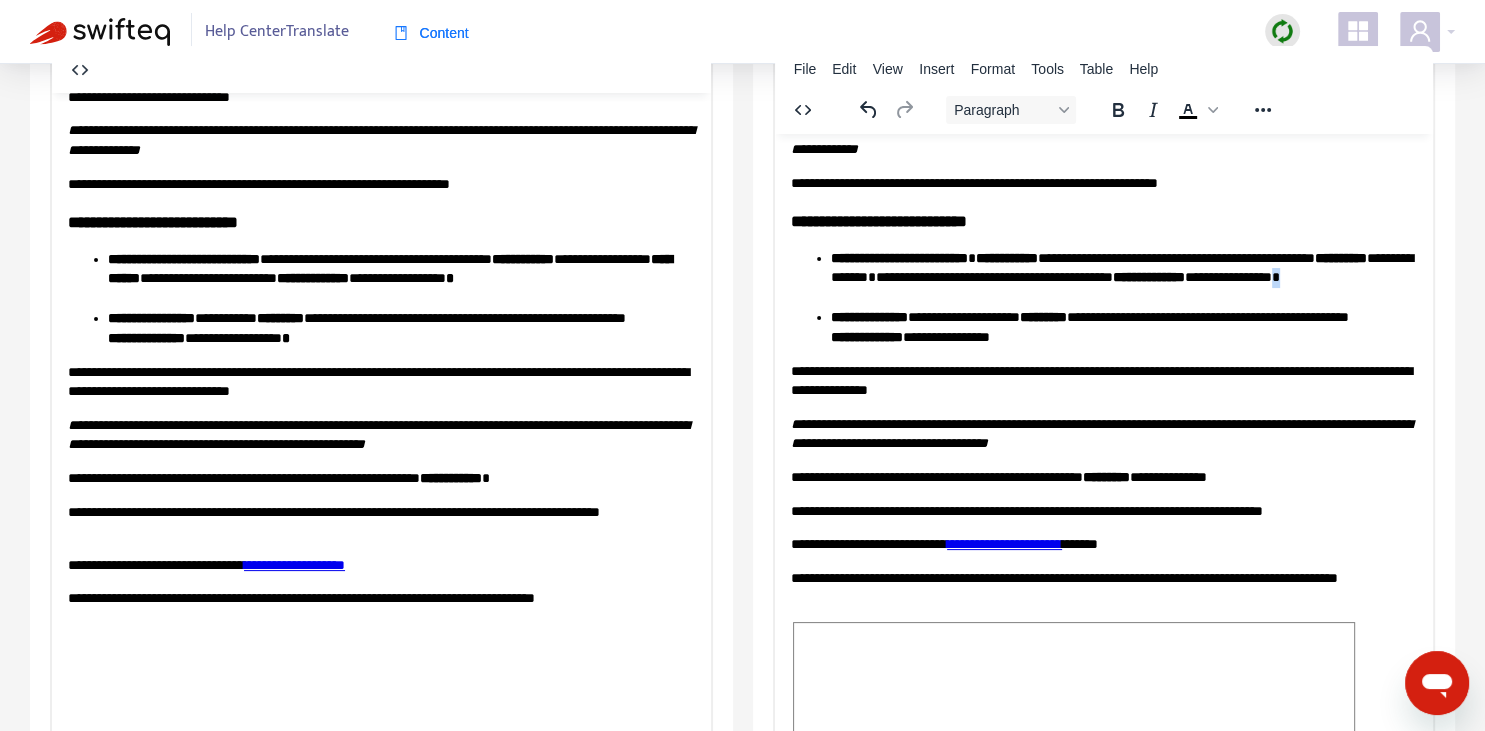 copy on "*" 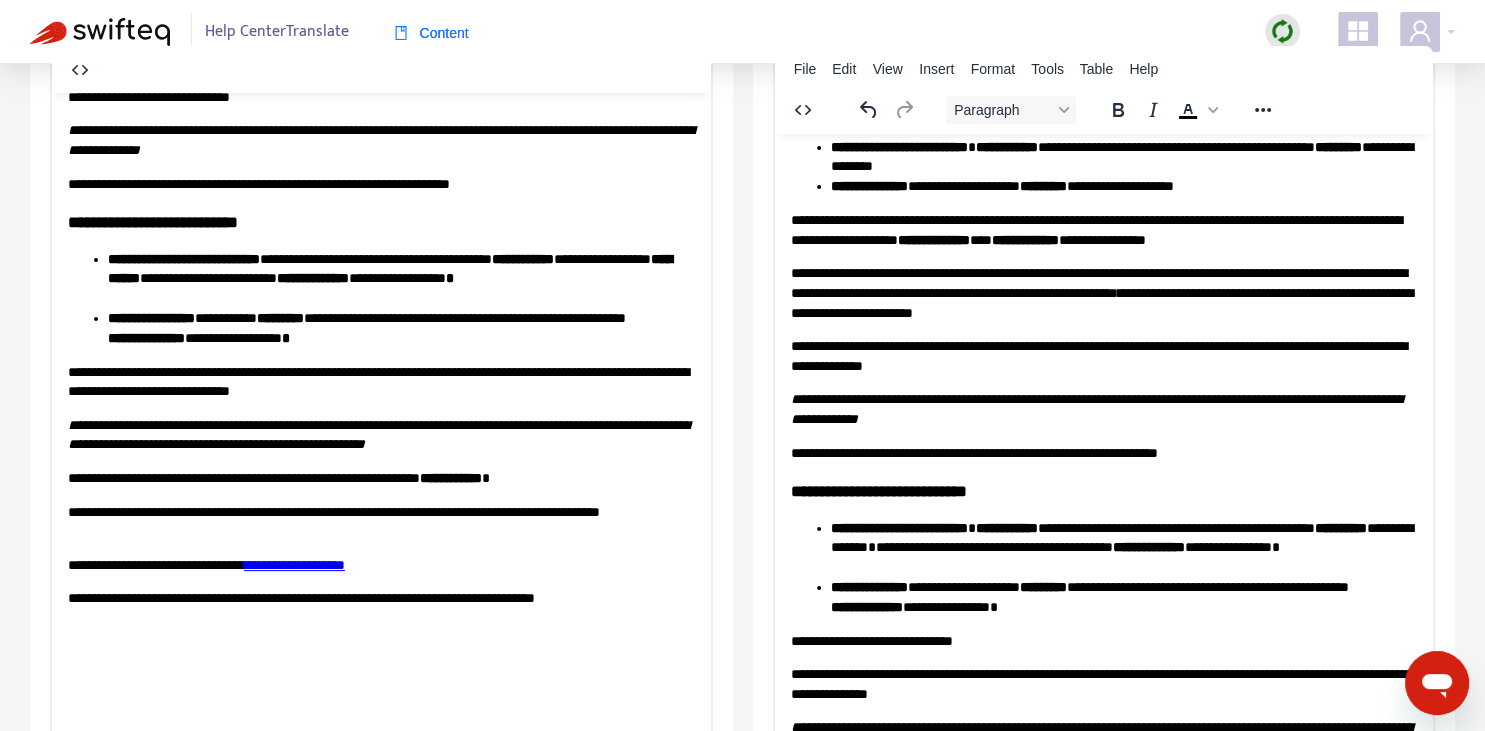 scroll, scrollTop: 0, scrollLeft: 0, axis: both 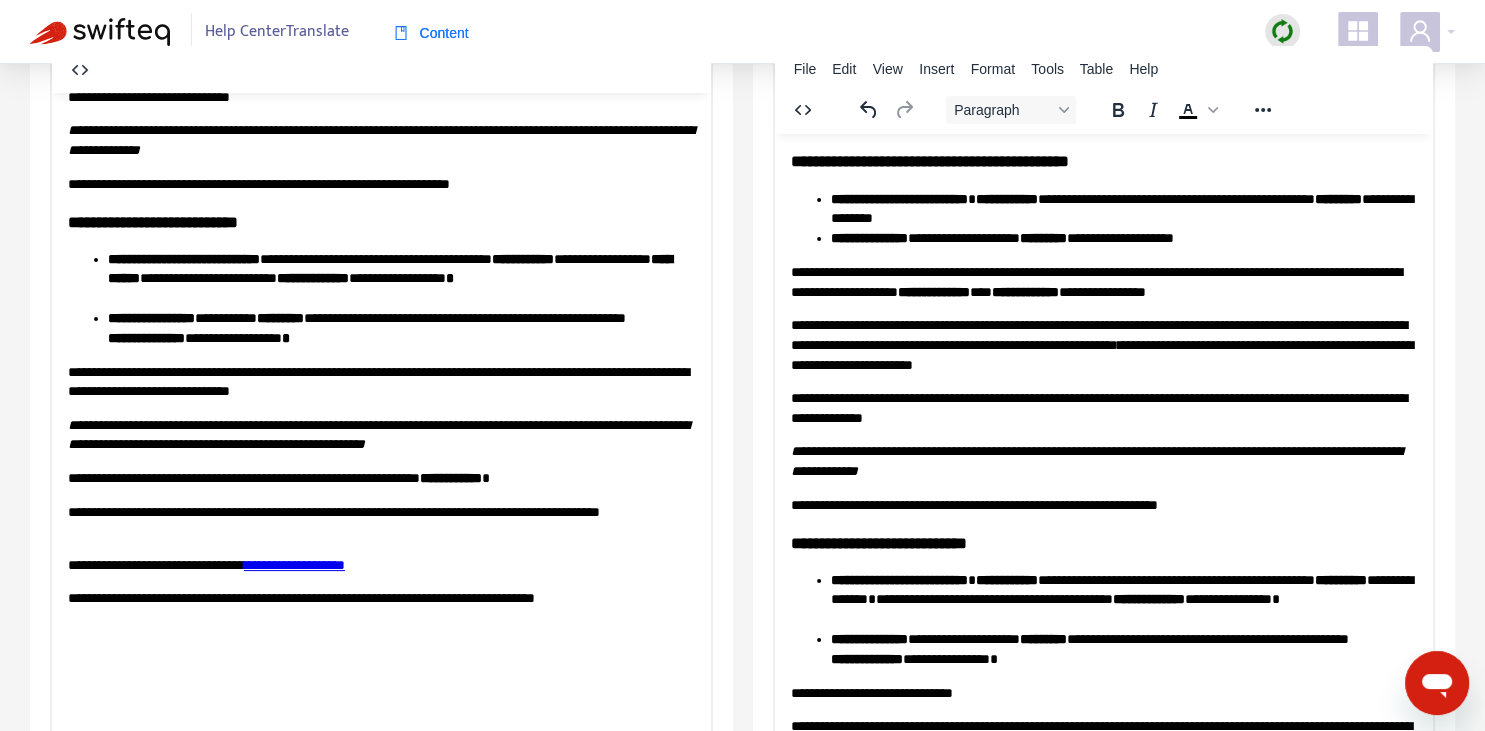 click on "**********" at bounding box center [1098, 407] 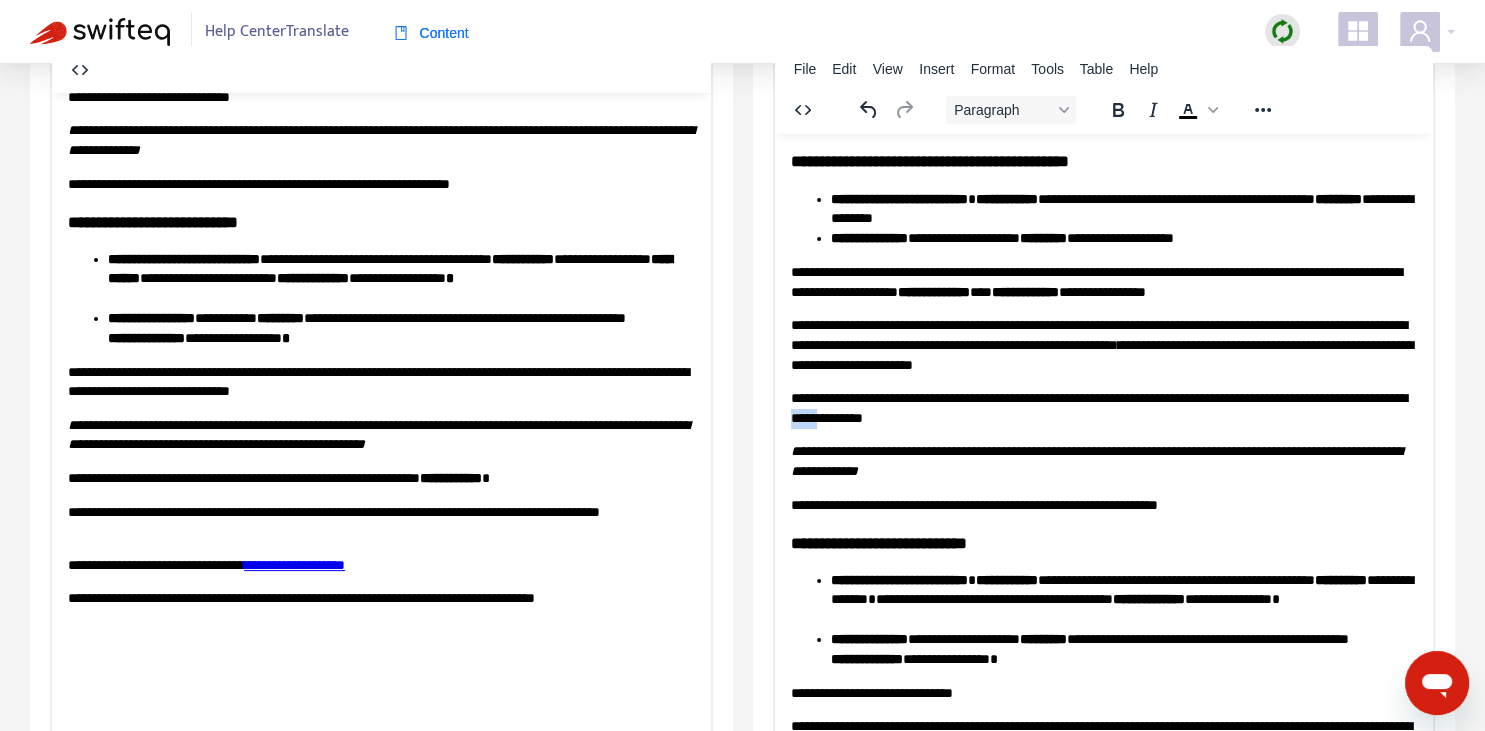click on "**********" at bounding box center (1098, 407) 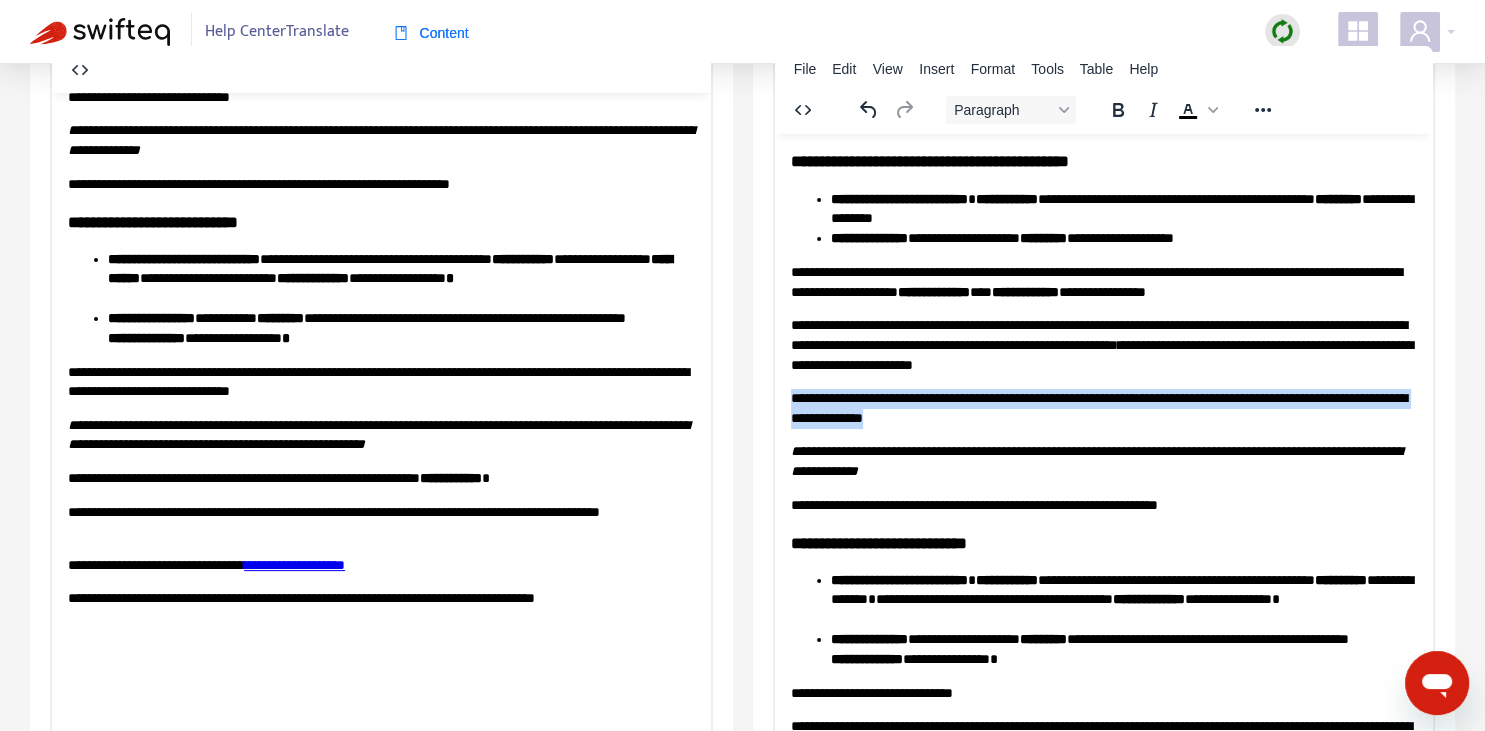 click on "**********" at bounding box center [1098, 407] 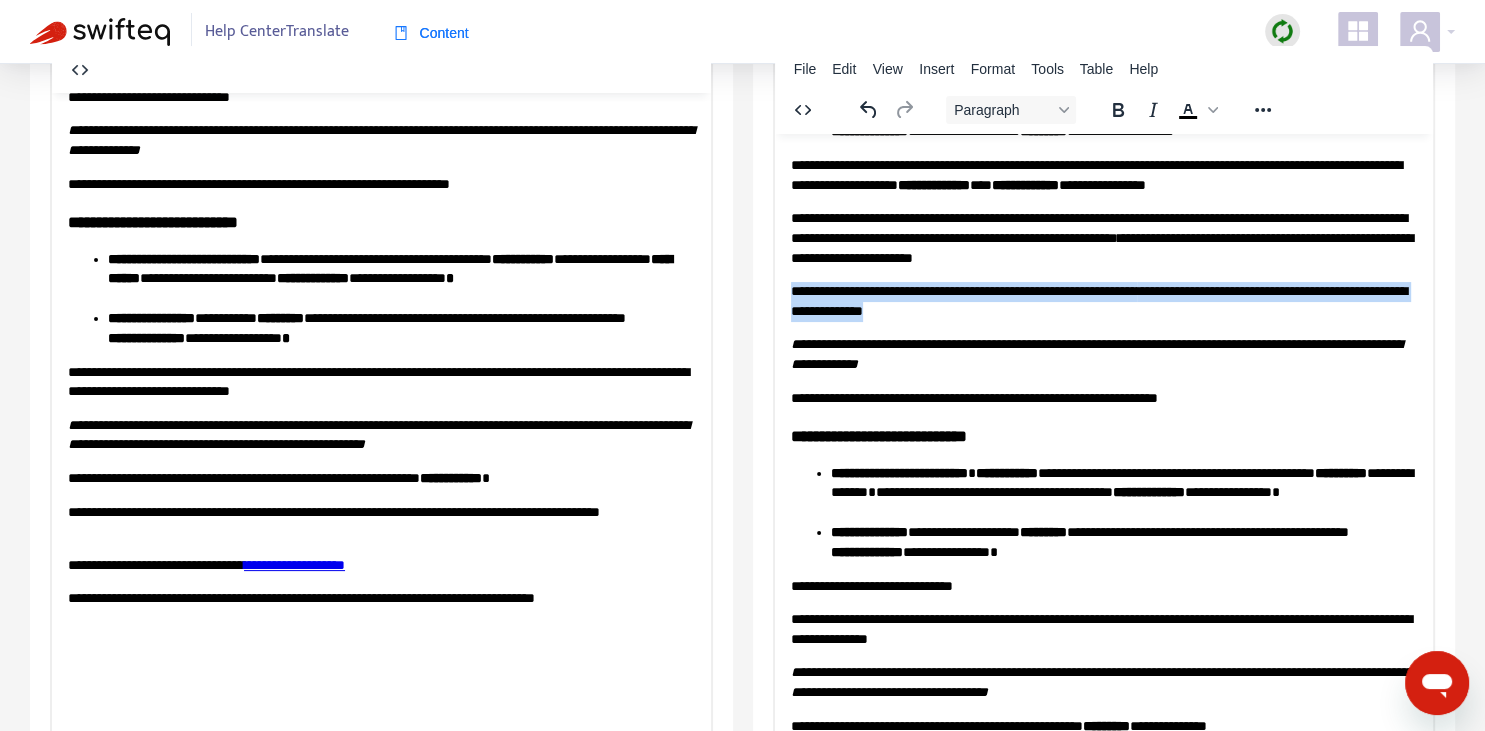 scroll, scrollTop: 140, scrollLeft: 0, axis: vertical 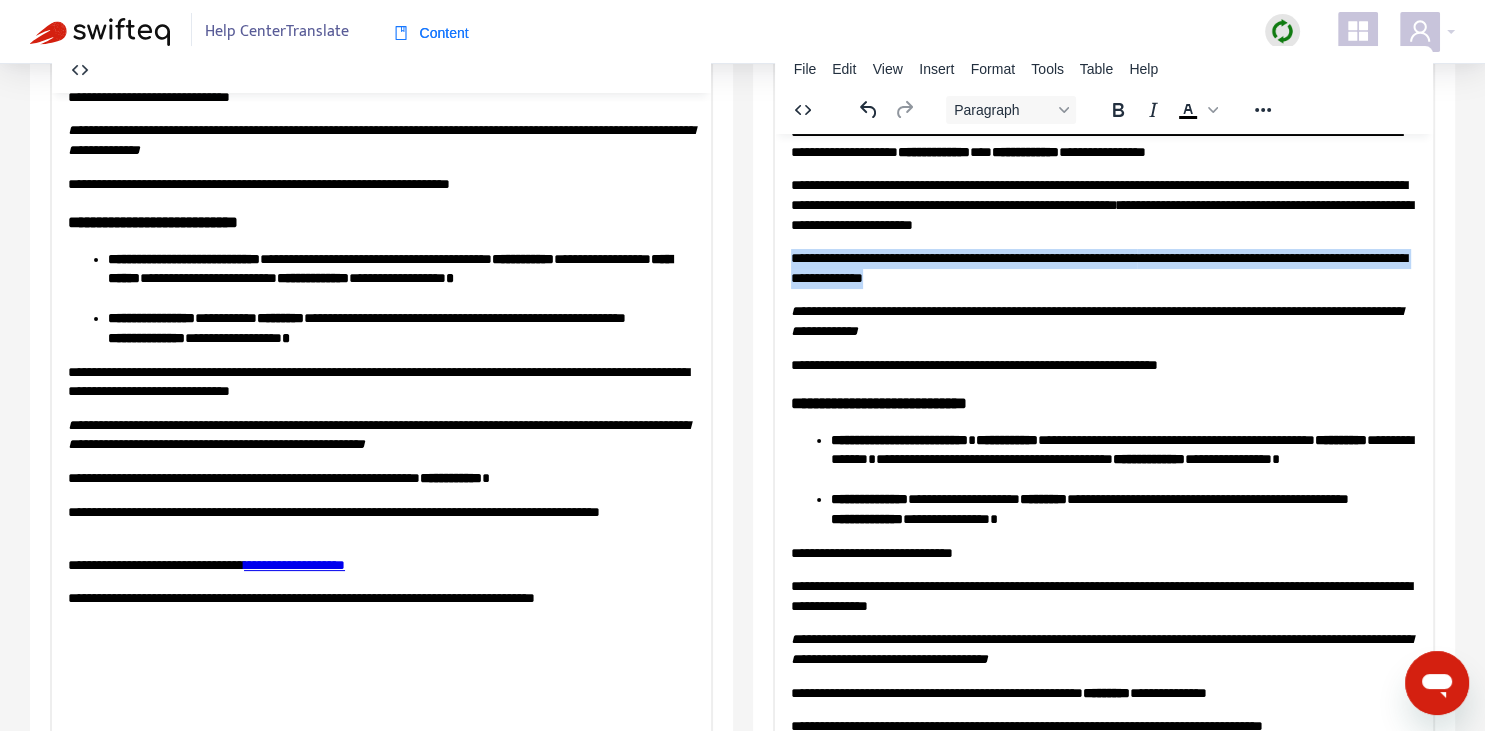 copy on "**********" 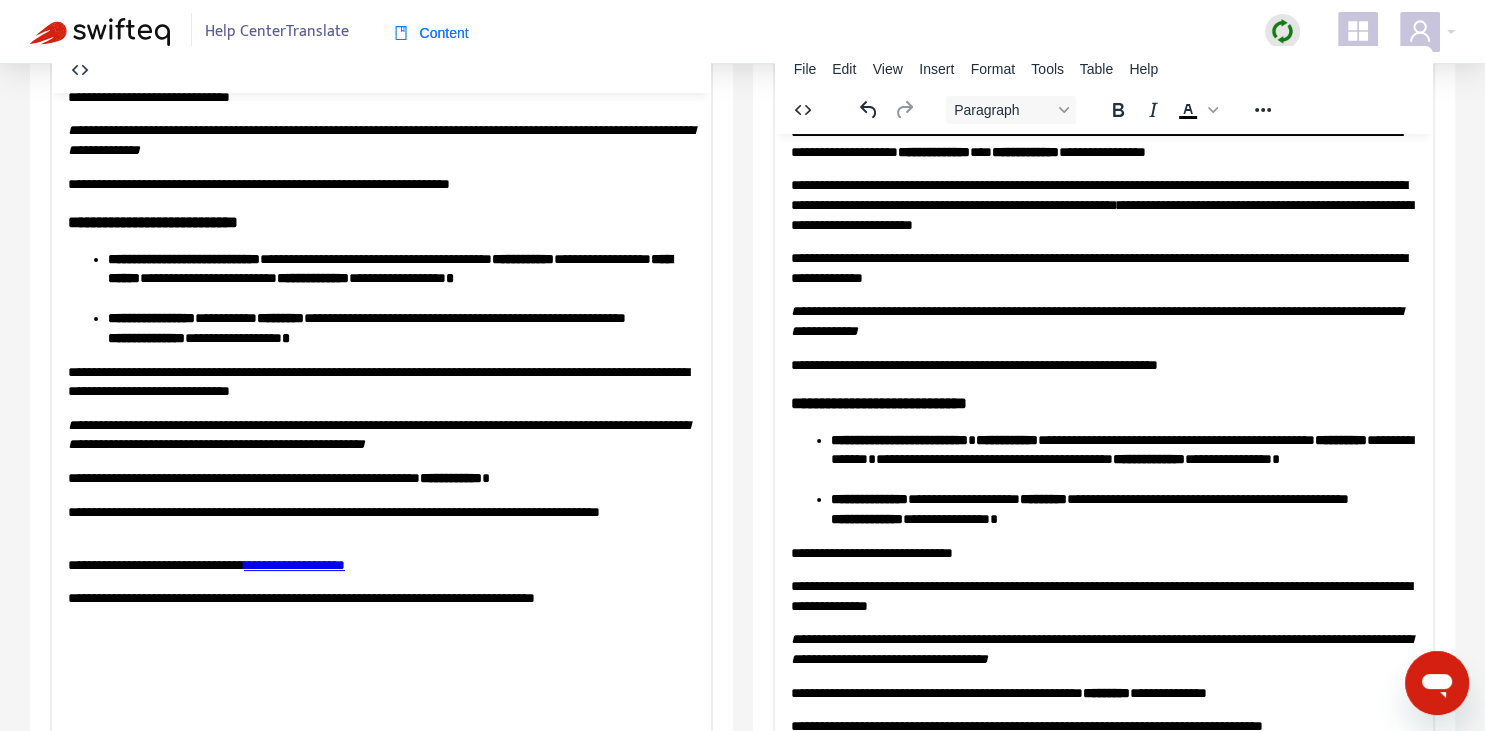 click on "**********" at bounding box center (1103, 553) 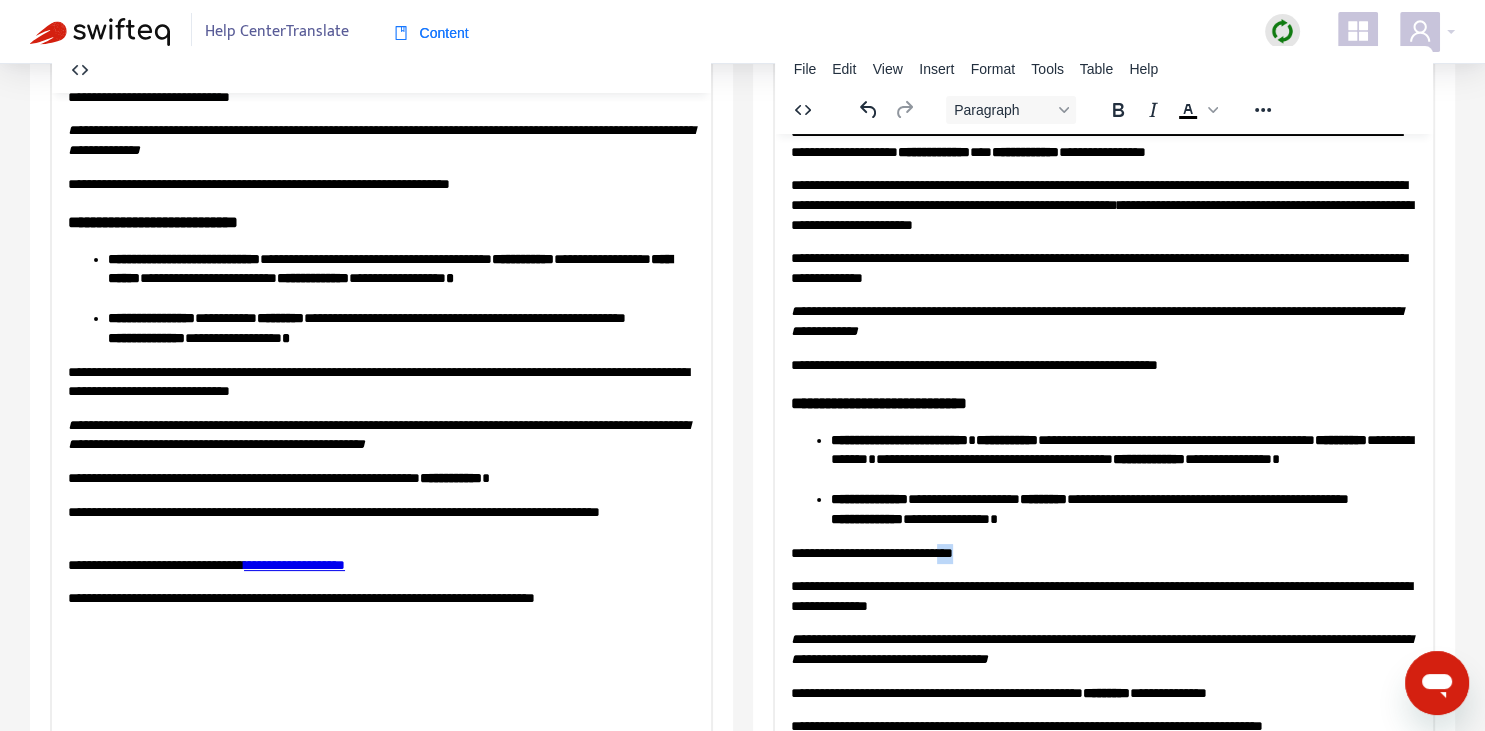 click on "**********" at bounding box center (1103, 553) 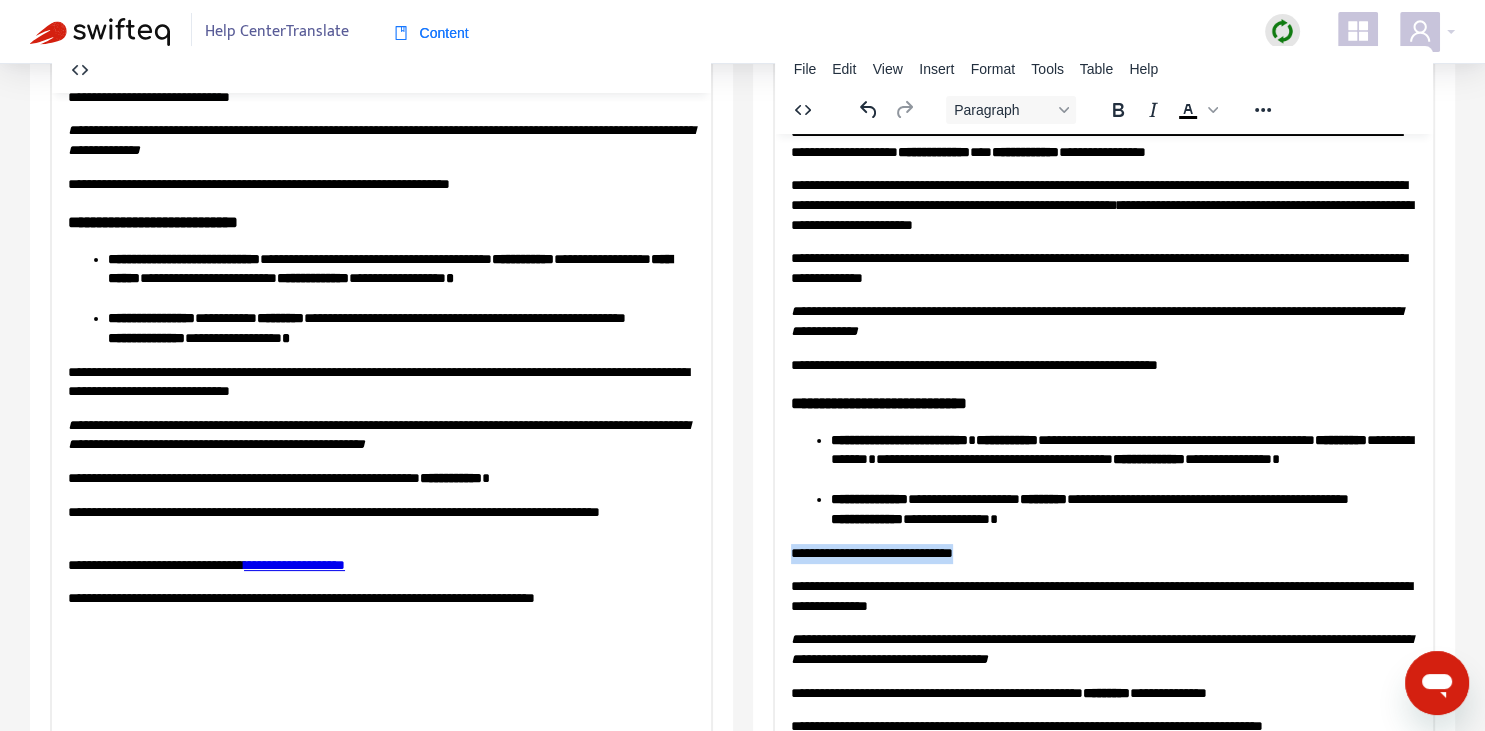 click on "**********" at bounding box center [1103, 553] 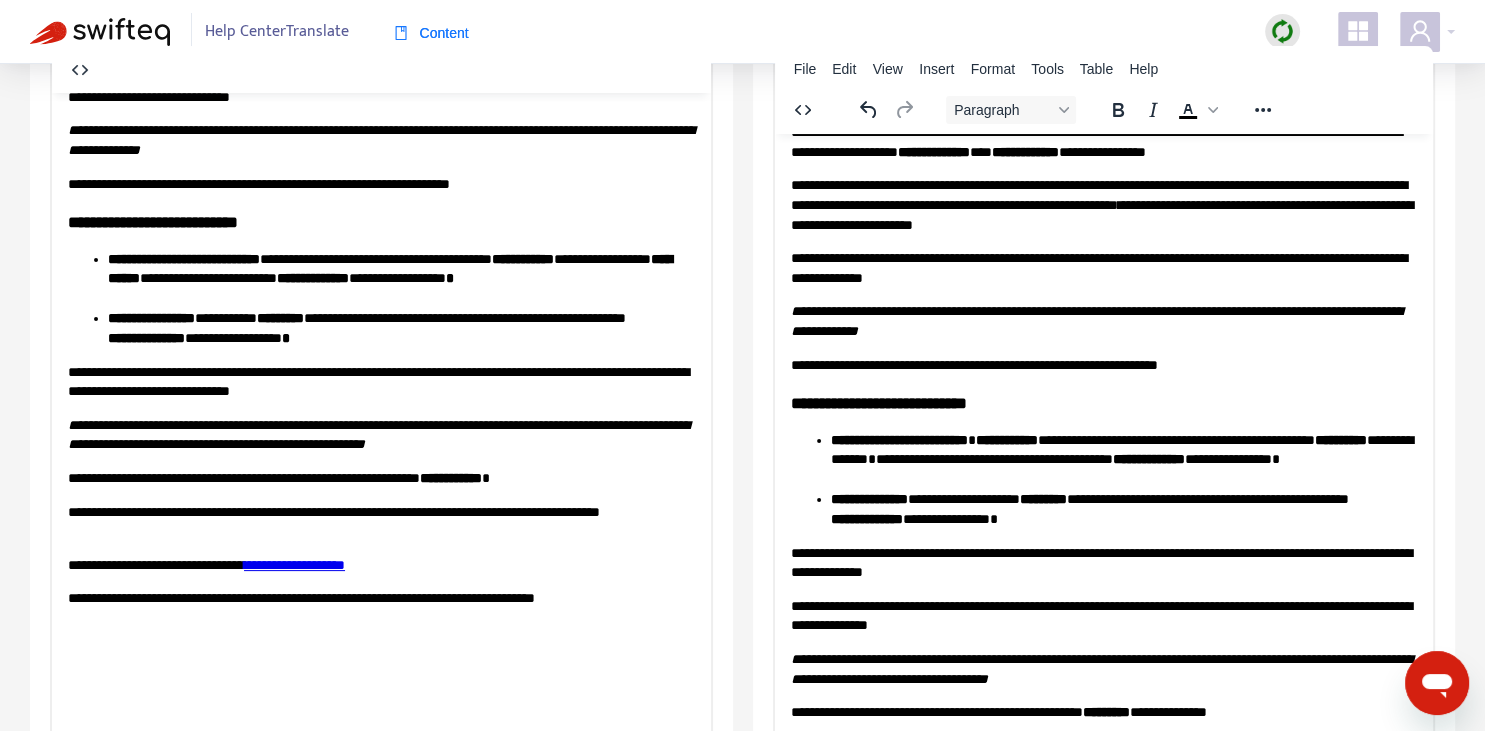 click on "**********" at bounding box center [1100, 562] 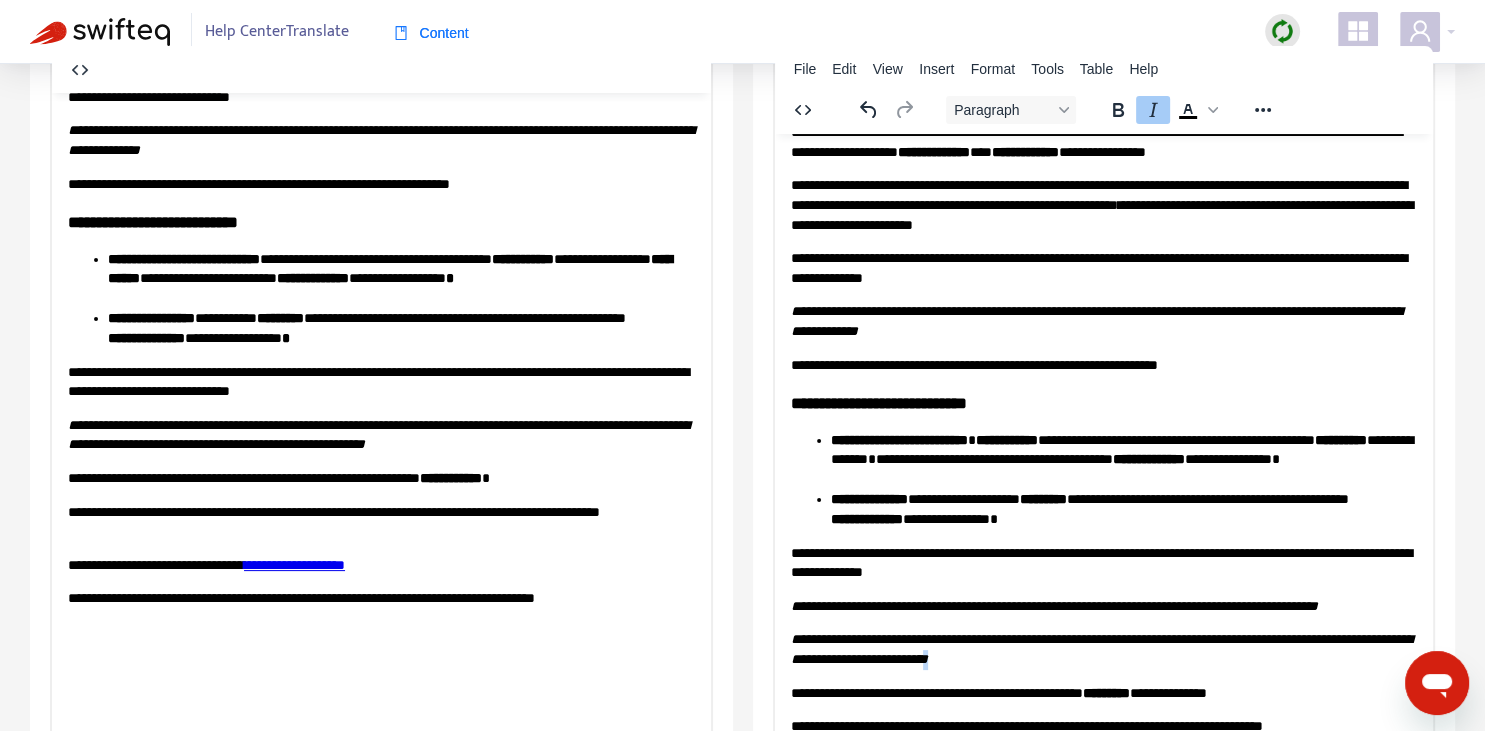 copy on "*" 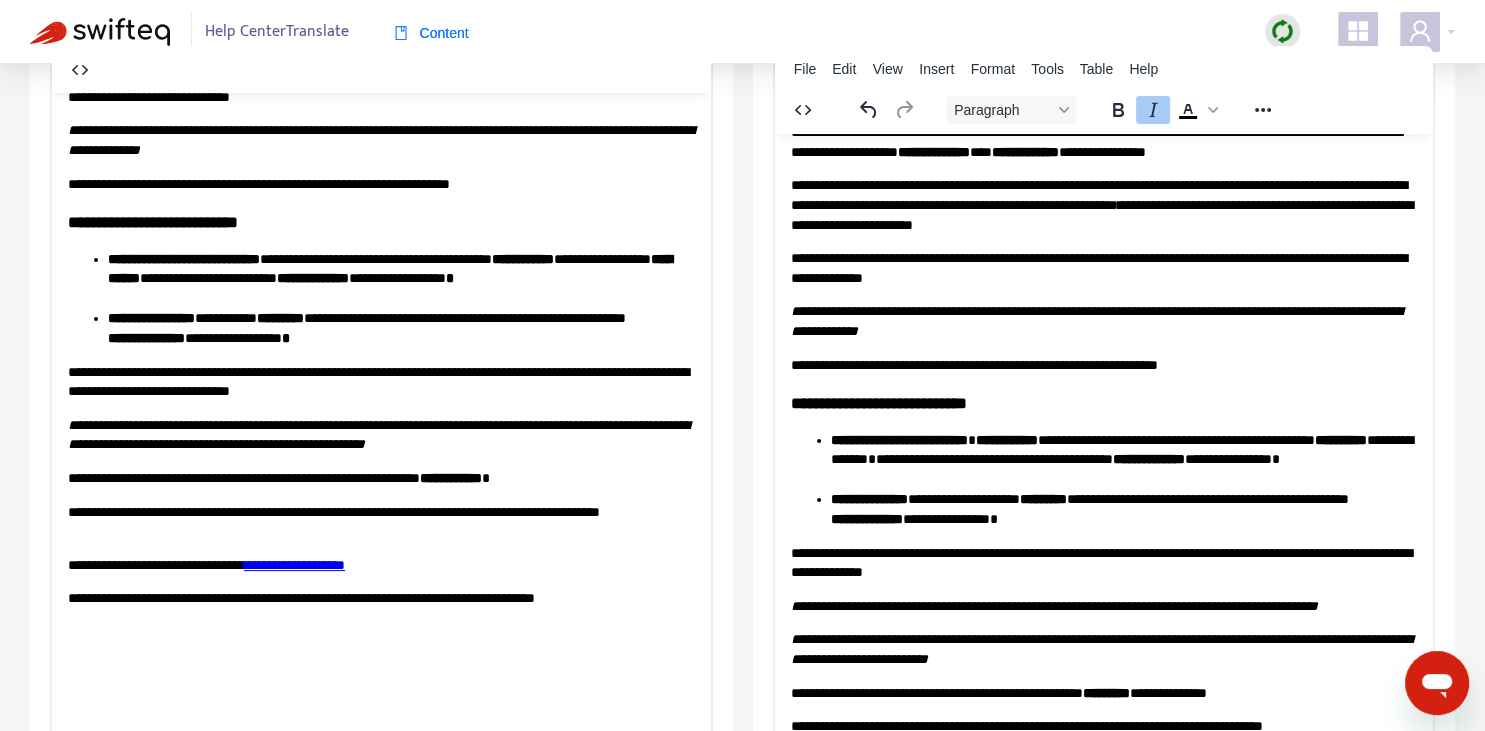 click on "**********" at bounding box center [1103, 584] 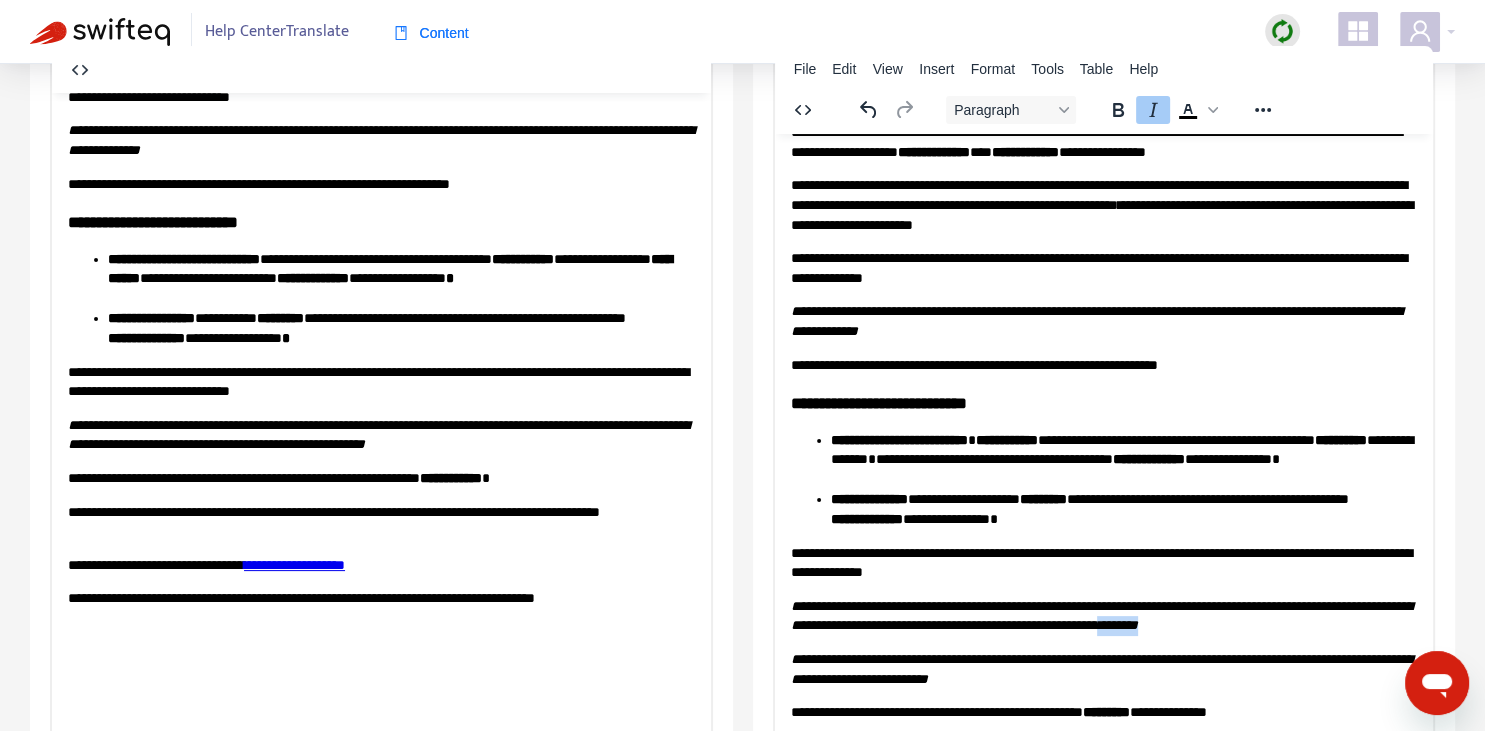 drag, startPoint x: 1301, startPoint y: 619, endPoint x: 1345, endPoint y: 626, distance: 44.553337 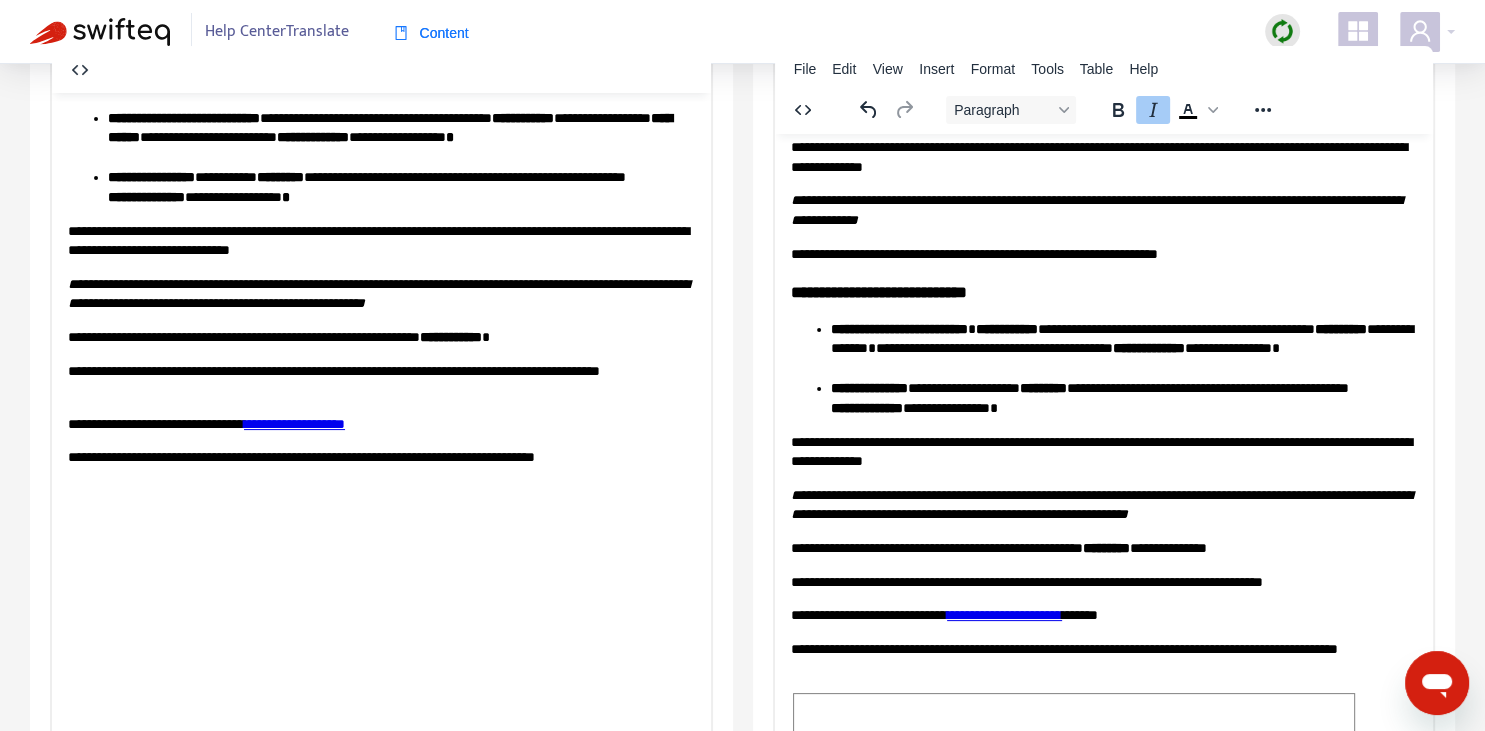 scroll, scrollTop: 281, scrollLeft: 0, axis: vertical 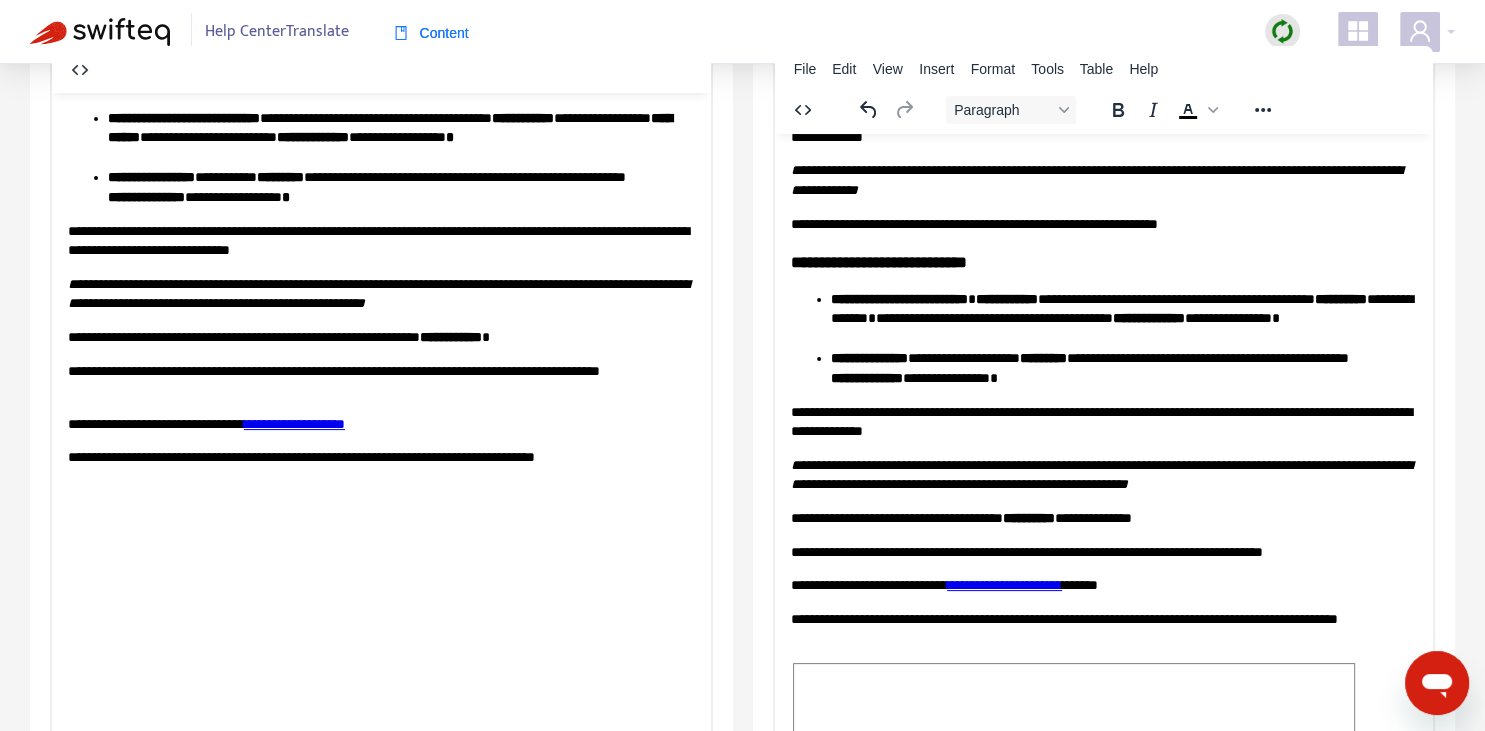 copy on "*" 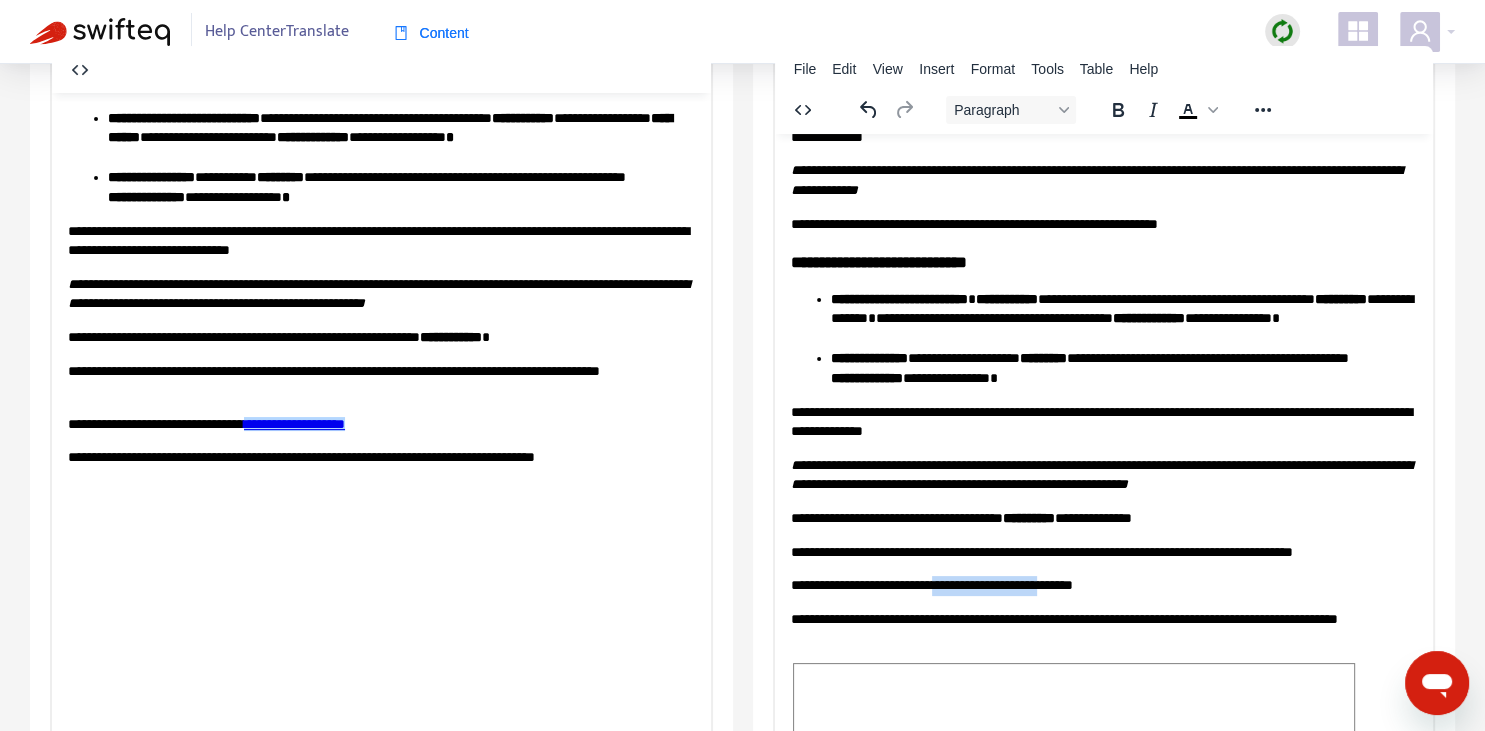 drag, startPoint x: 957, startPoint y: 584, endPoint x: 1078, endPoint y: 585, distance: 121.004135 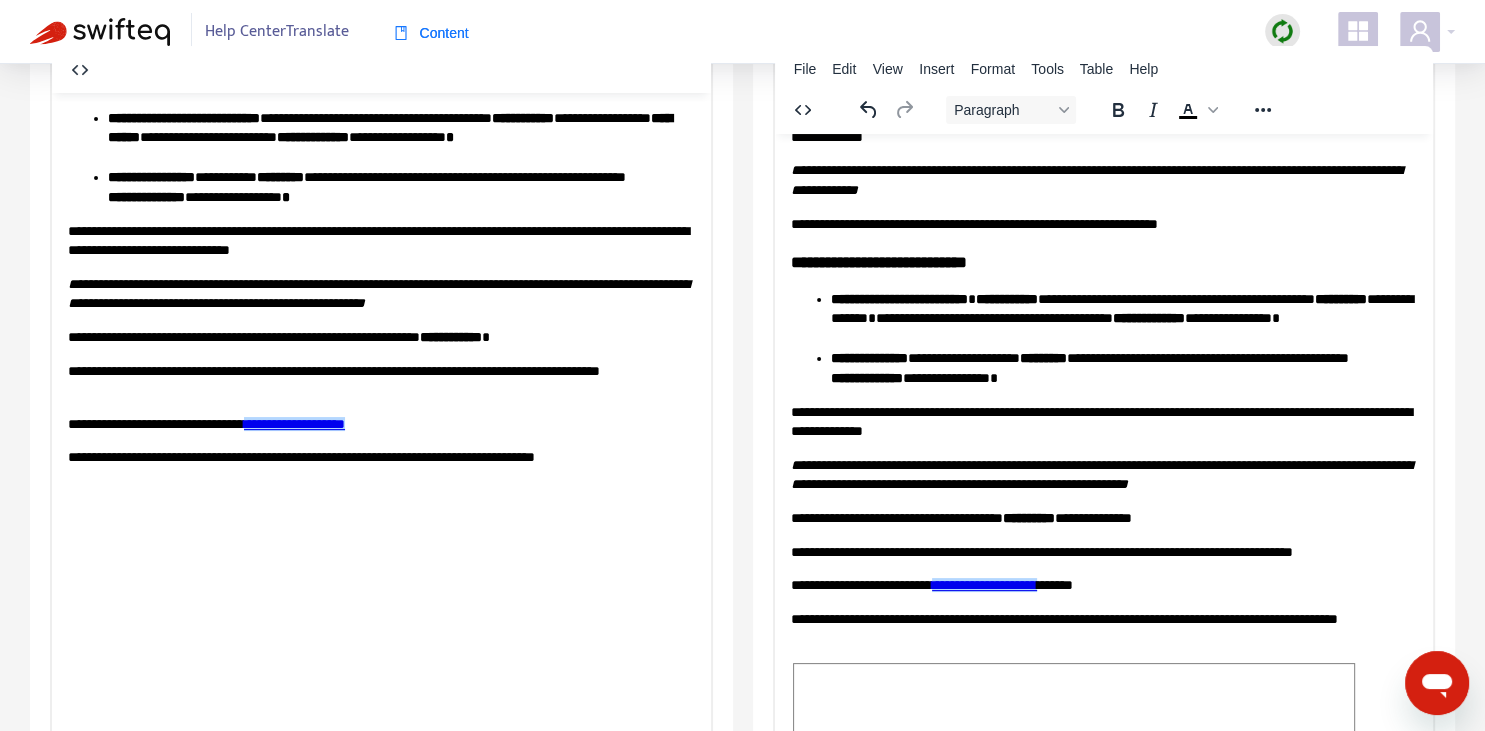 click on "**********" at bounding box center [1103, 585] 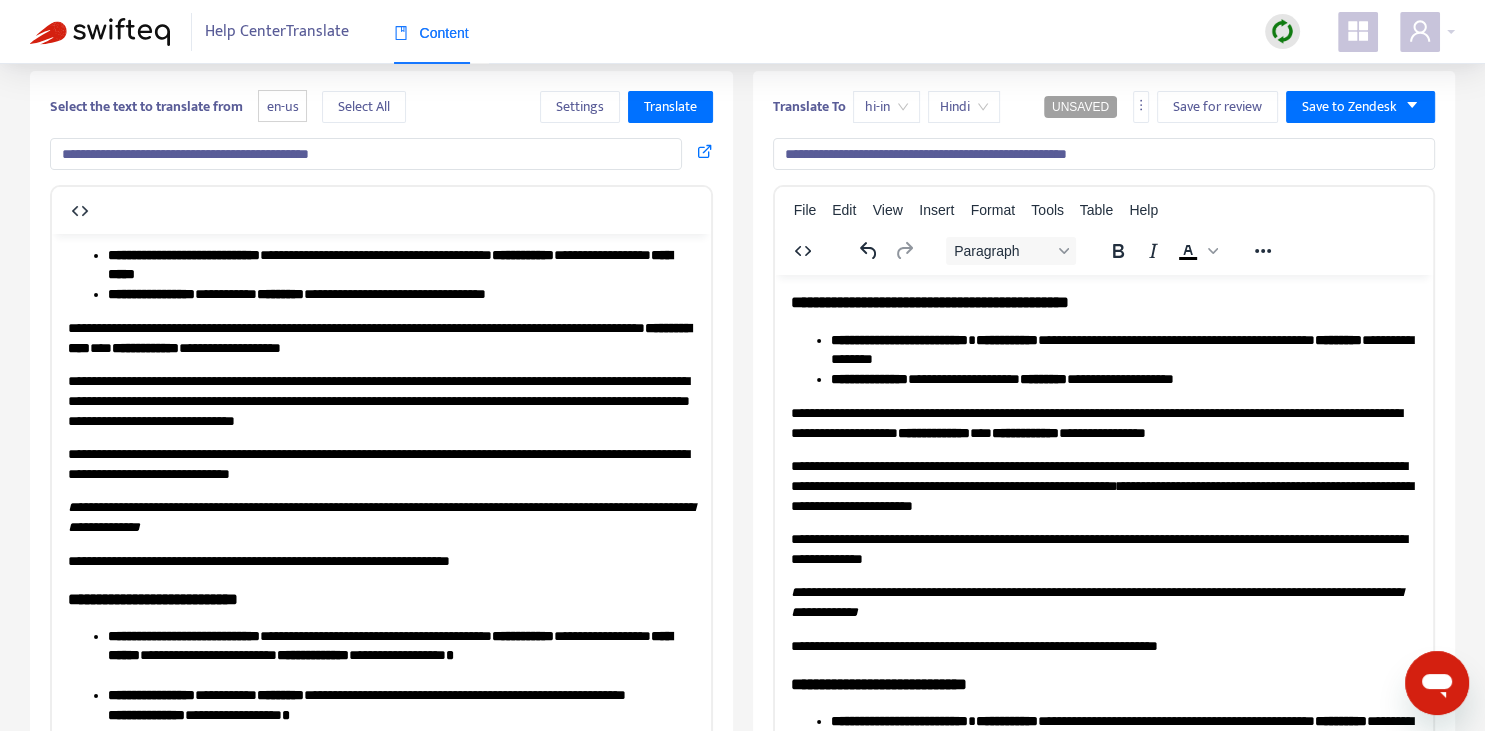 scroll, scrollTop: 0, scrollLeft: 0, axis: both 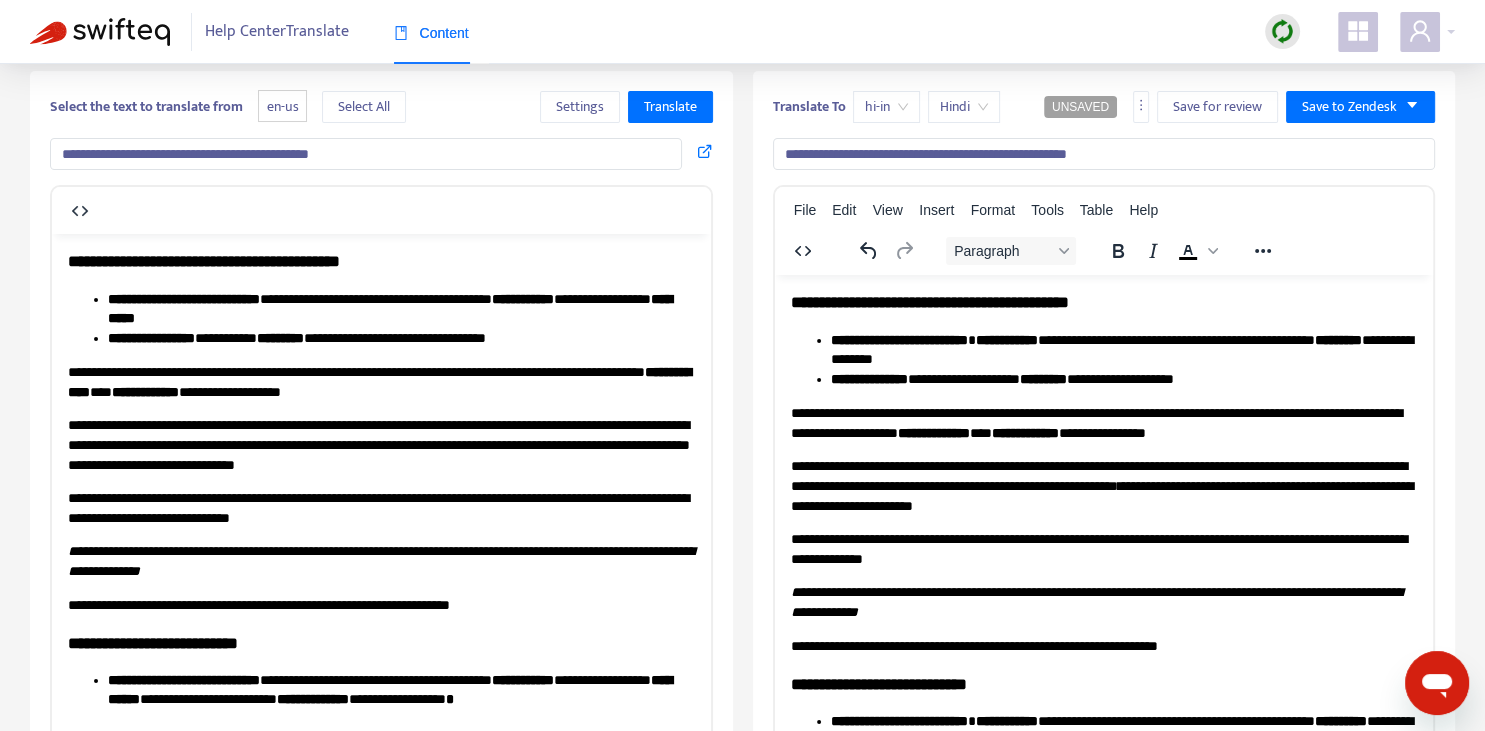 click on "**********" at bounding box center [1095, 422] 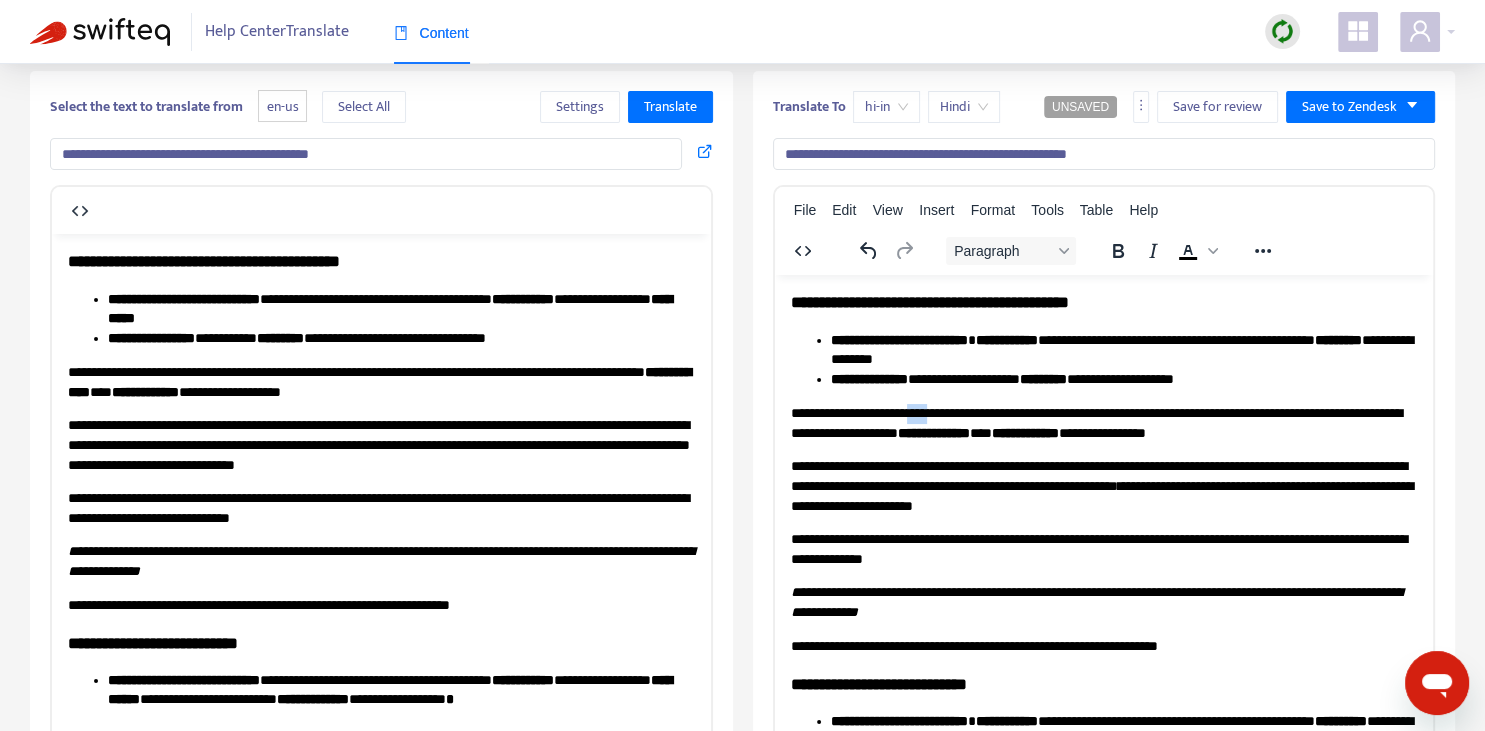 drag, startPoint x: 922, startPoint y: 407, endPoint x: 946, endPoint y: 406, distance: 24.020824 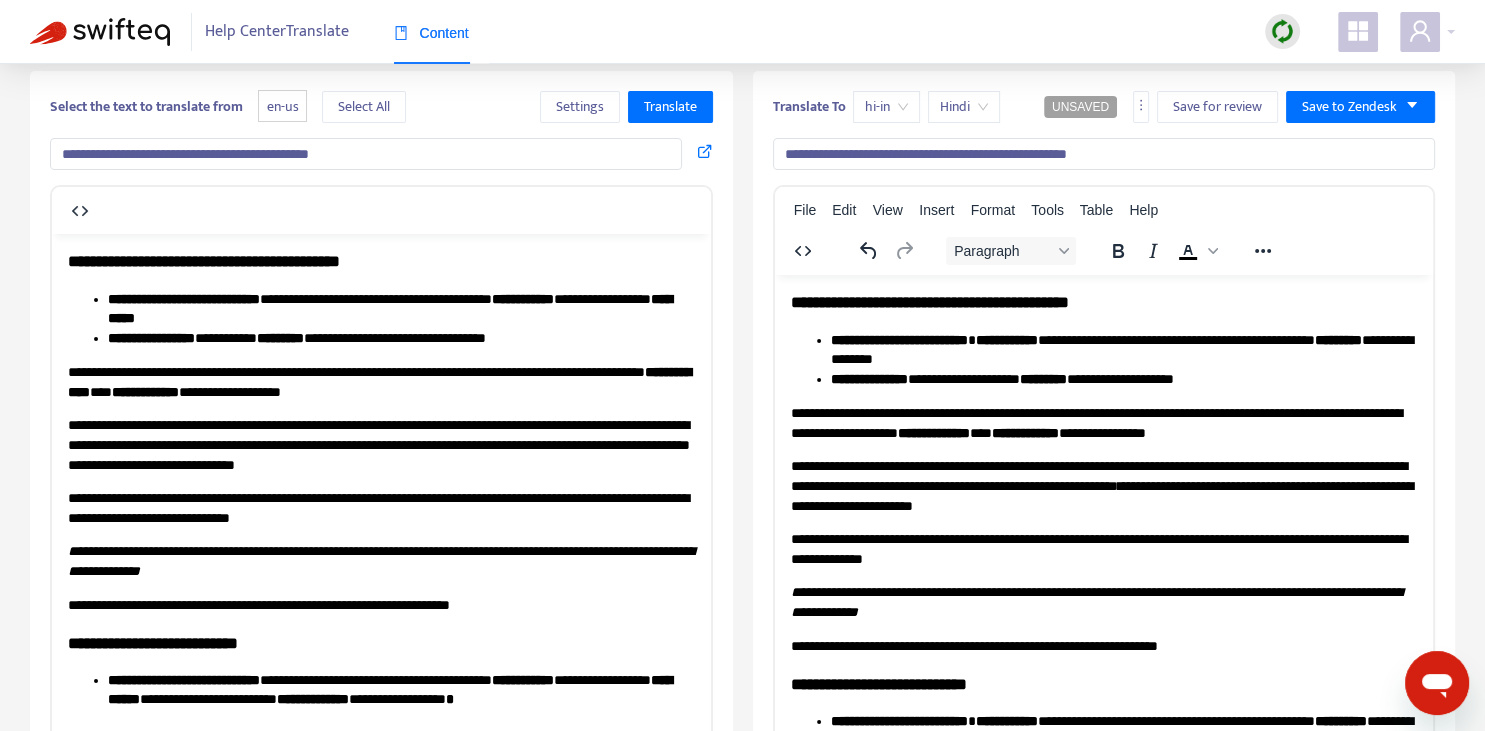 click on "**********" at bounding box center [1101, 484] 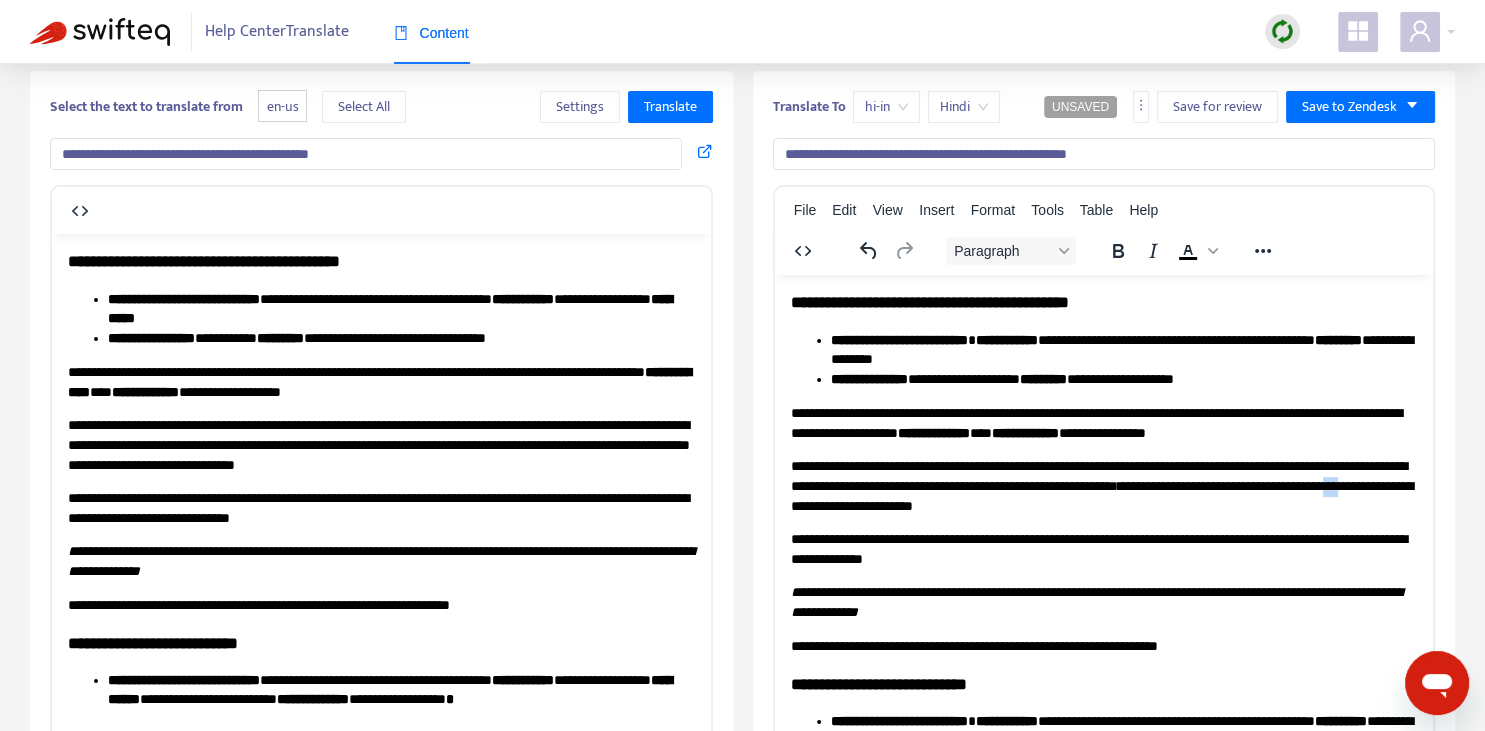 click on "**********" at bounding box center [1101, 484] 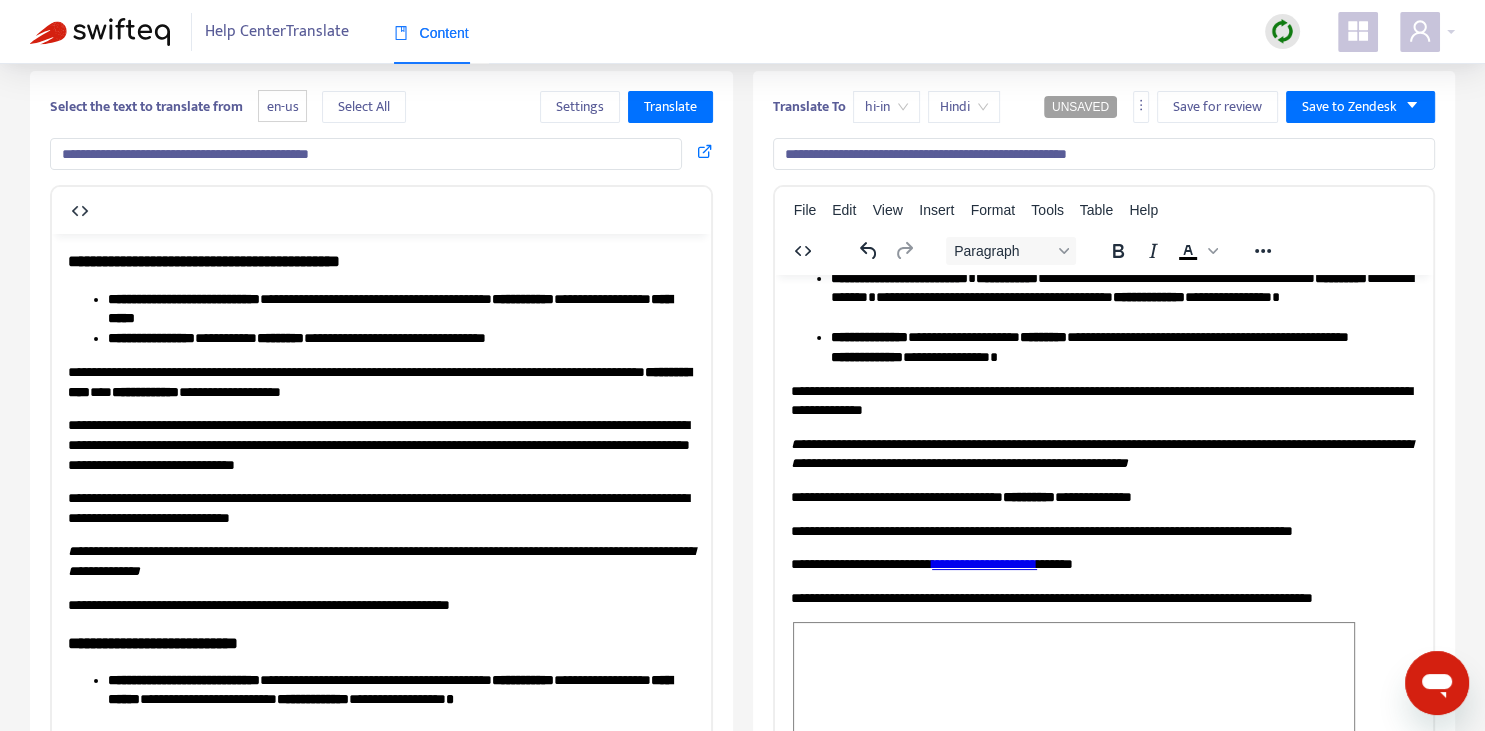 scroll, scrollTop: 444, scrollLeft: 0, axis: vertical 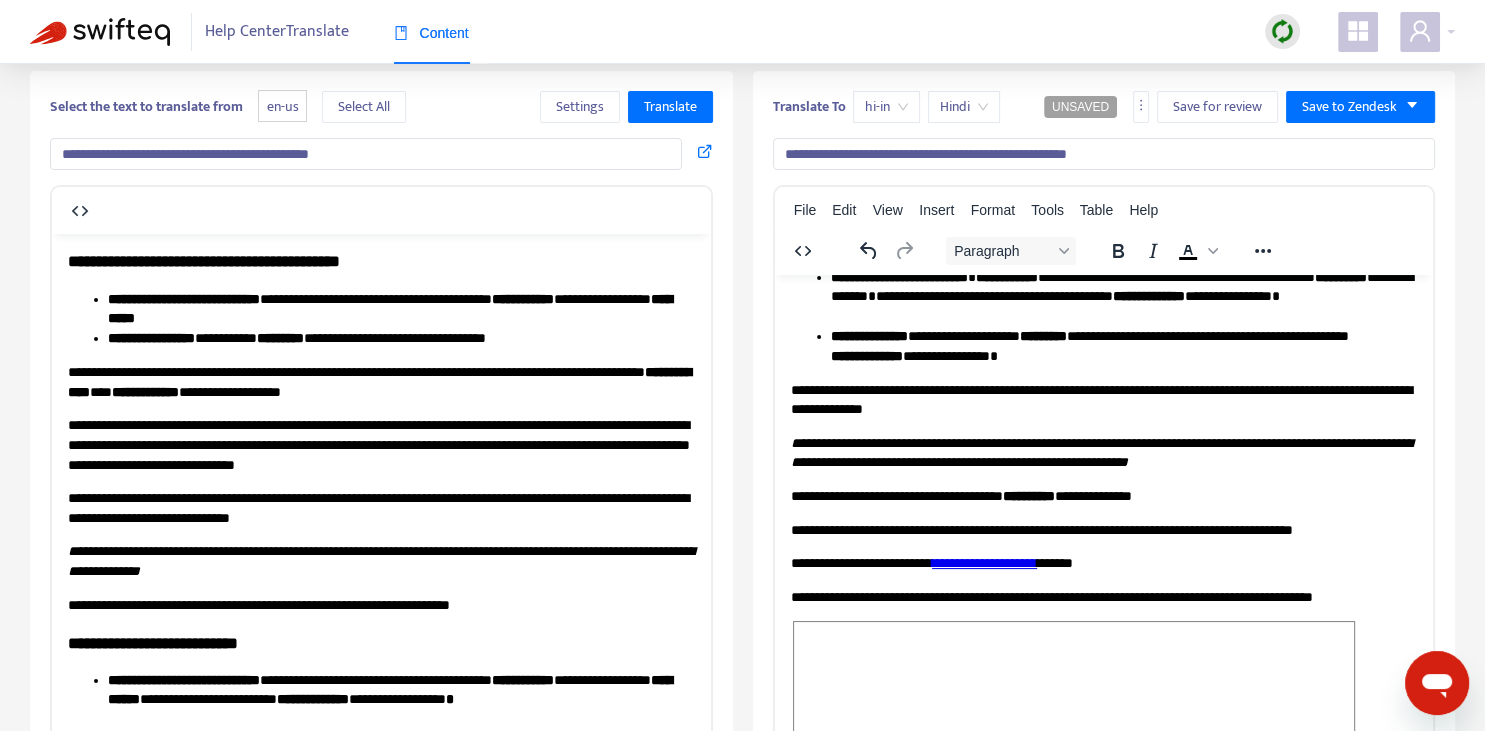 click on "**********" at bounding box center [1100, 452] 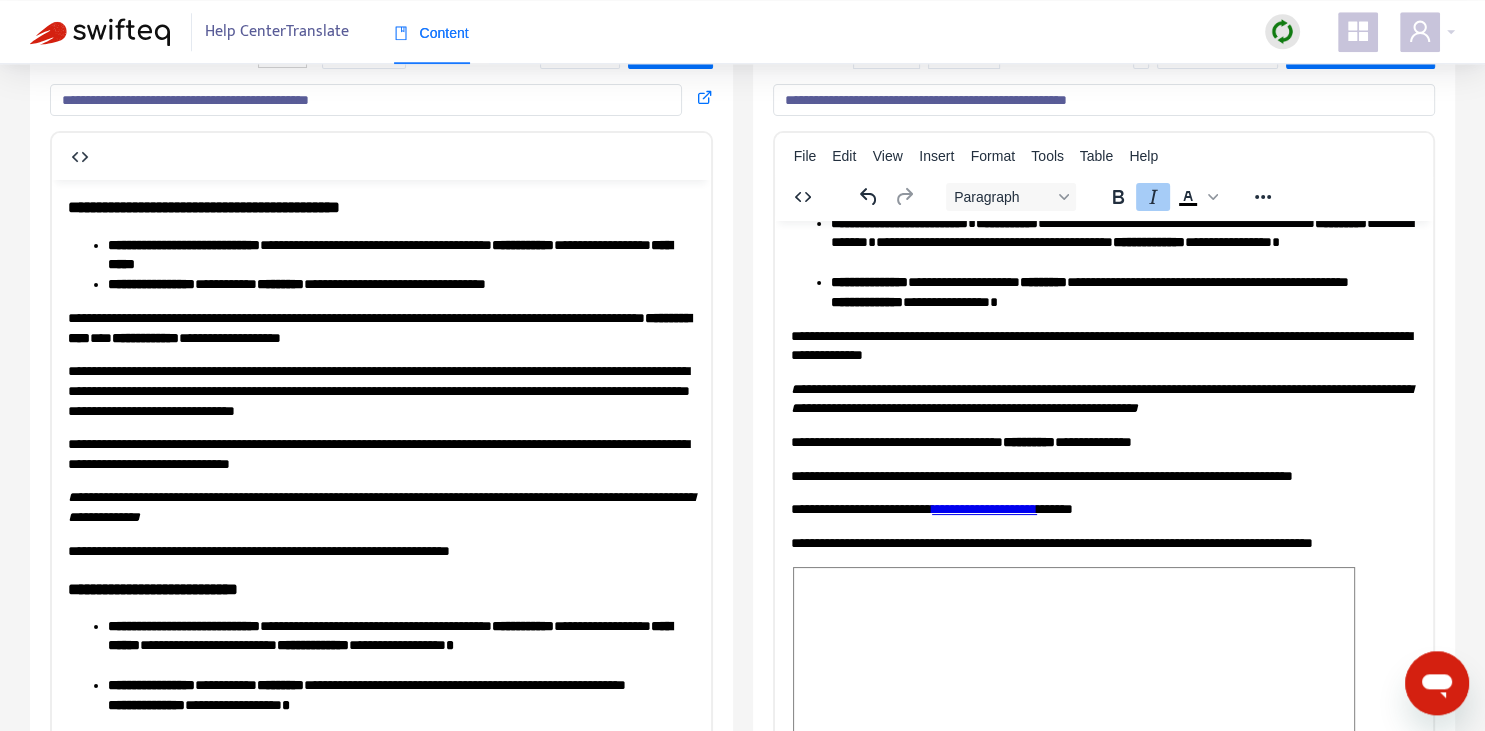 scroll, scrollTop: 140, scrollLeft: 0, axis: vertical 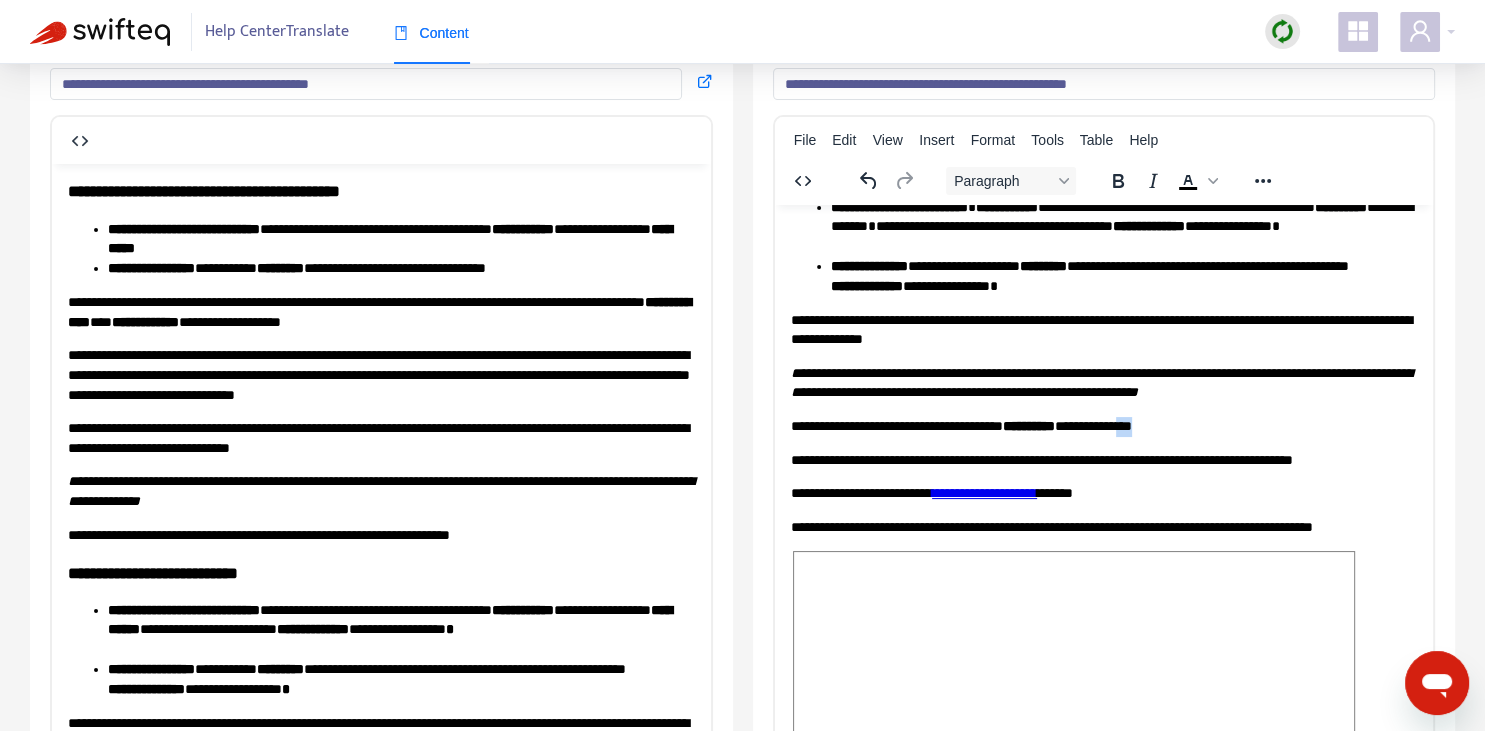 click on "**********" at bounding box center (1103, 426) 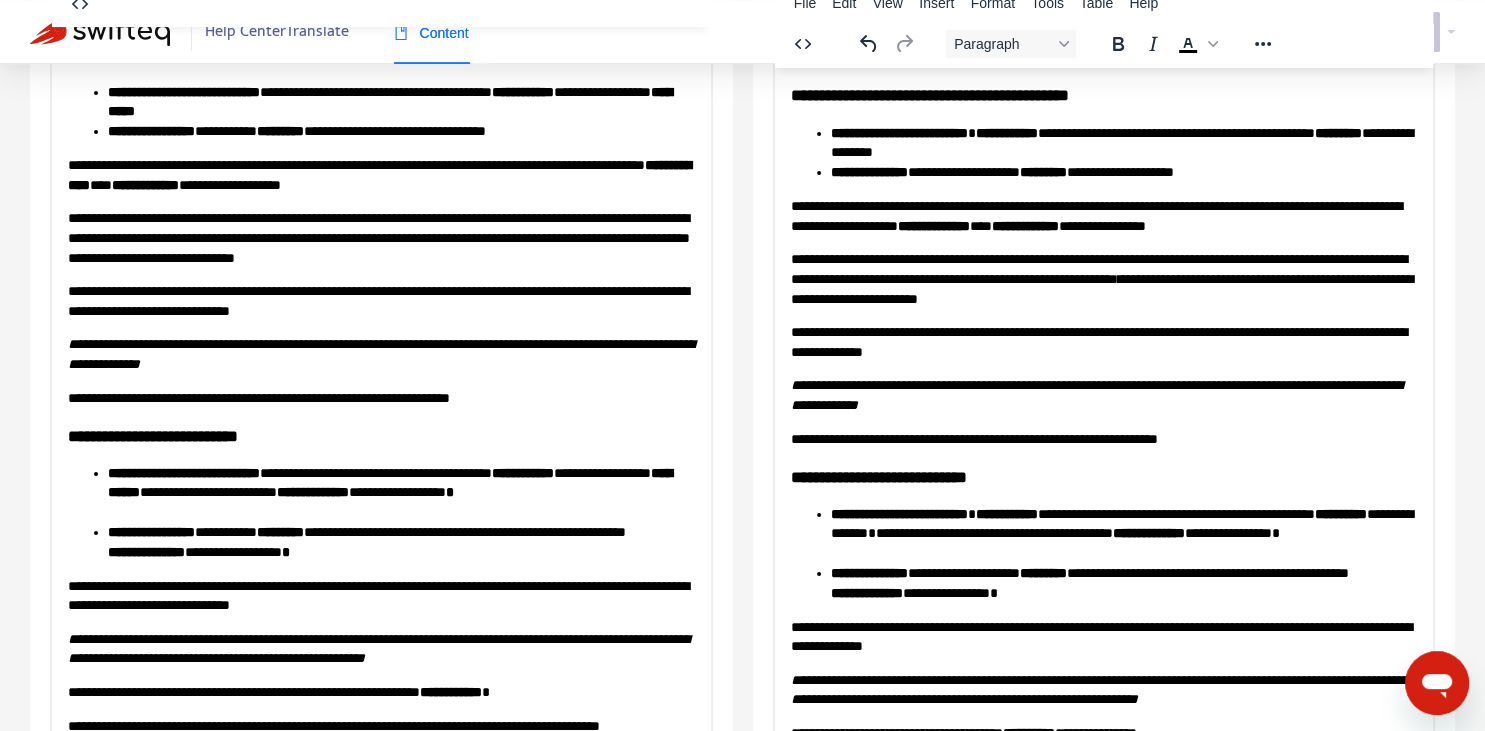 scroll, scrollTop: 0, scrollLeft: 0, axis: both 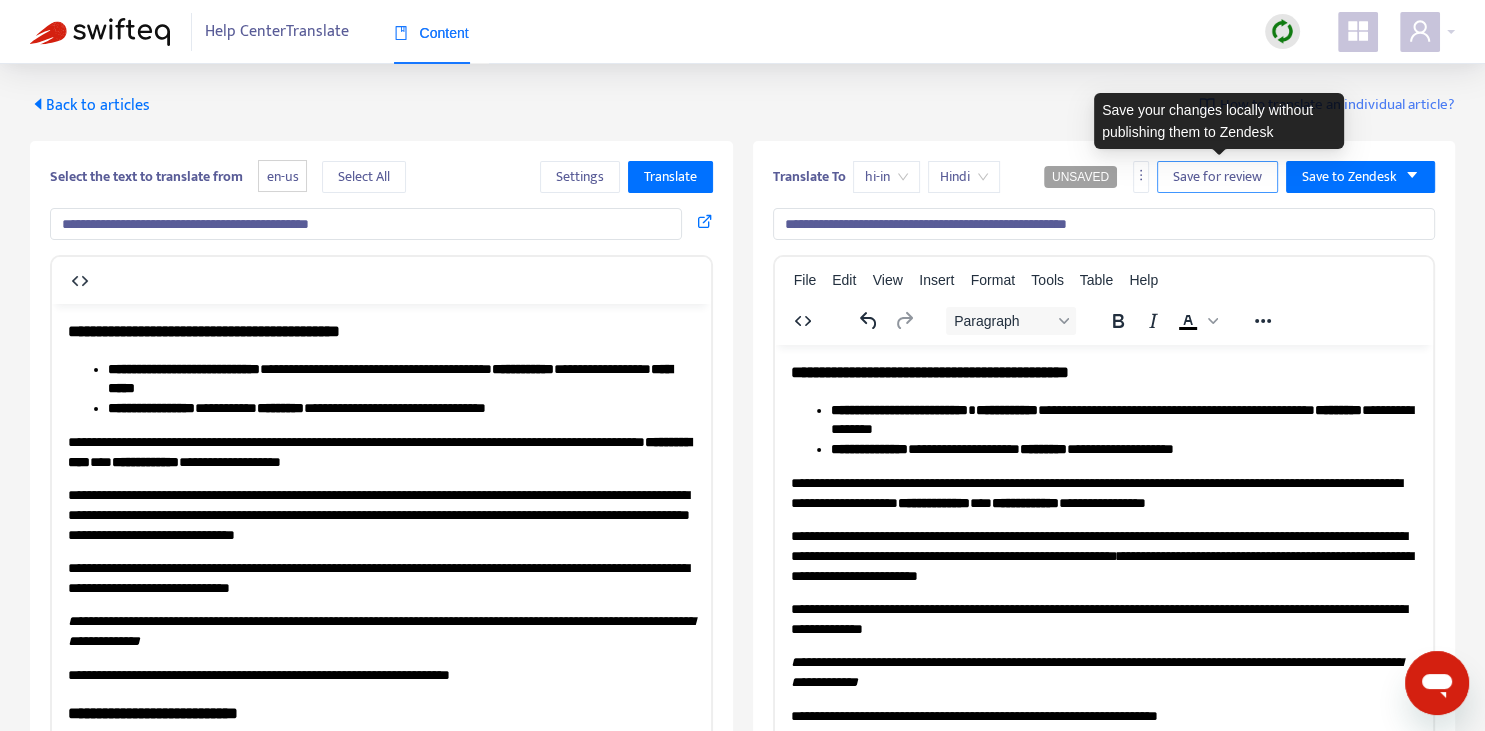 click on "Save for review" at bounding box center (1217, 177) 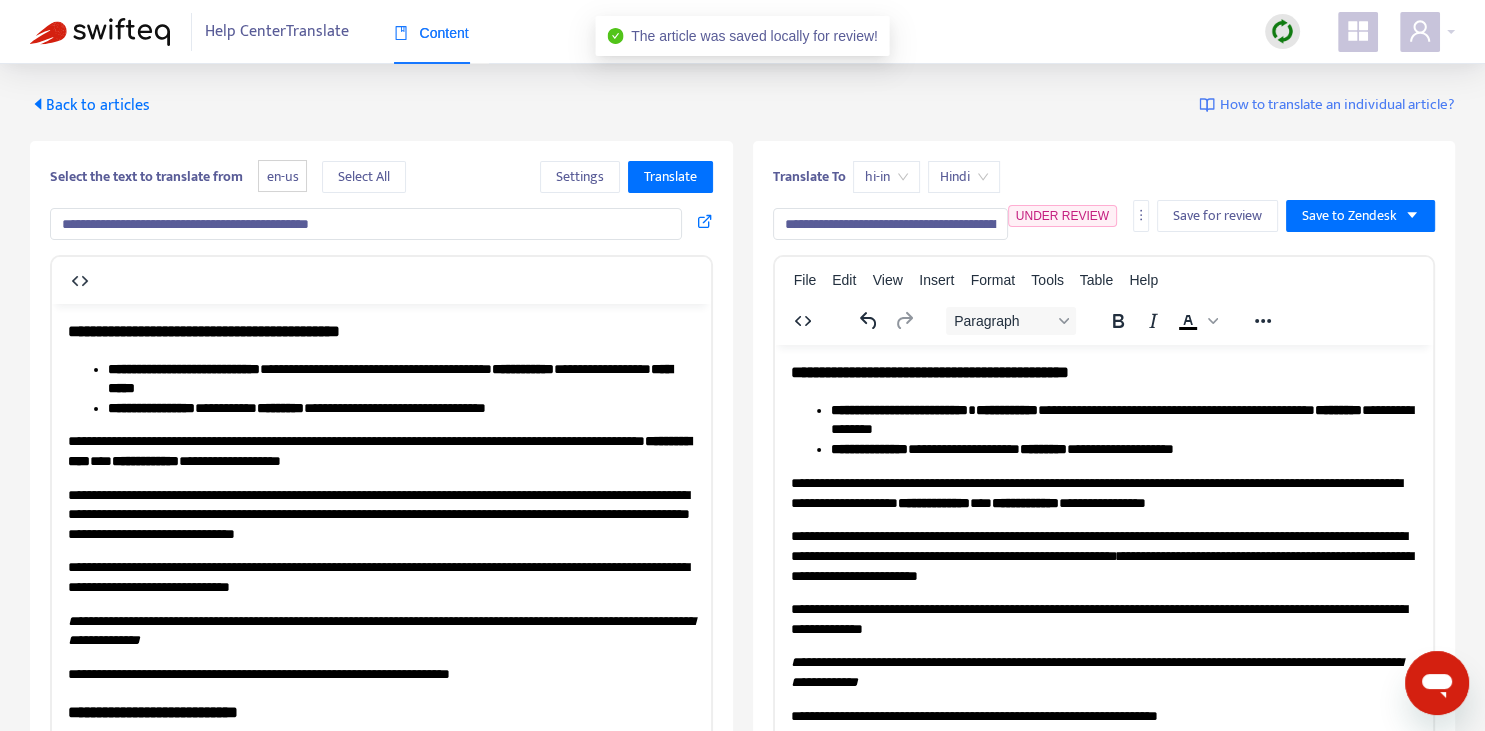 click on "Back to articles" at bounding box center [90, 105] 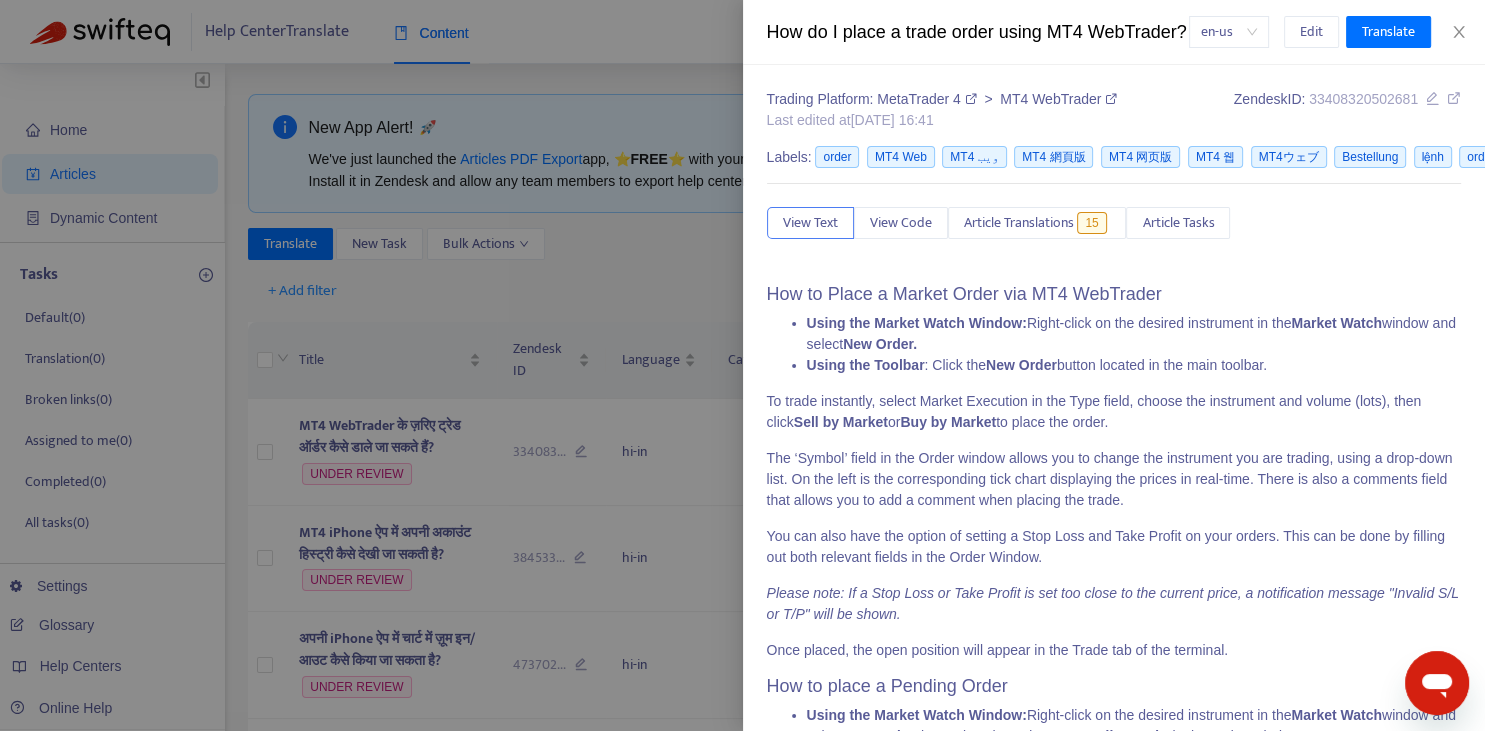 click at bounding box center (742, 365) 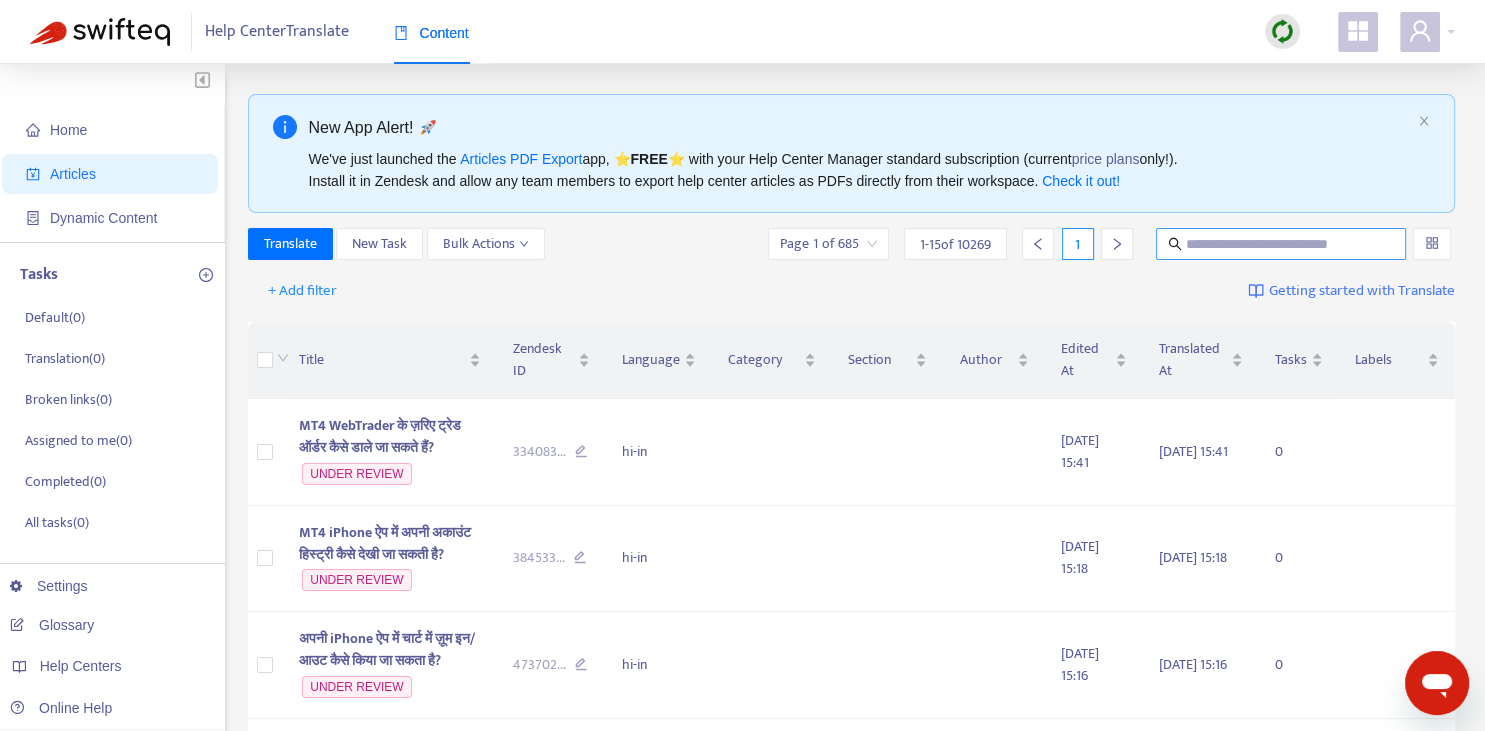 click at bounding box center (1282, 244) 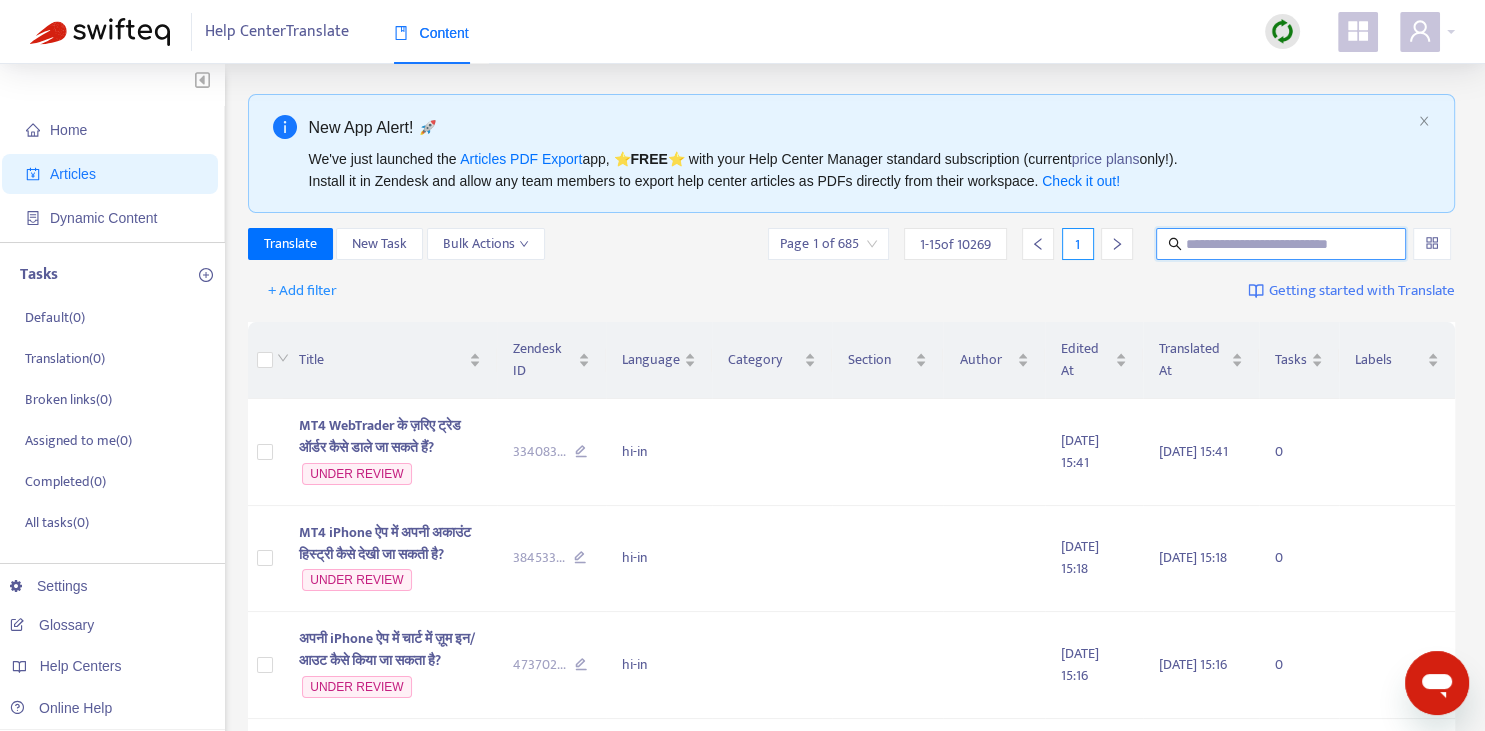 paste on "**********" 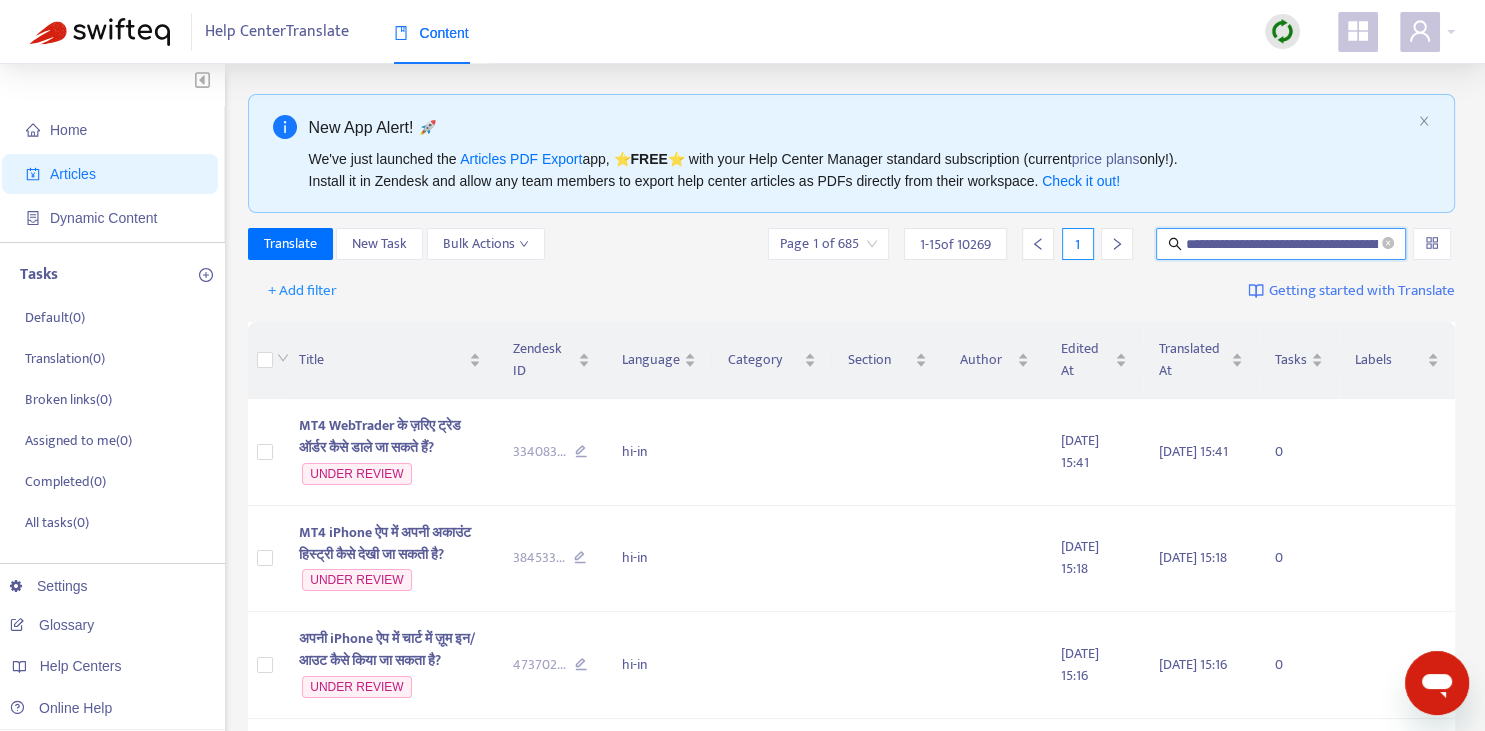 scroll, scrollTop: 0, scrollLeft: 156, axis: horizontal 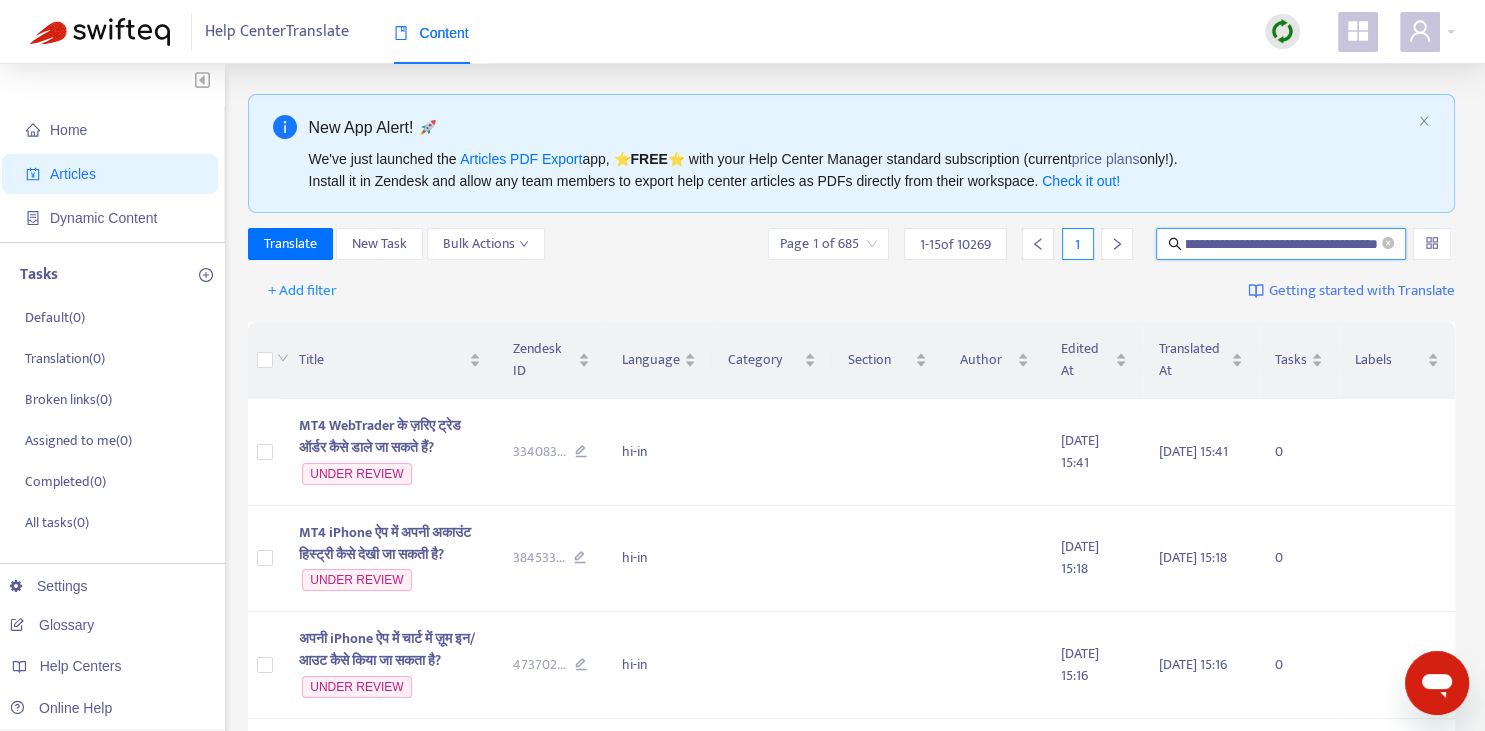 type on "**********" 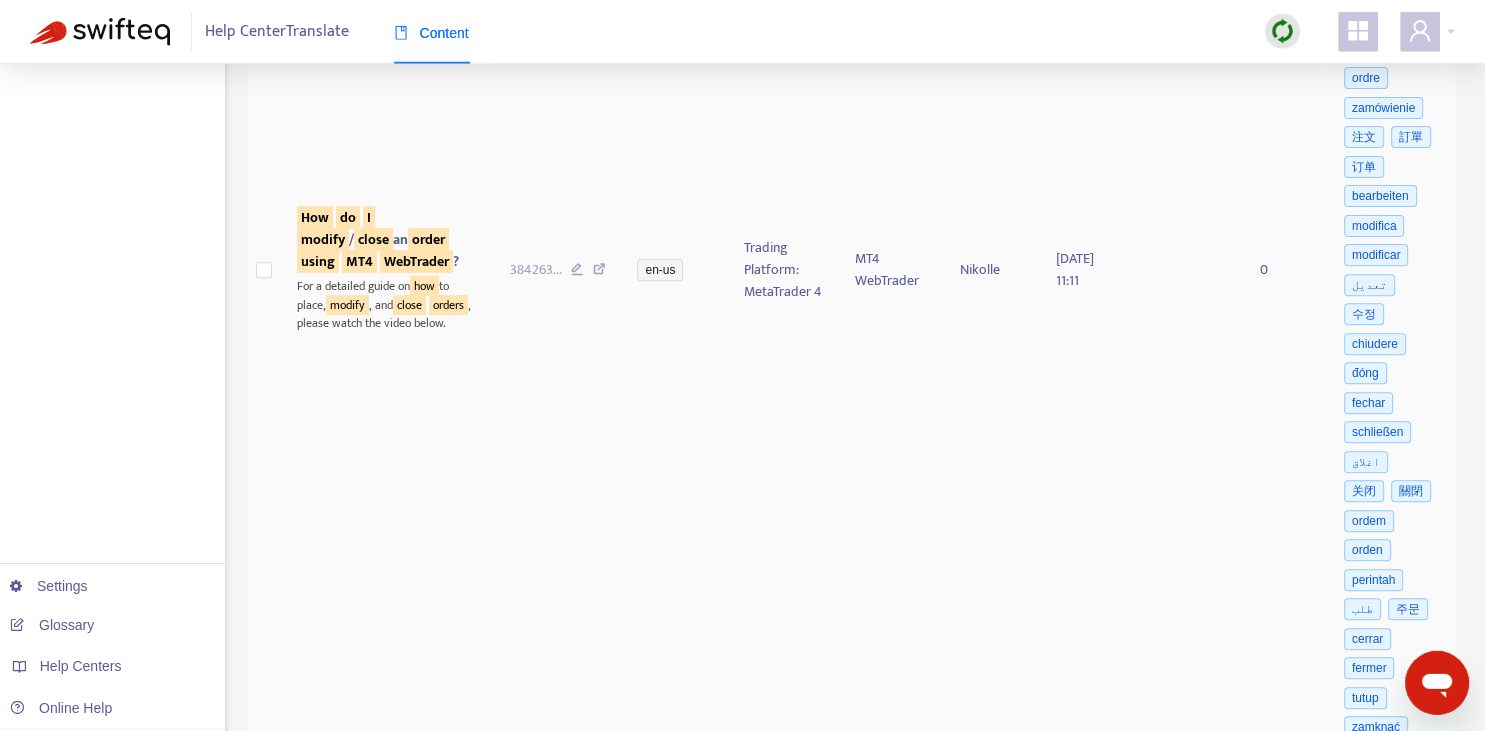 scroll, scrollTop: 362, scrollLeft: 0, axis: vertical 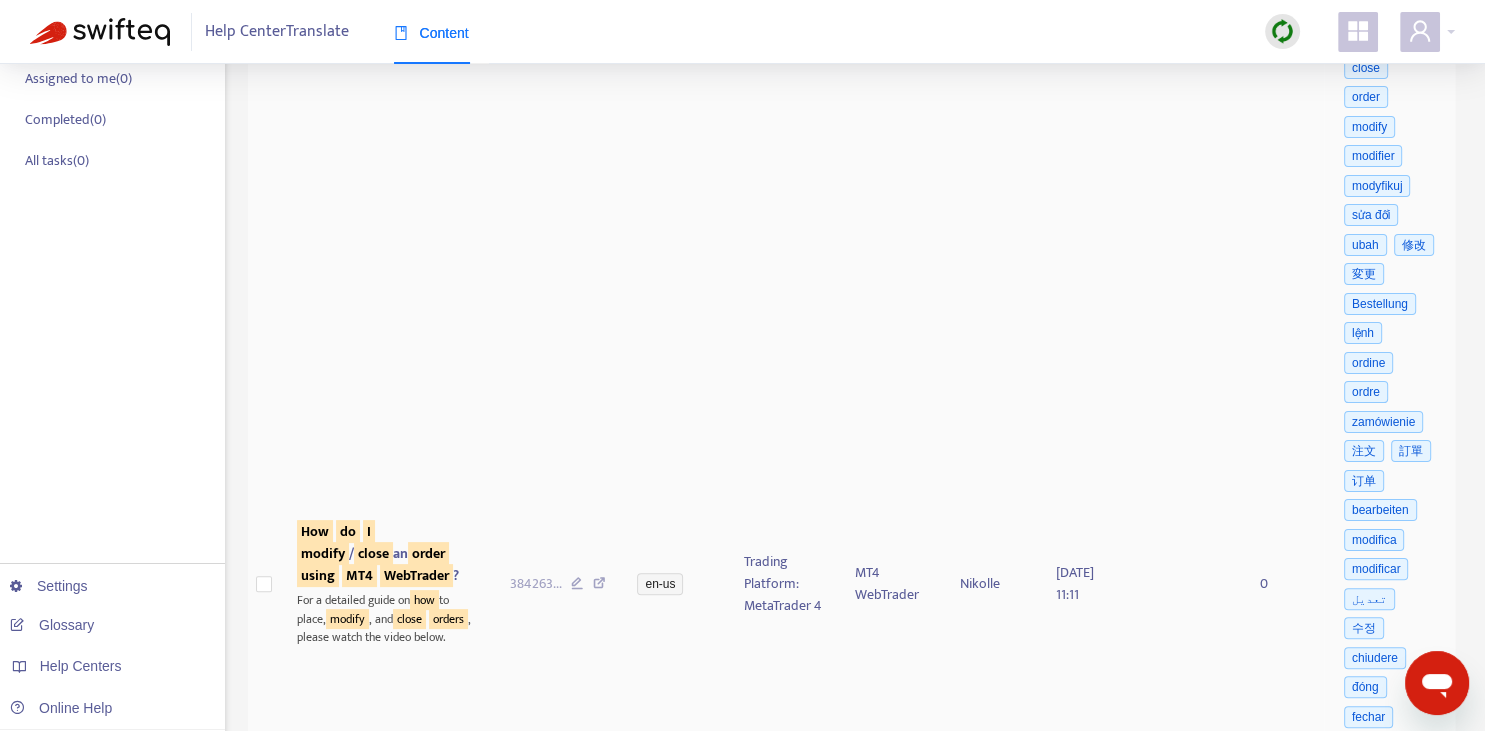 click on "close" at bounding box center [373, 553] 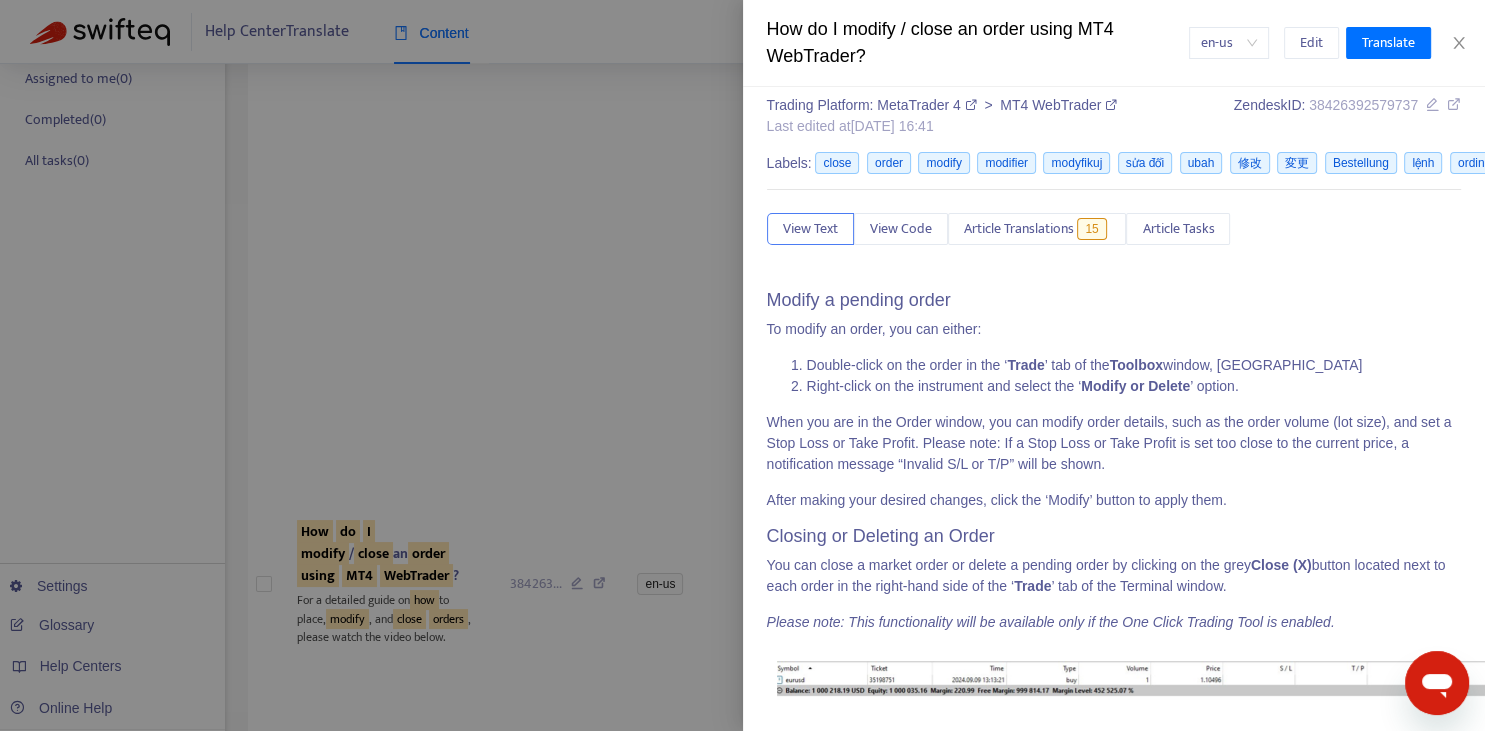 scroll, scrollTop: 0, scrollLeft: 0, axis: both 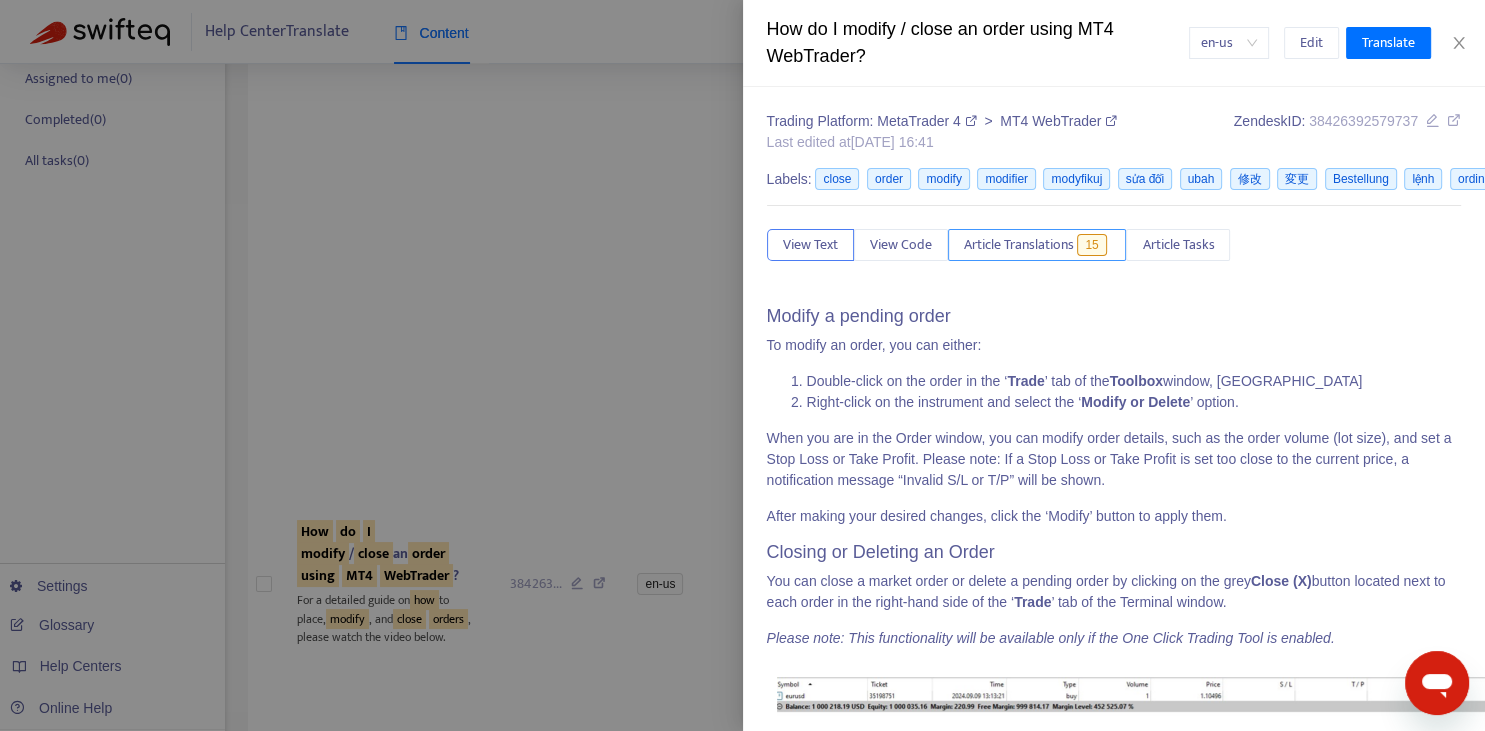 click on "Article Translations" at bounding box center [1019, 245] 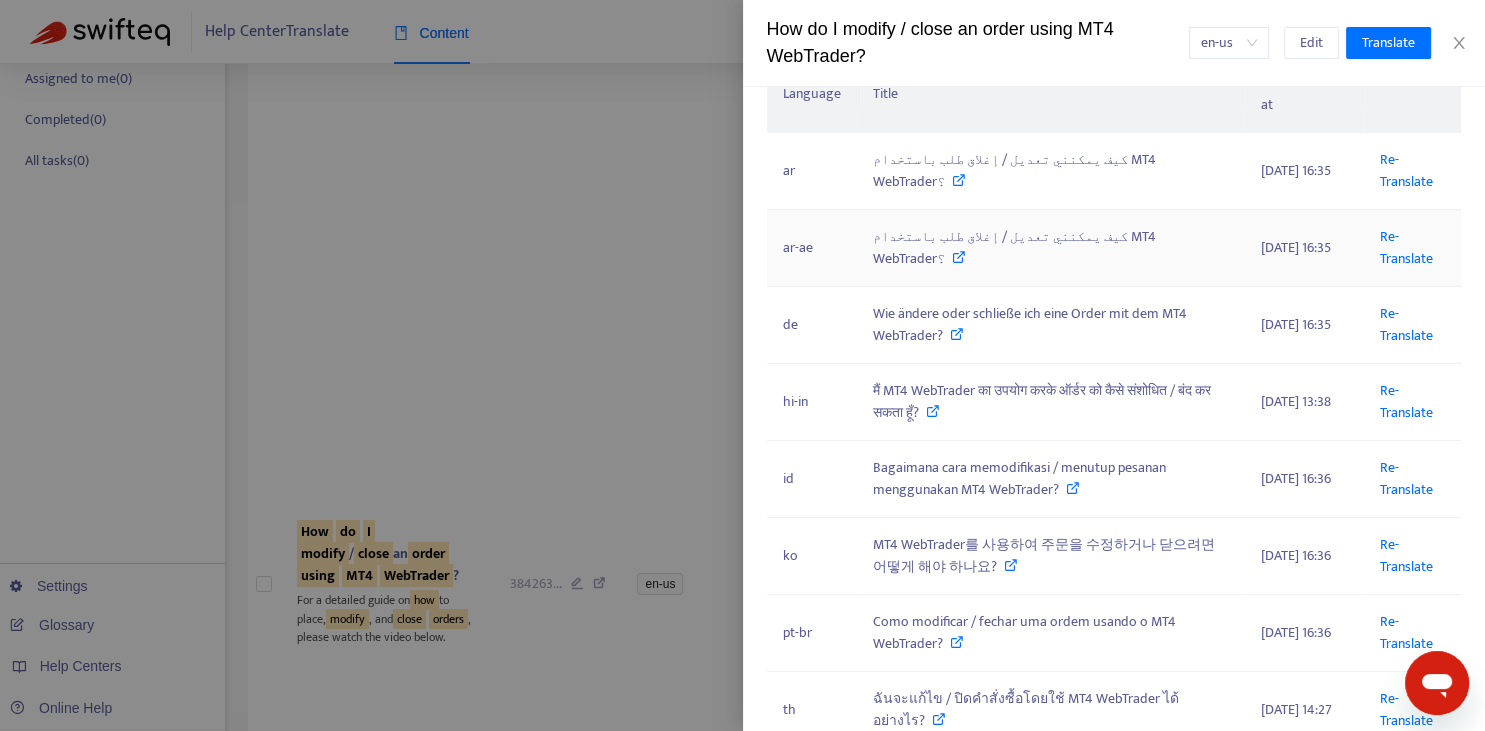 scroll, scrollTop: 294, scrollLeft: 0, axis: vertical 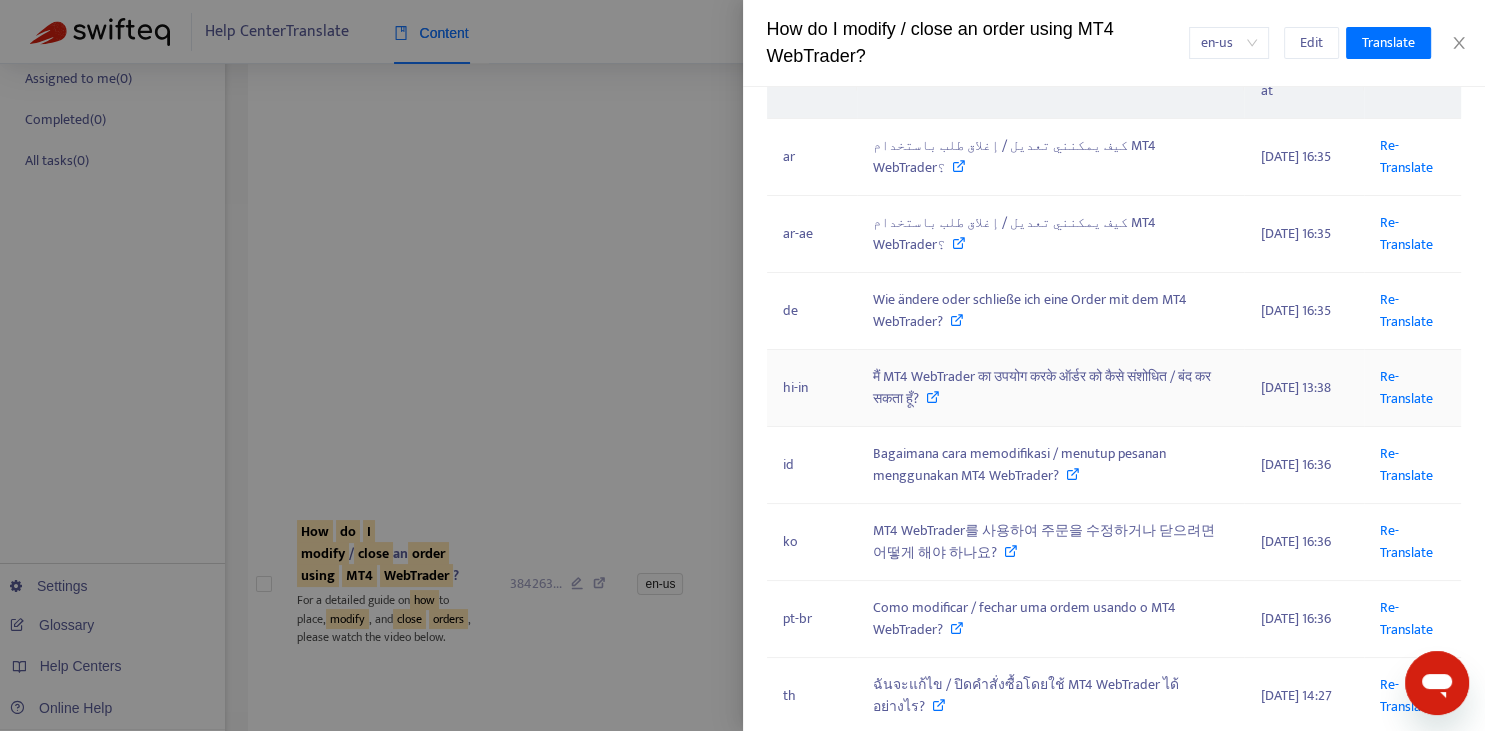 click on "Re-Translate" at bounding box center (1412, 388) 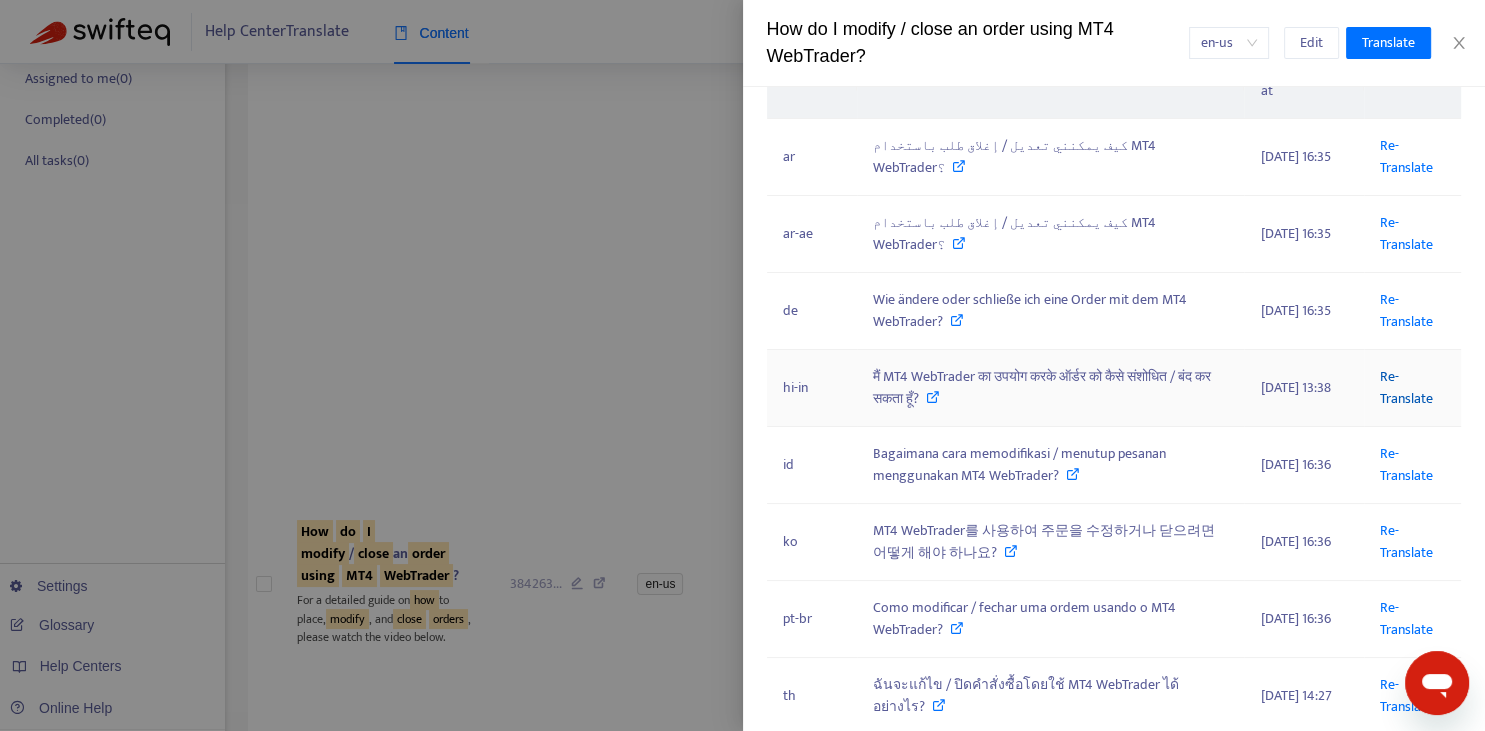 click on "Re-Translate" at bounding box center [1406, 387] 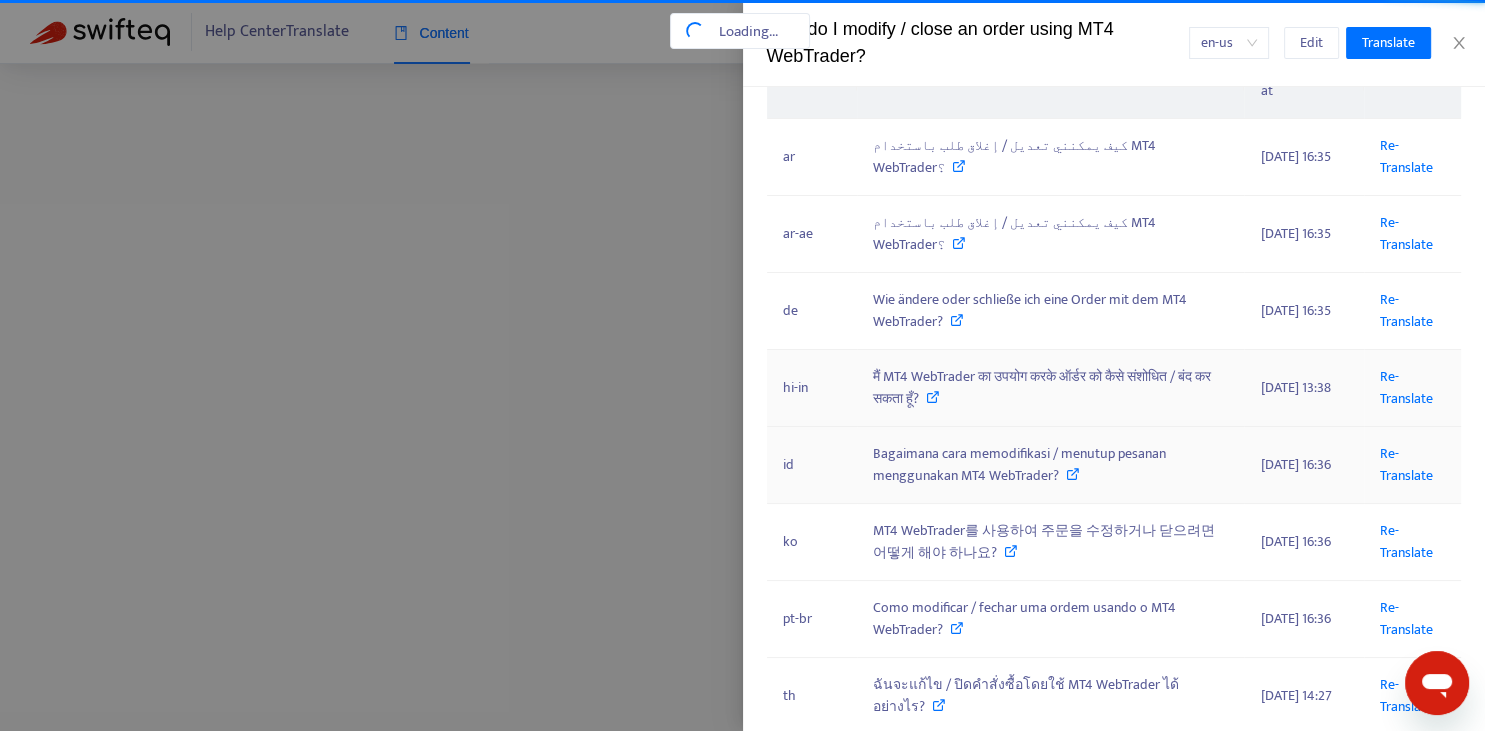 scroll, scrollTop: 56, scrollLeft: 0, axis: vertical 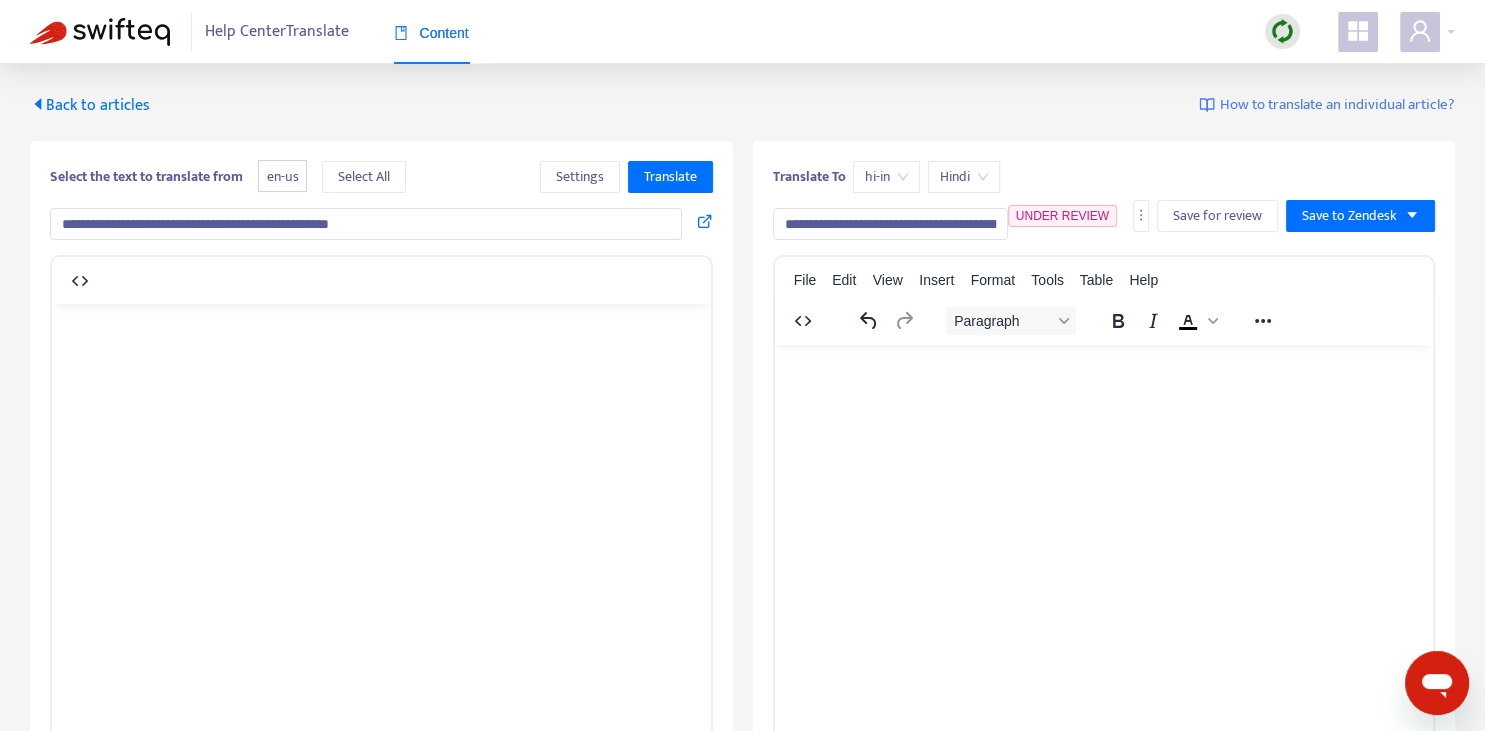 type on "**********" 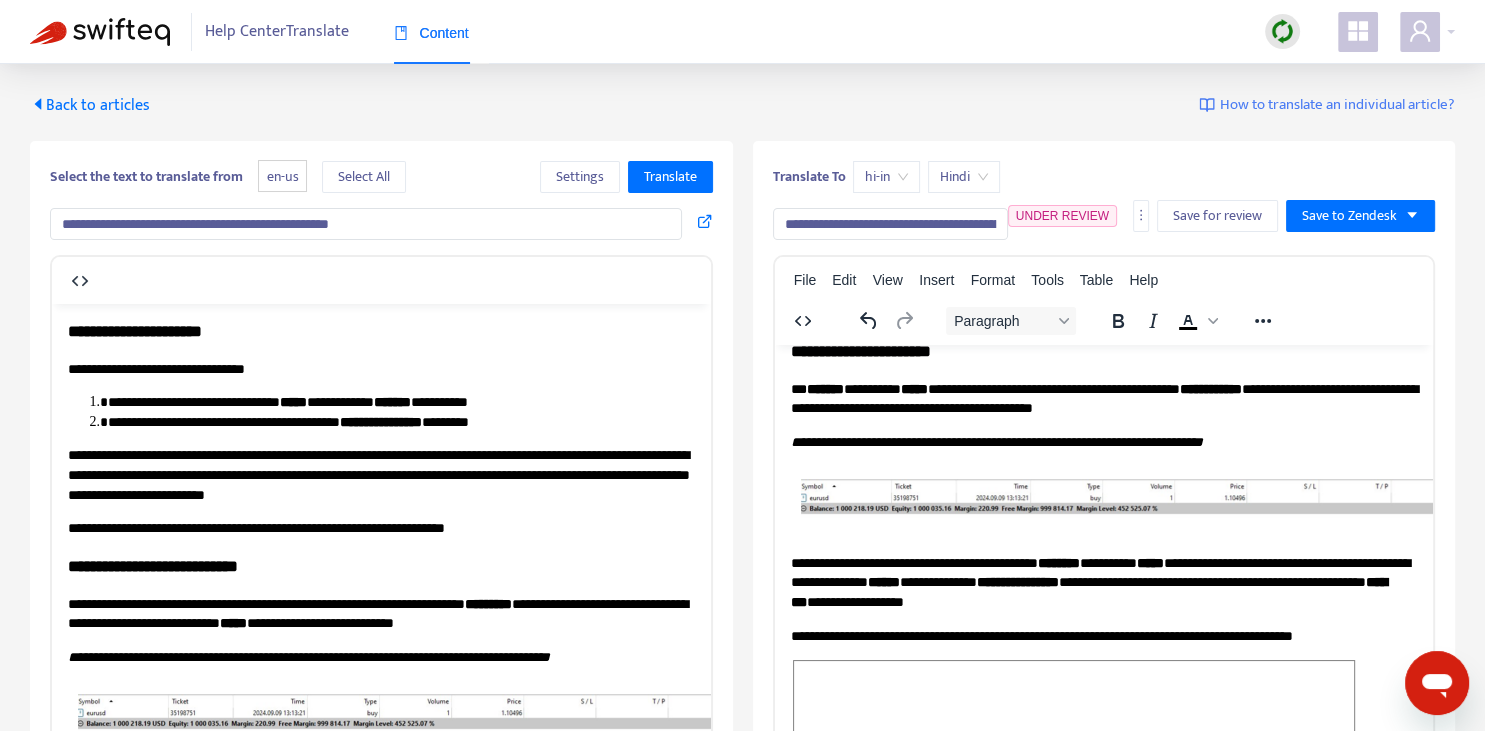 scroll, scrollTop: 343, scrollLeft: 0, axis: vertical 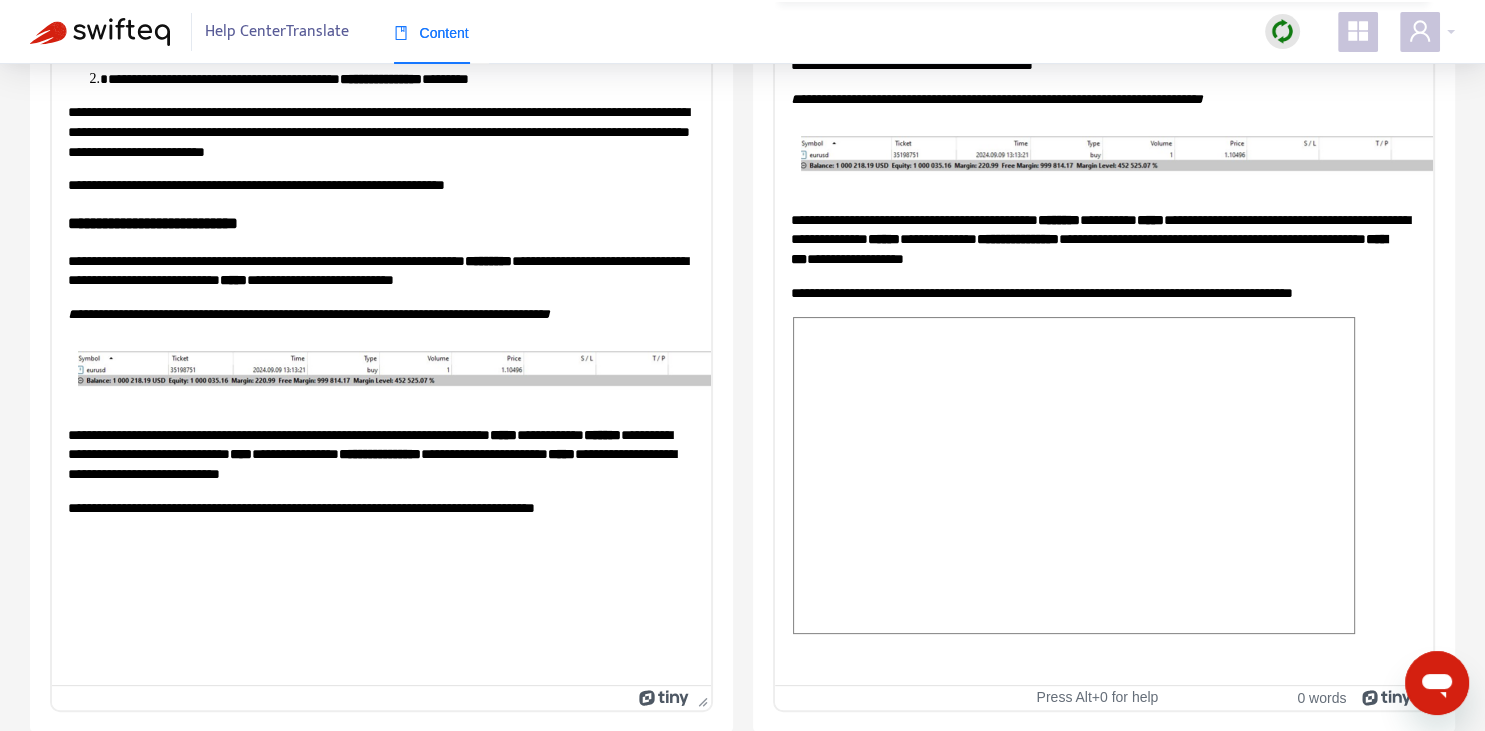 click on "**********" at bounding box center [1103, 215] 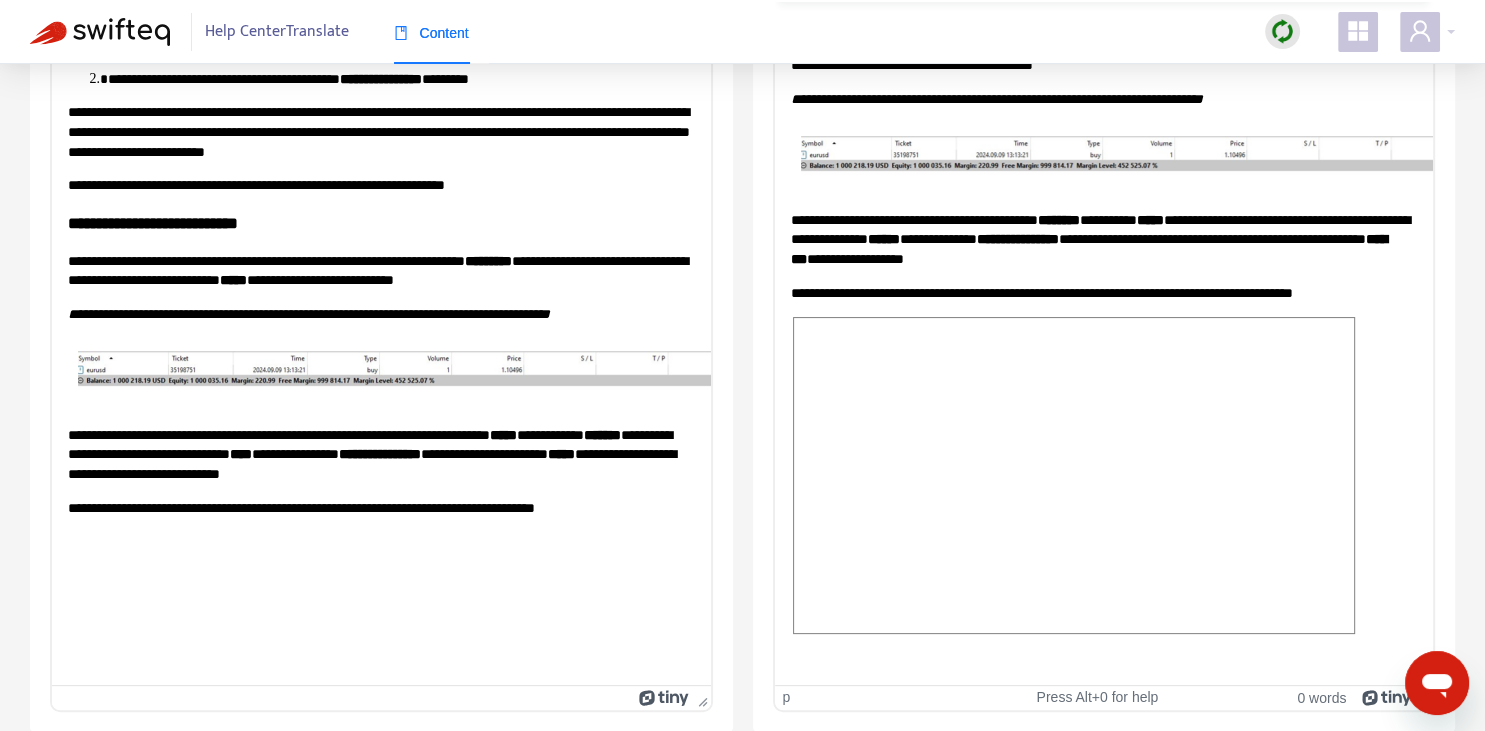 click on "**********" at bounding box center (1103, 293) 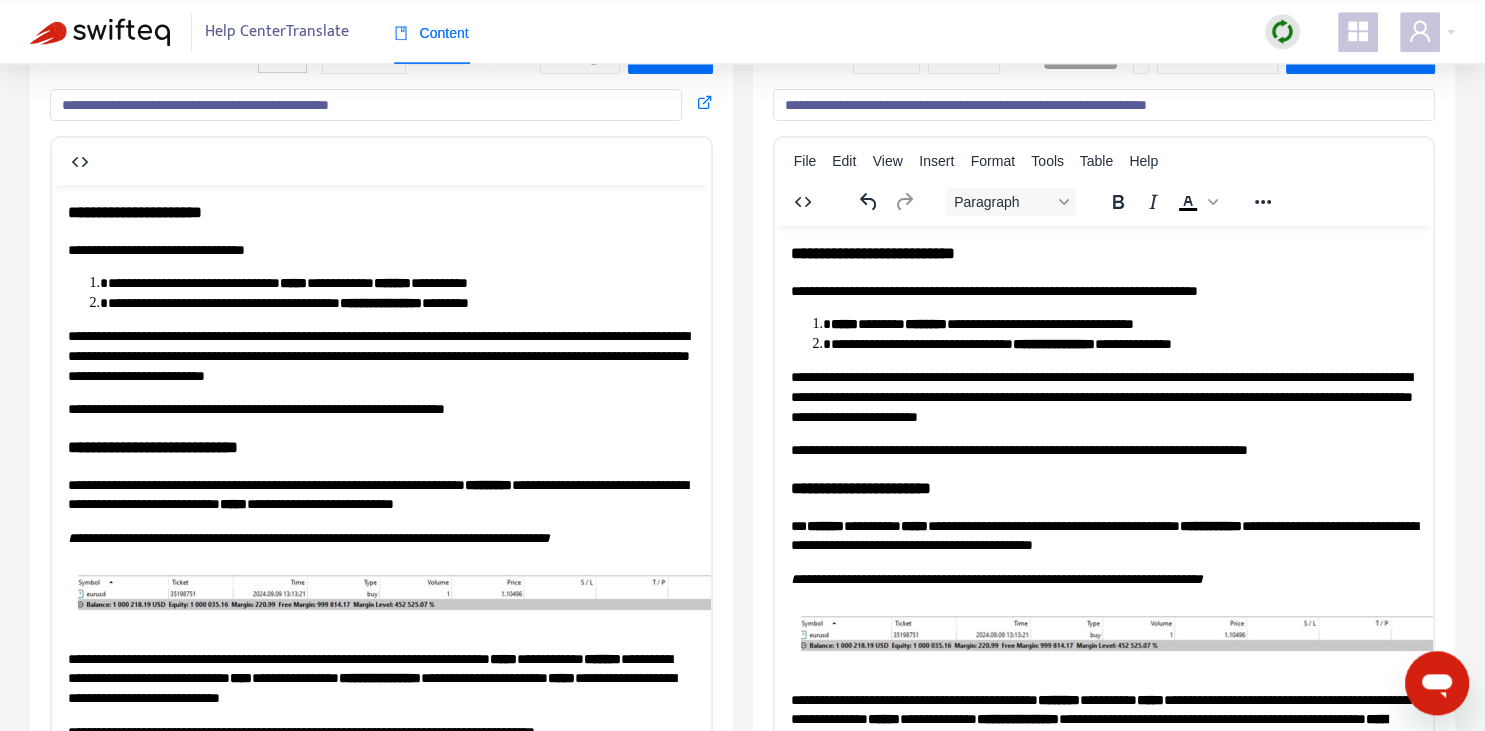 scroll, scrollTop: 0, scrollLeft: 0, axis: both 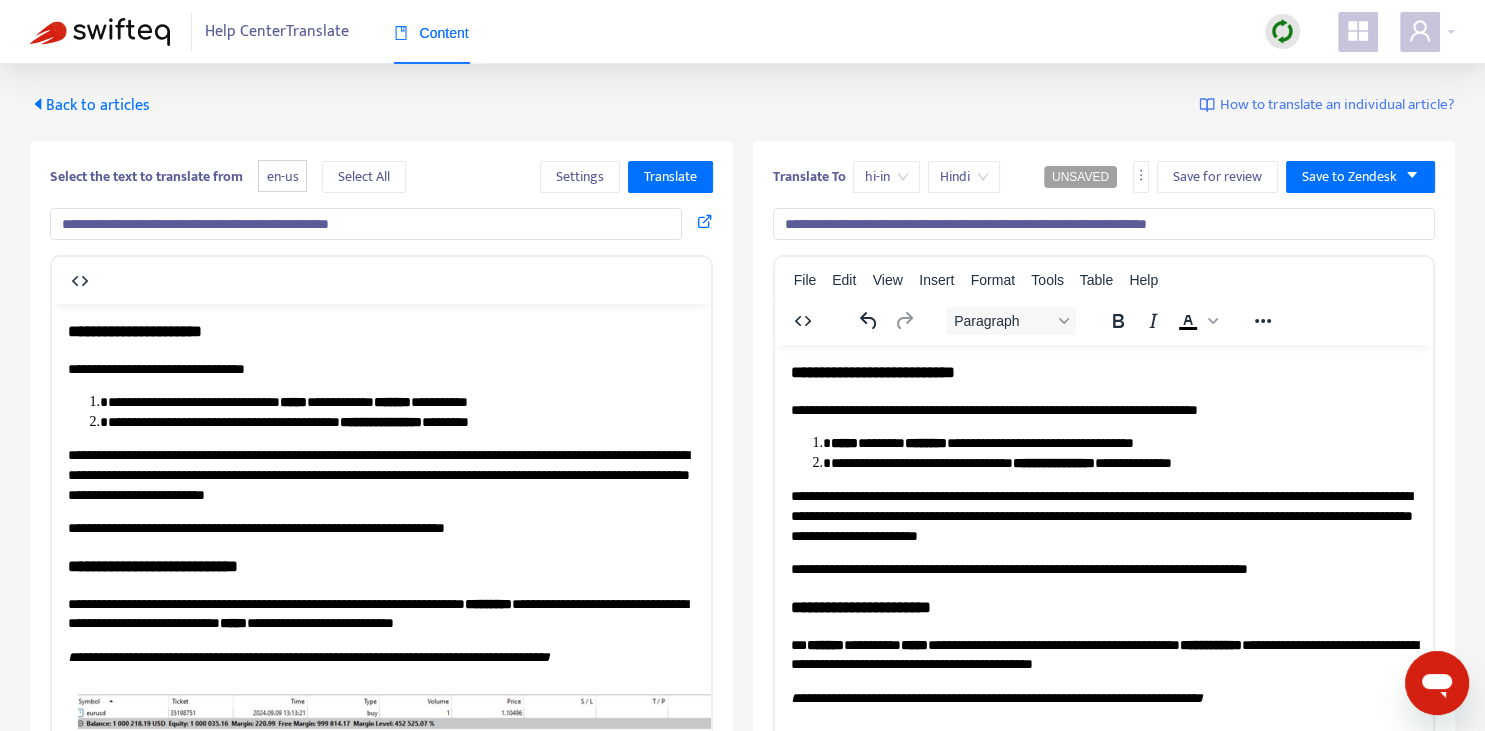 drag, startPoint x: 802, startPoint y: 220, endPoint x: 769, endPoint y: 211, distance: 34.20526 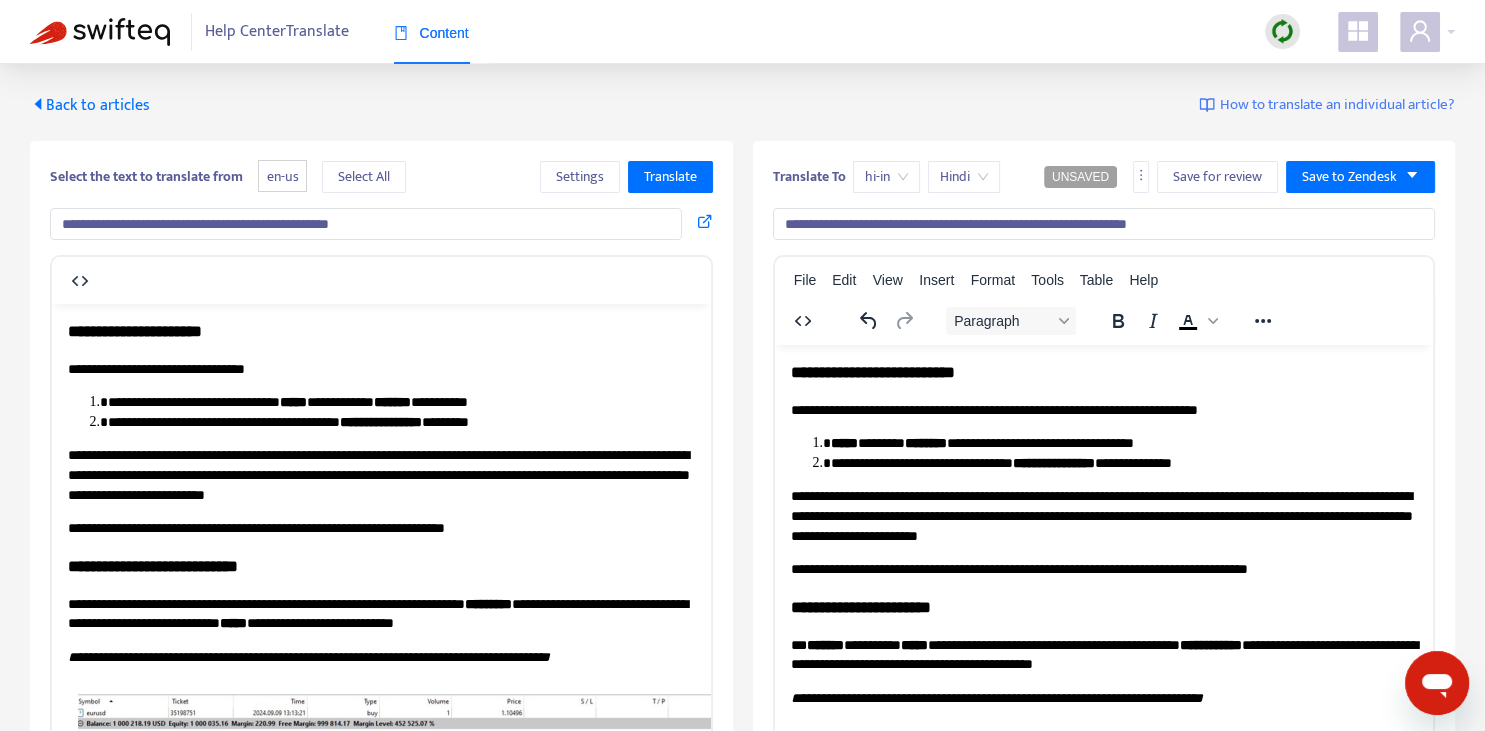 drag, startPoint x: 893, startPoint y: 220, endPoint x: 1246, endPoint y: 187, distance: 354.53912 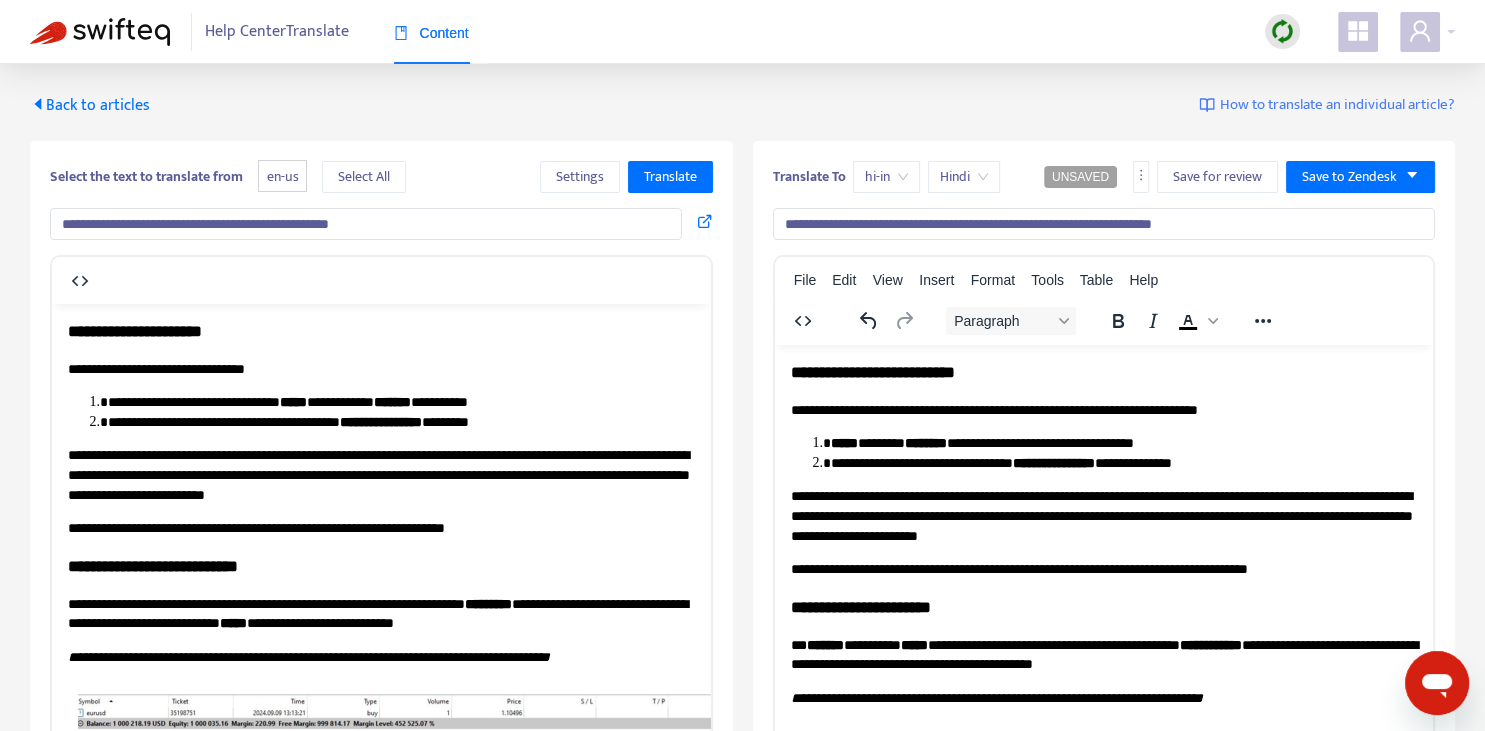 type on "**********" 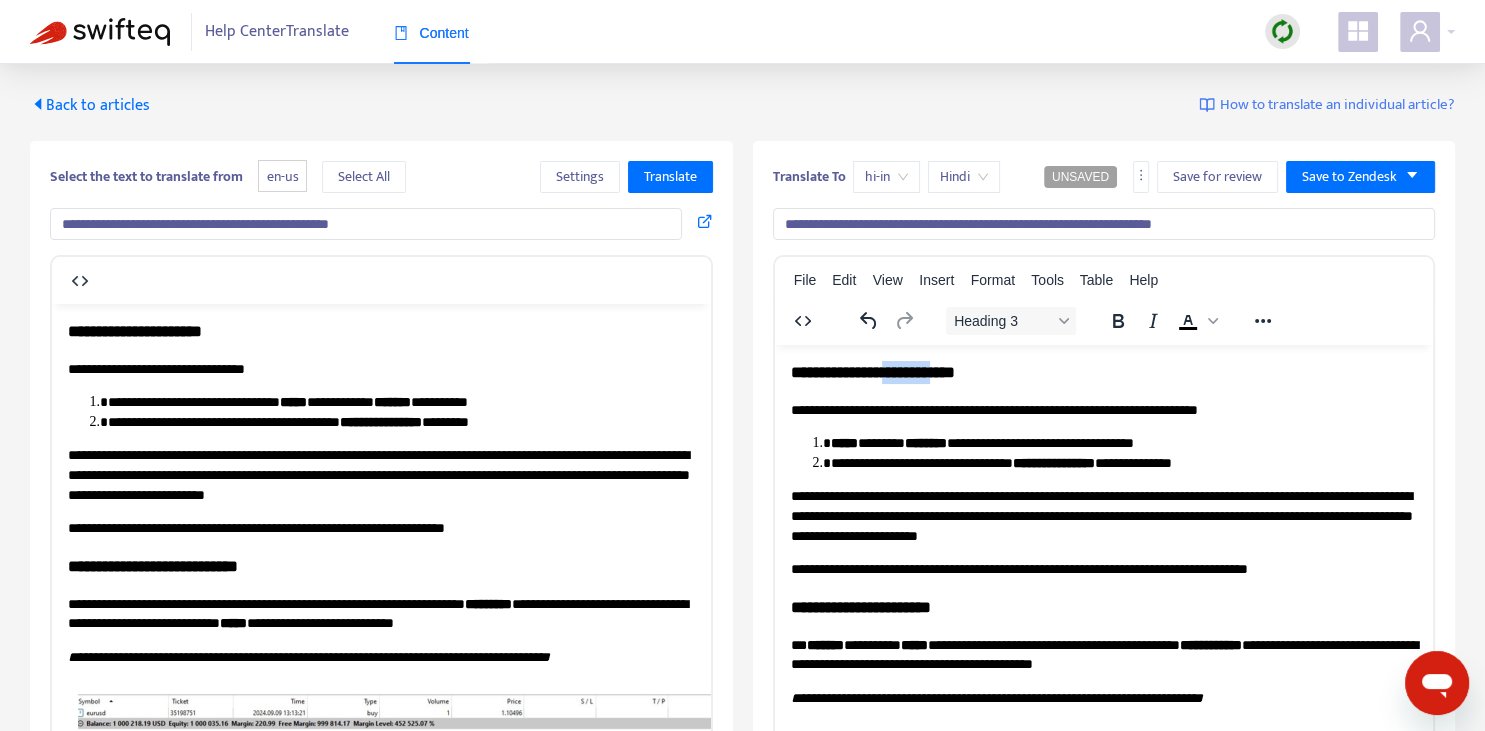 click on "**********" at bounding box center (1103, 371) 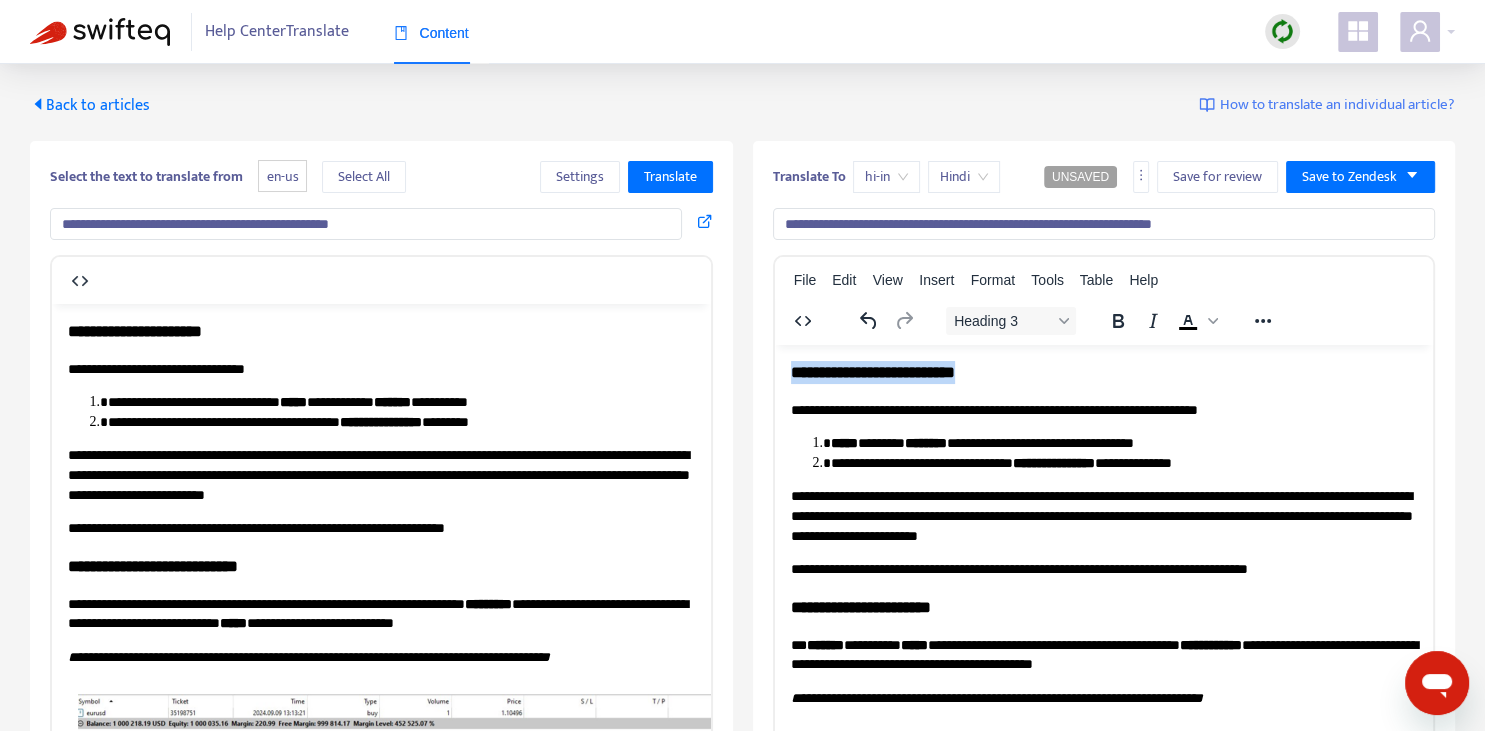 click on "**********" at bounding box center (1103, 371) 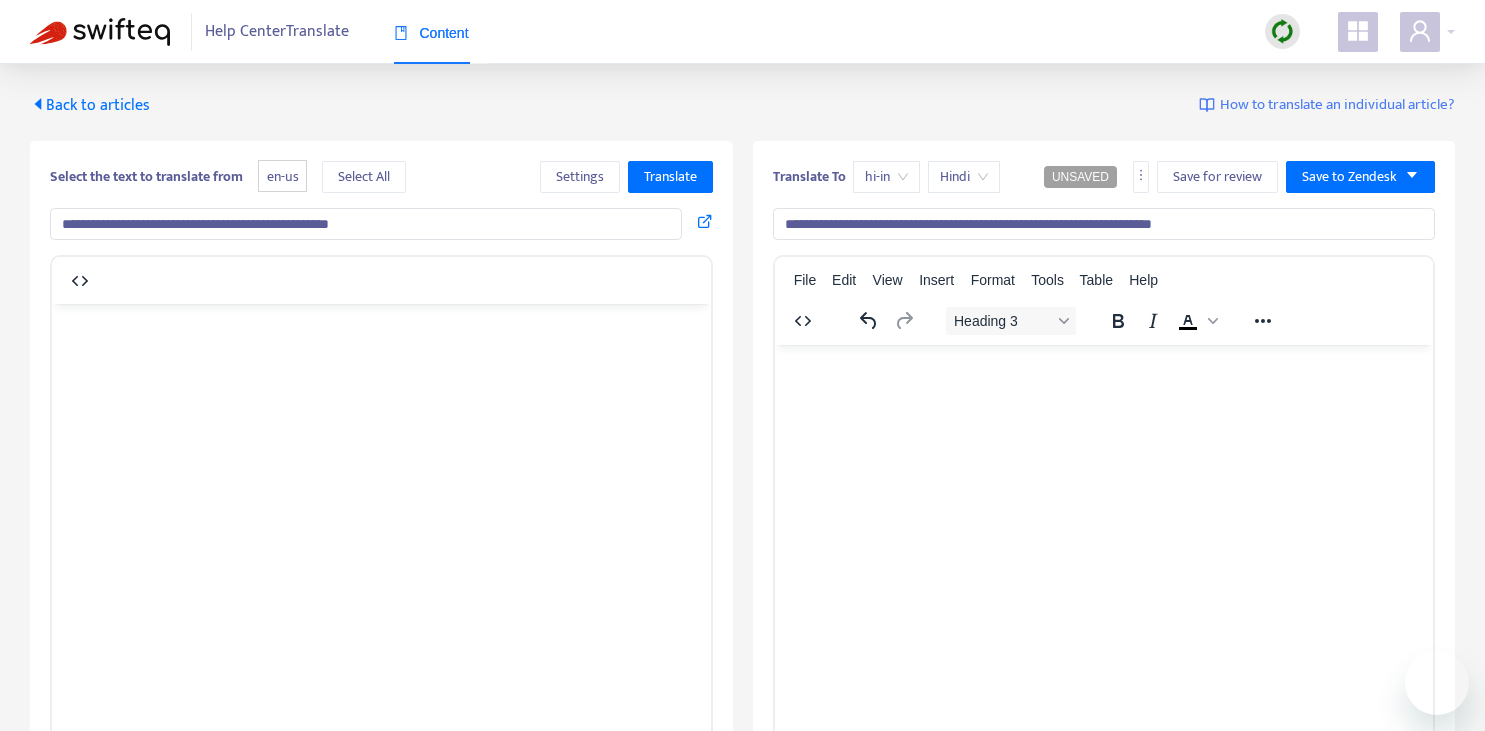 scroll, scrollTop: 0, scrollLeft: 0, axis: both 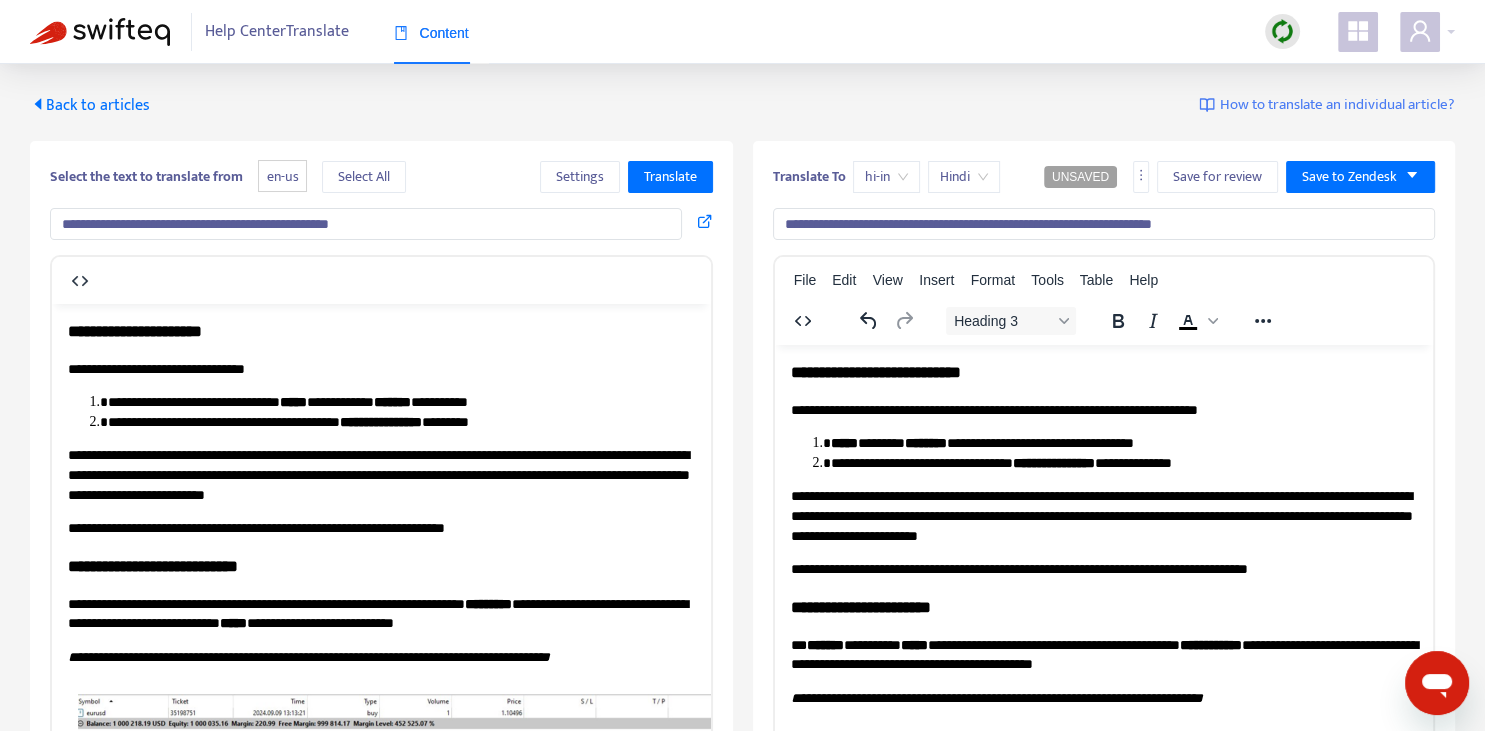 type 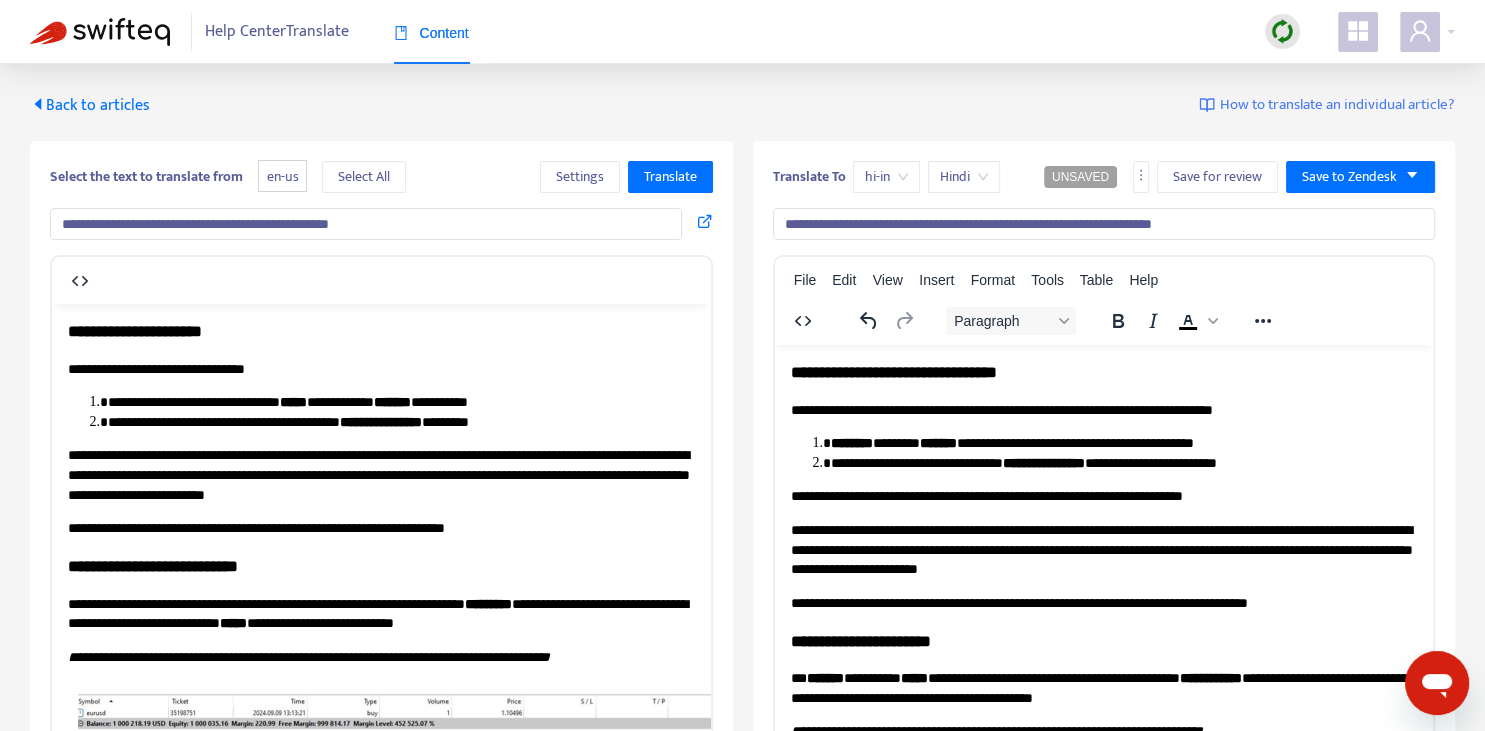 click on "**********" at bounding box center [1103, 496] 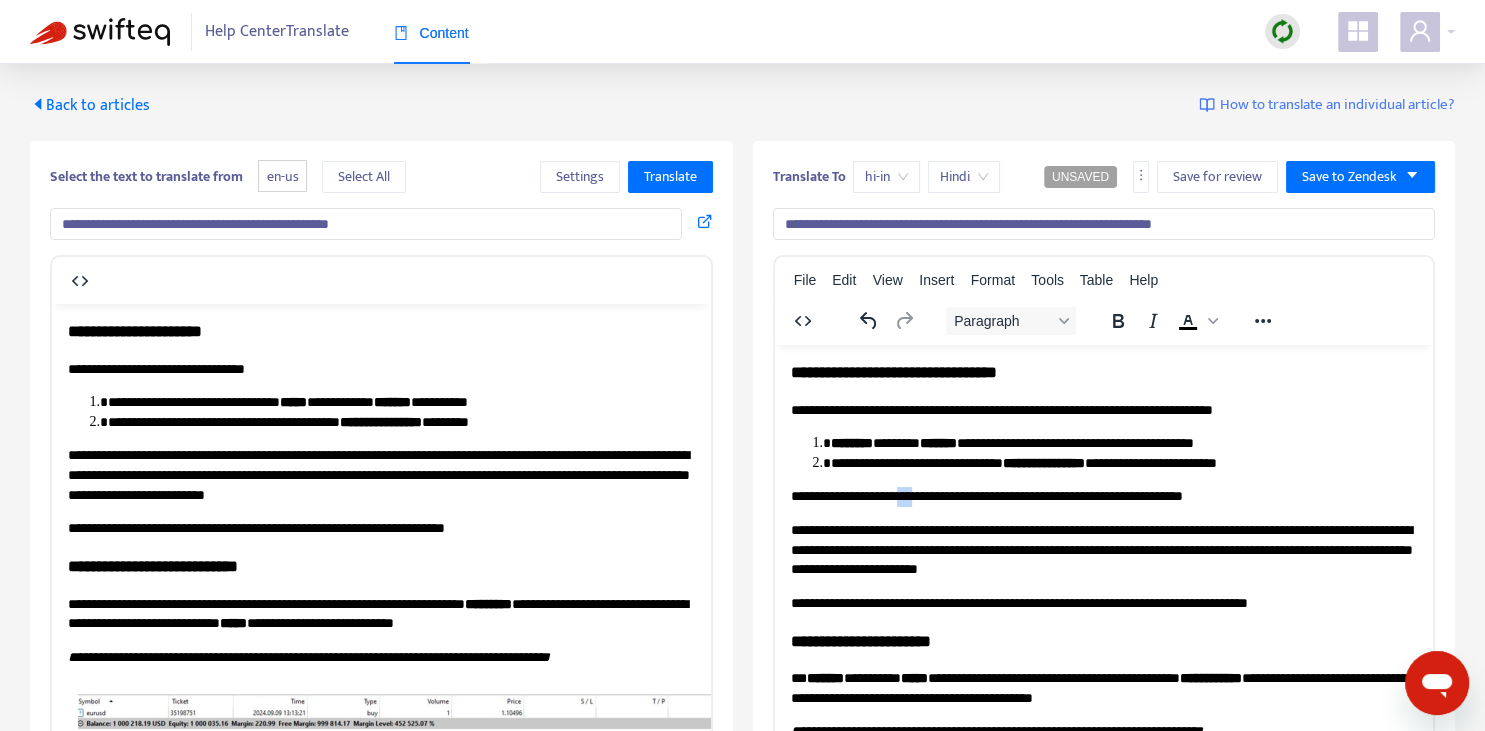 click on "**********" at bounding box center (1103, 496) 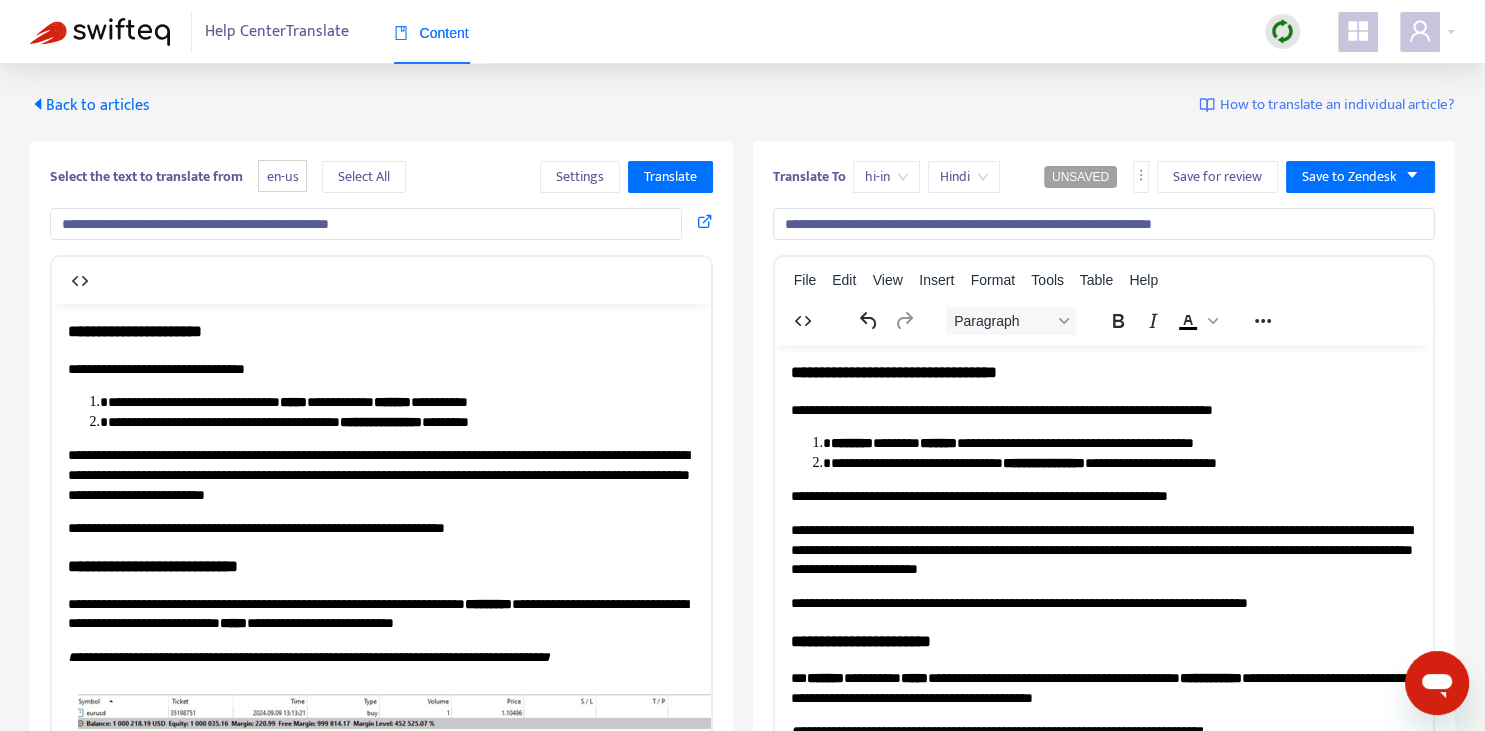 click on "**********" at bounding box center (1103, 496) 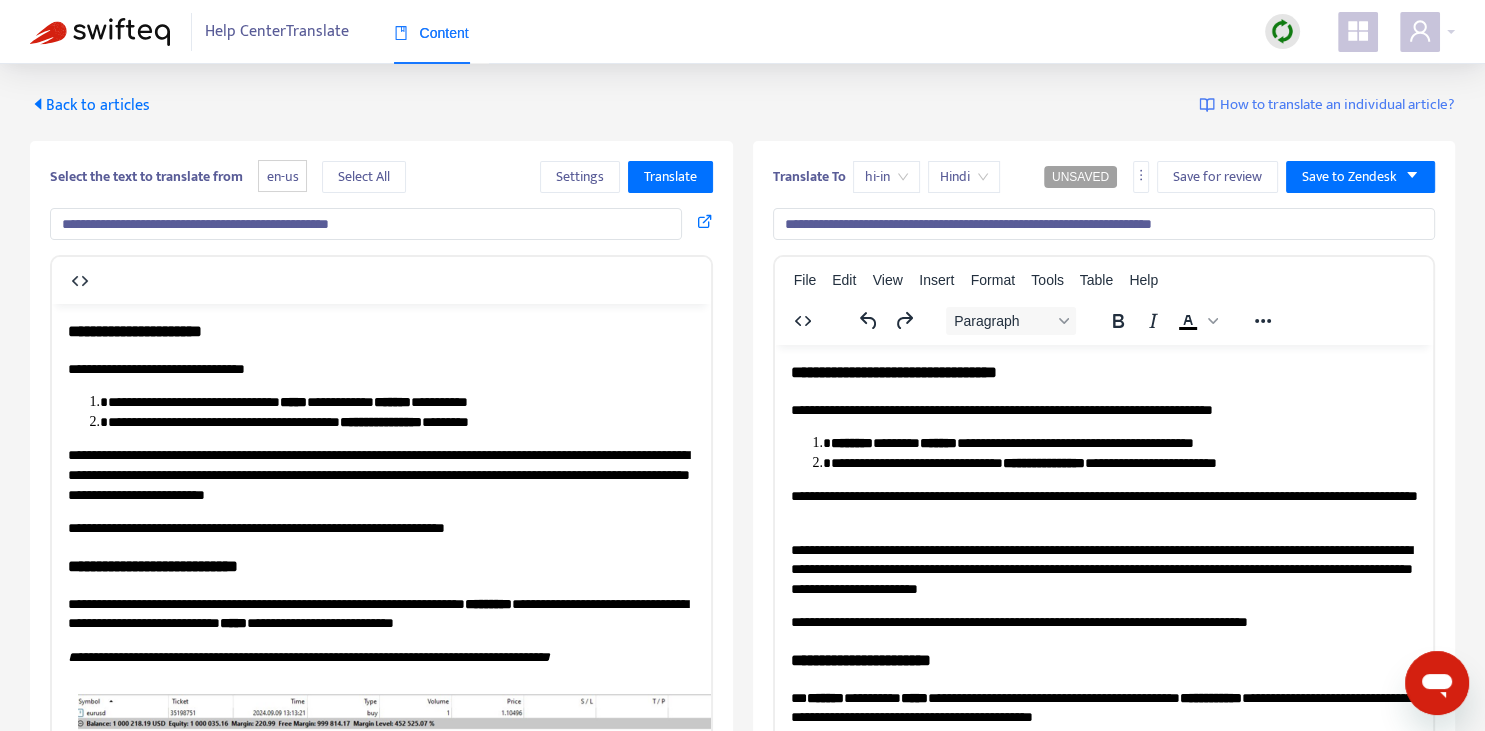 click on "**********" at bounding box center (1103, 569) 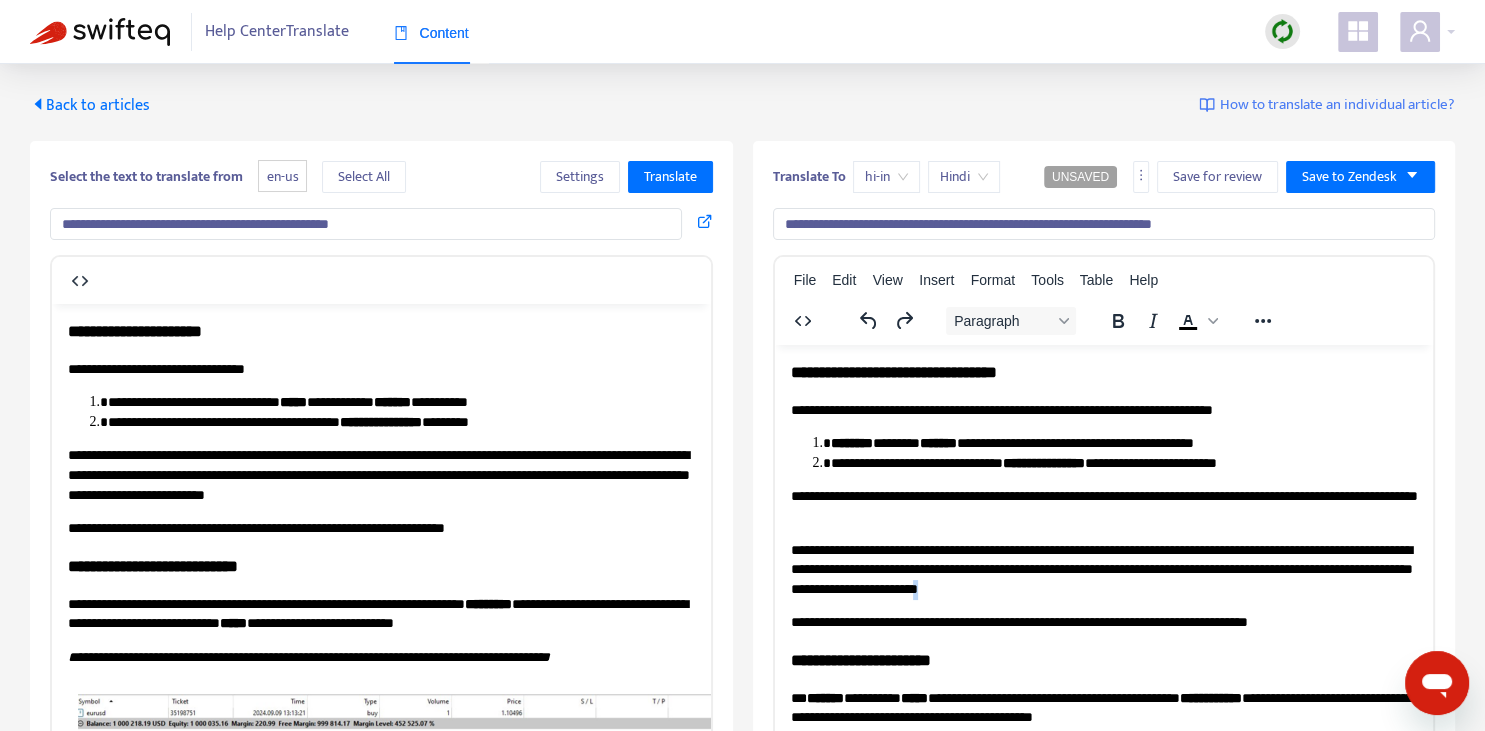 copy on "*" 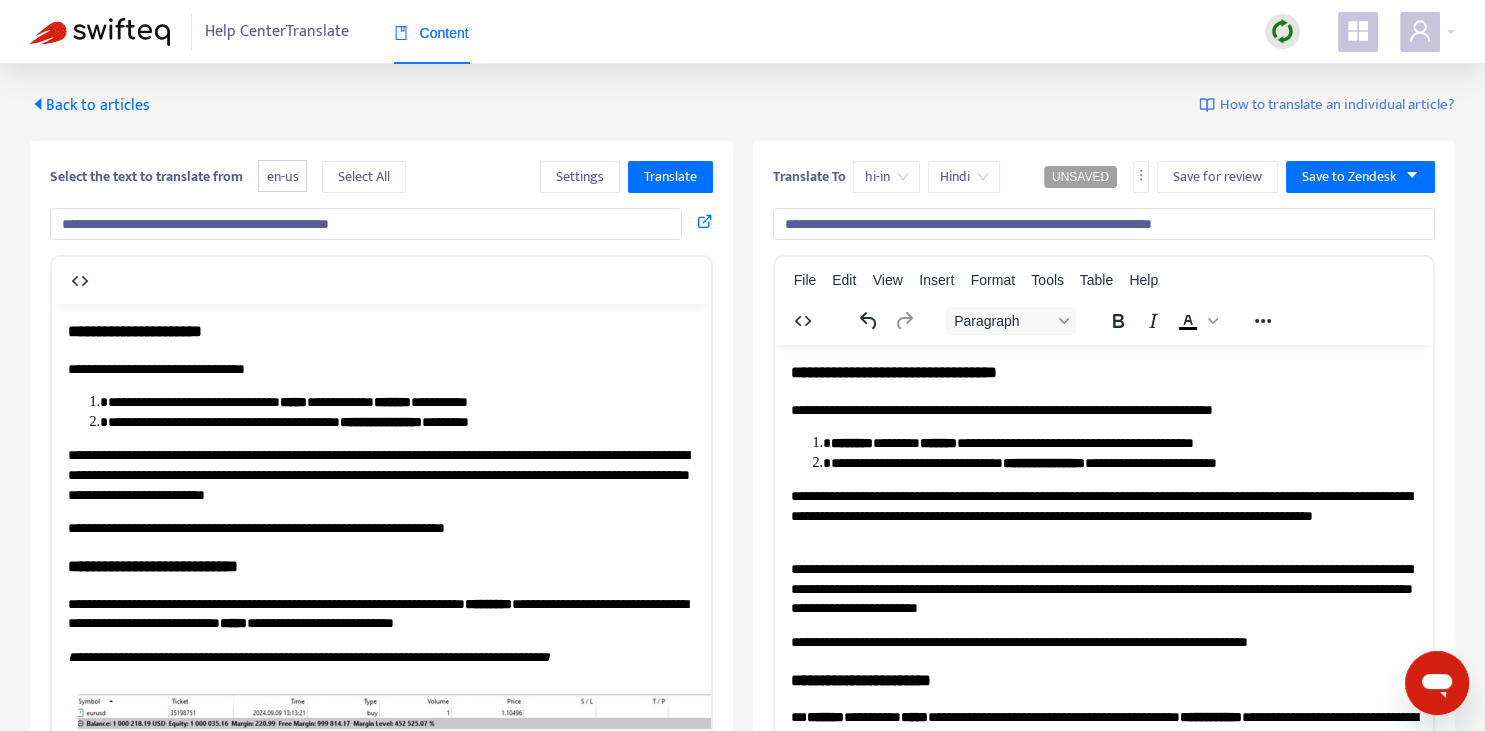 click on "**********" at bounding box center (1103, 515) 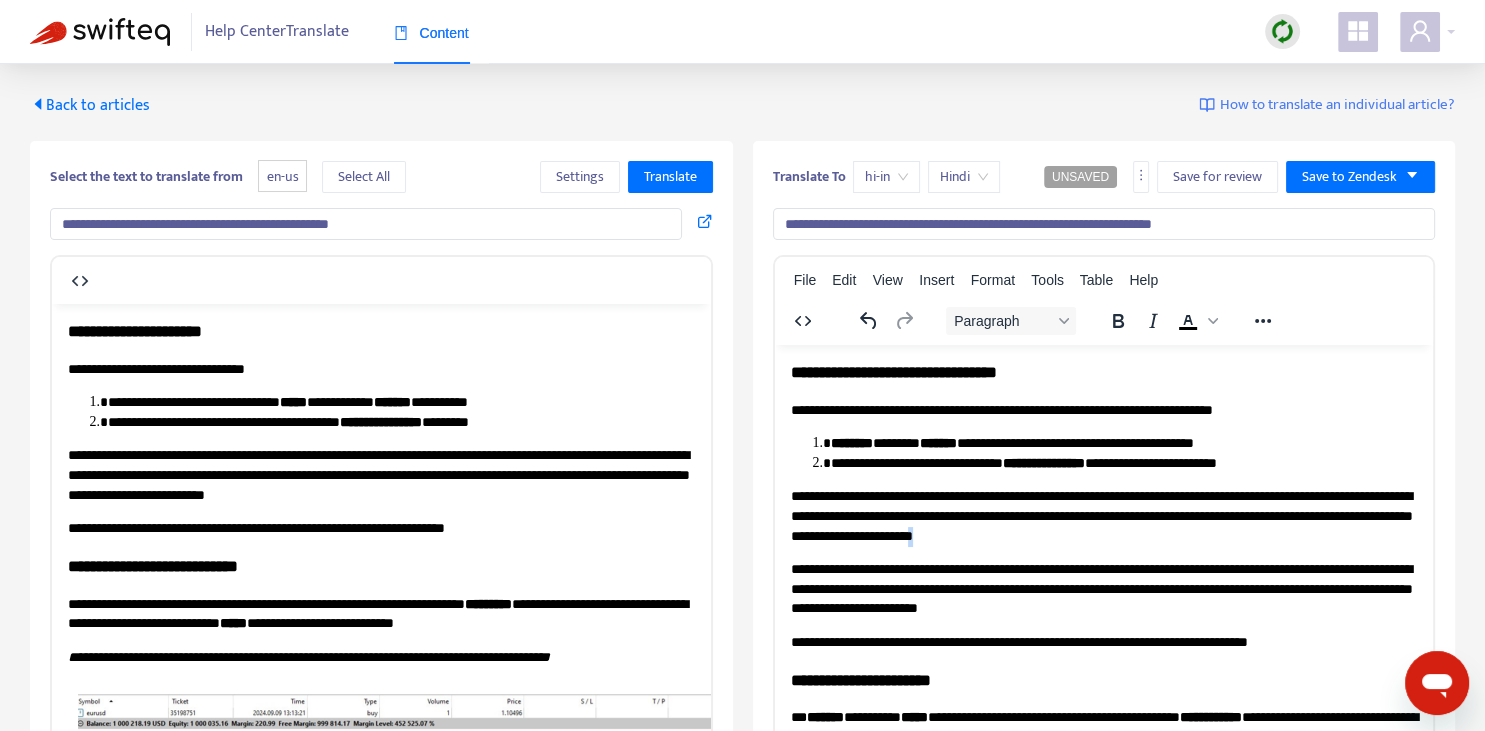 copy on "*" 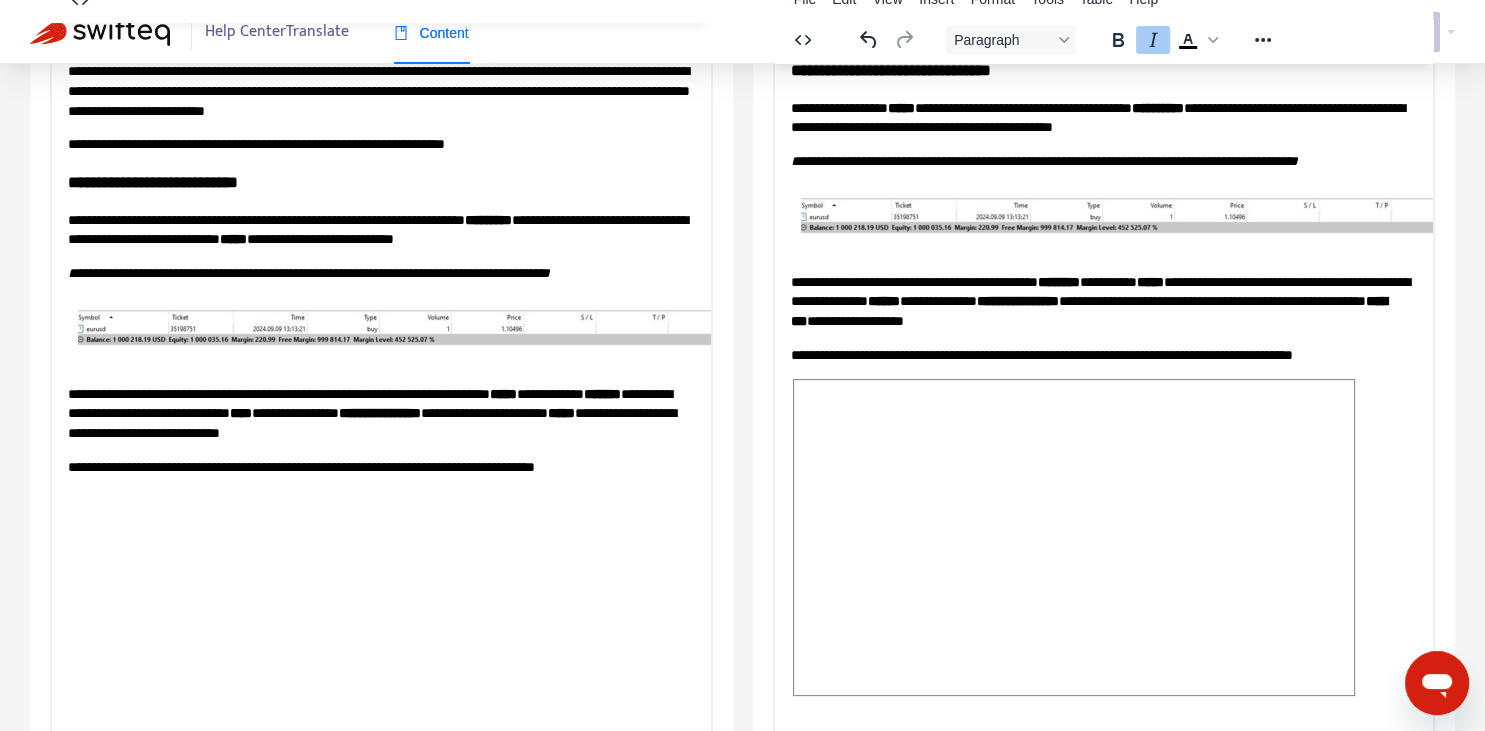scroll, scrollTop: 140, scrollLeft: 0, axis: vertical 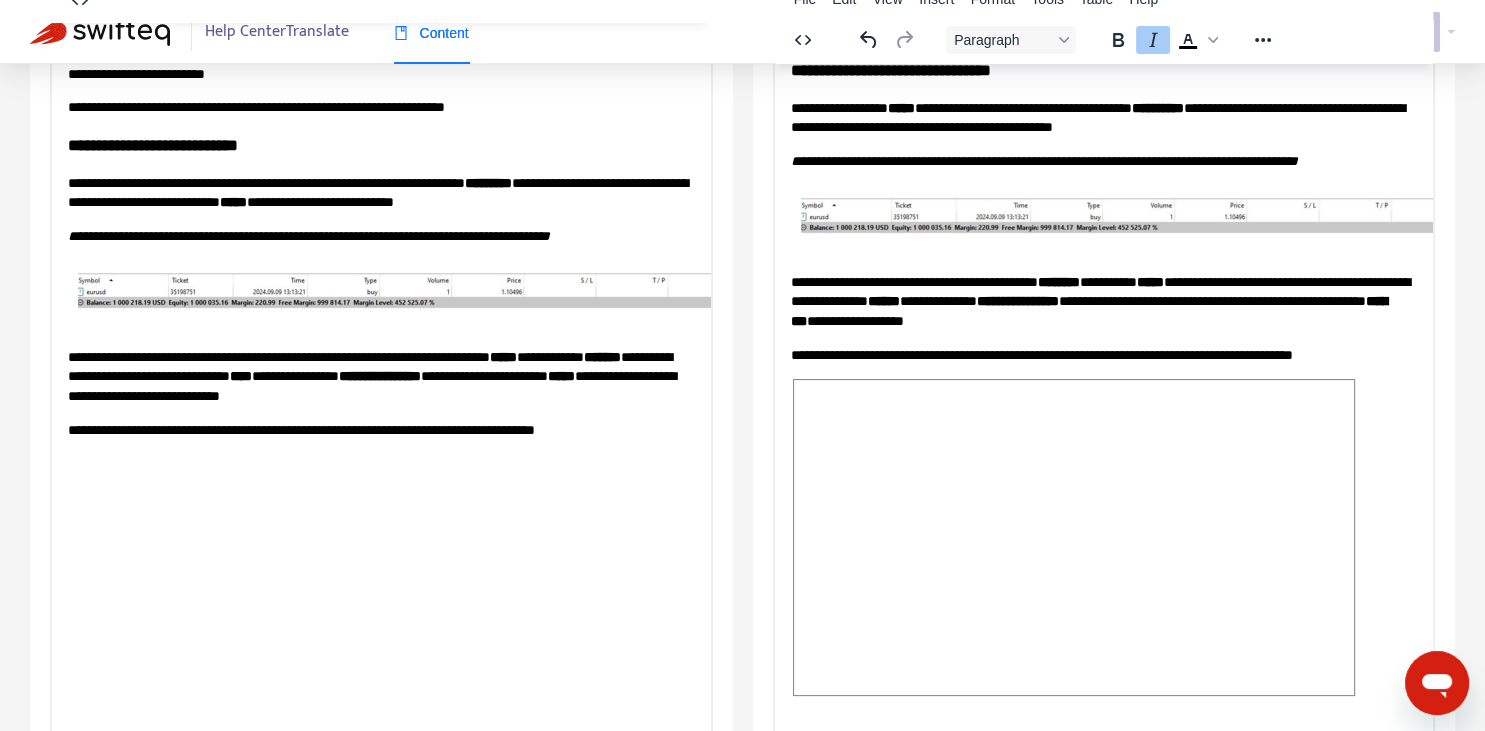 click on "**********" at bounding box center [1043, 160] 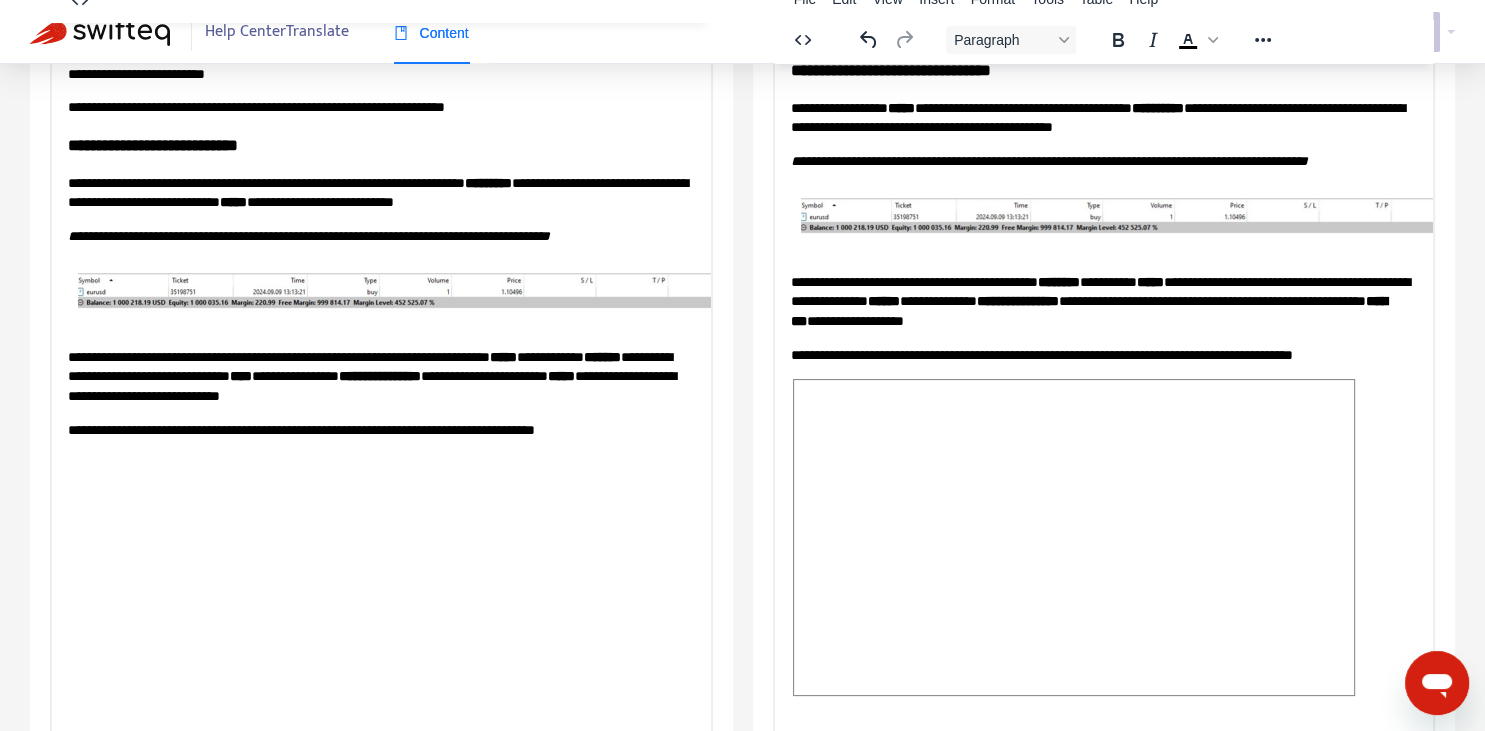 click on "**********" at bounding box center (1103, 278) 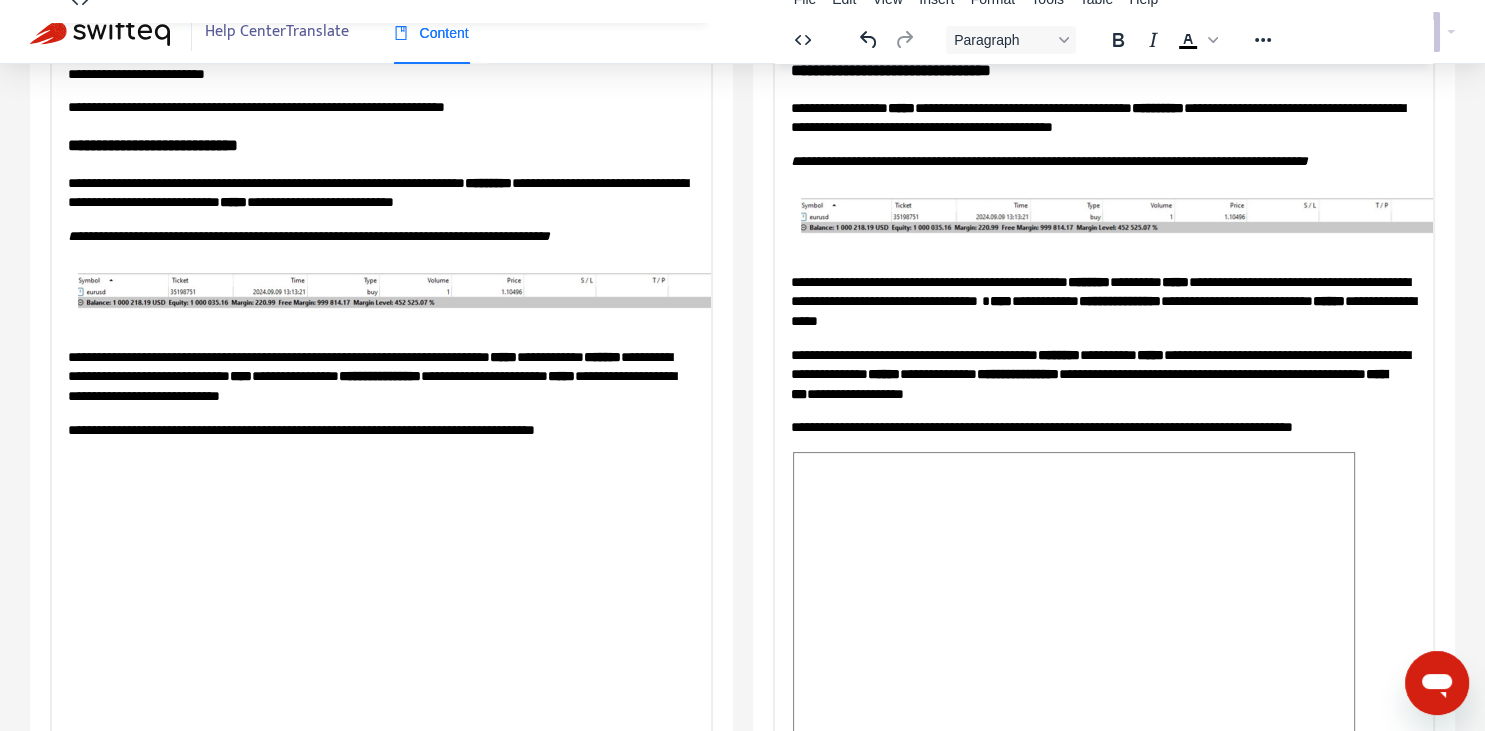 click on "**********" at bounding box center (1103, 301) 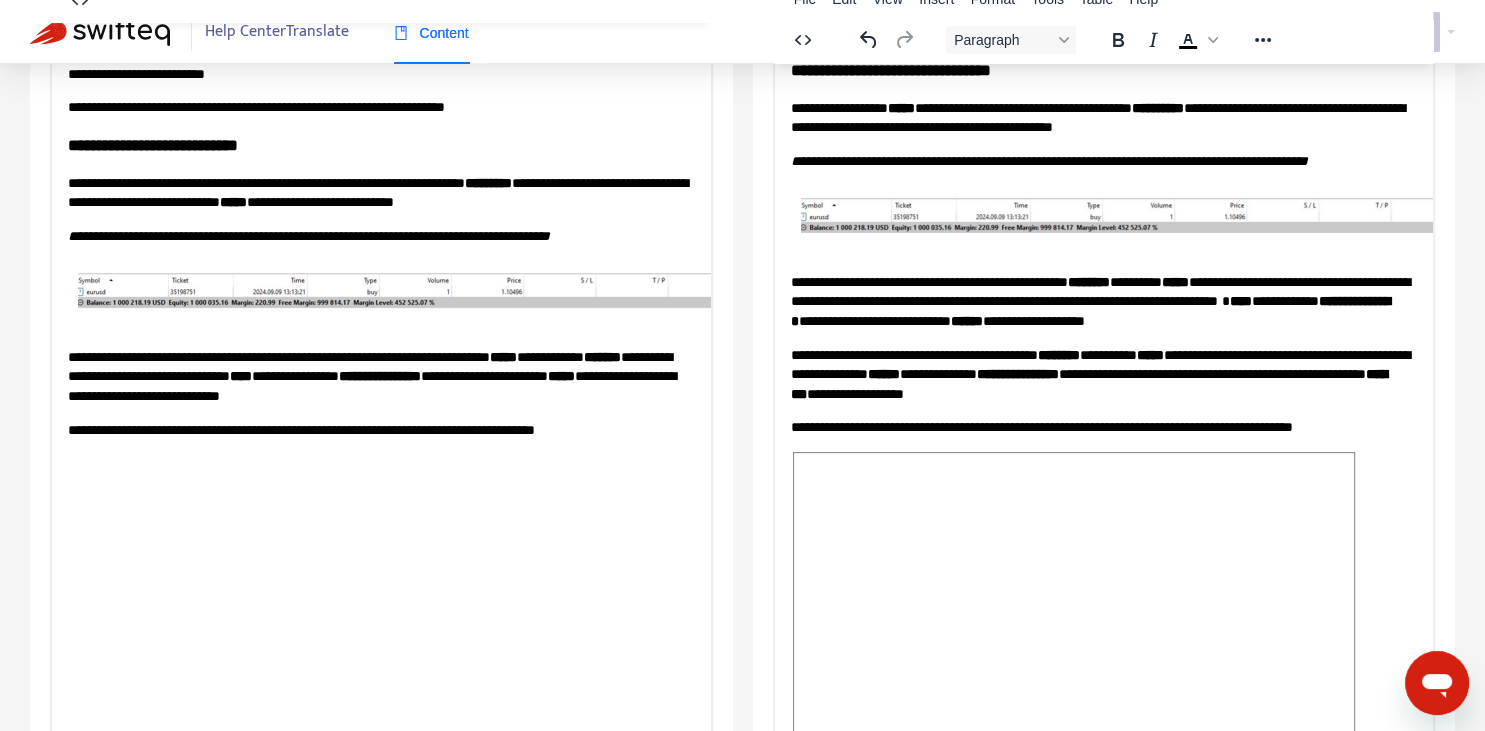 click on "**********" at bounding box center [1103, 374] 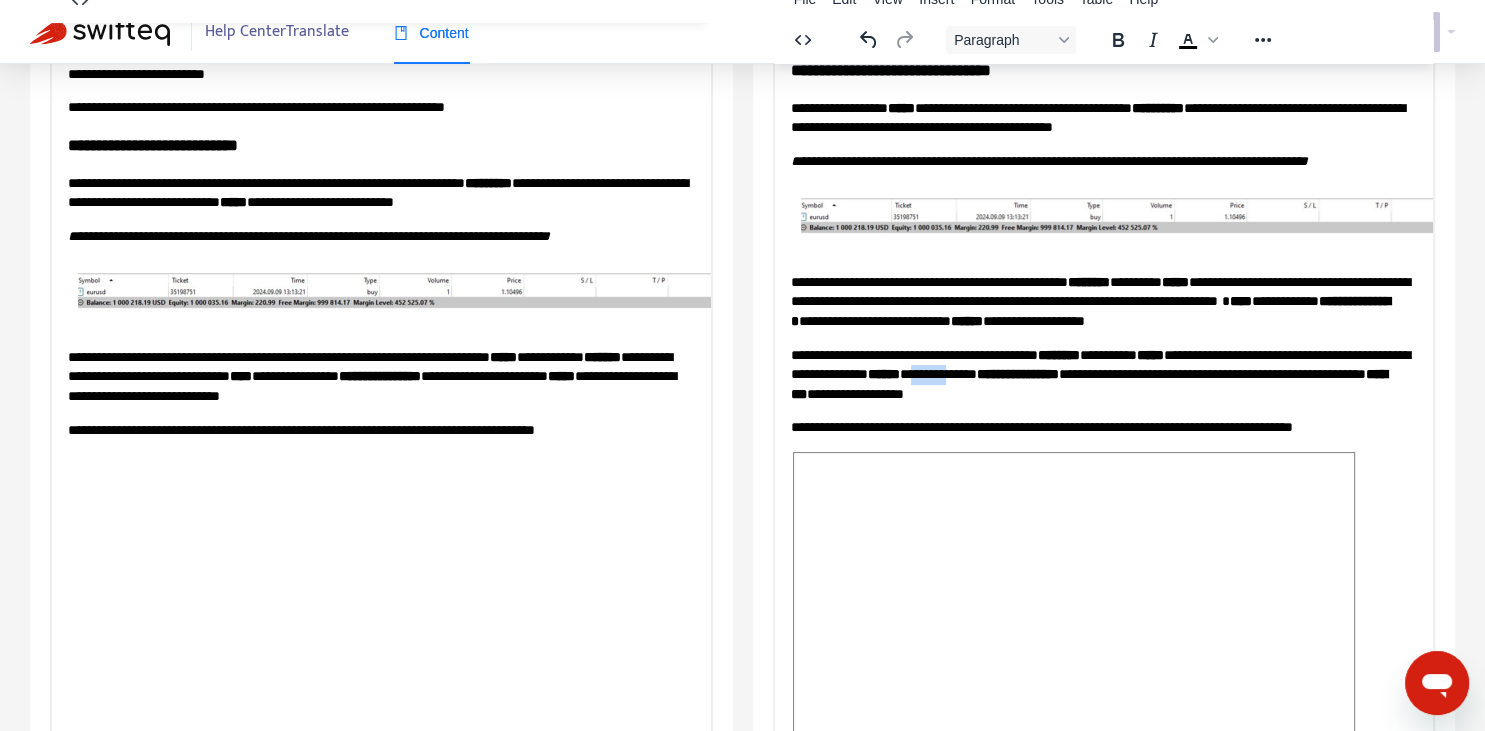 click on "**********" at bounding box center [1103, 374] 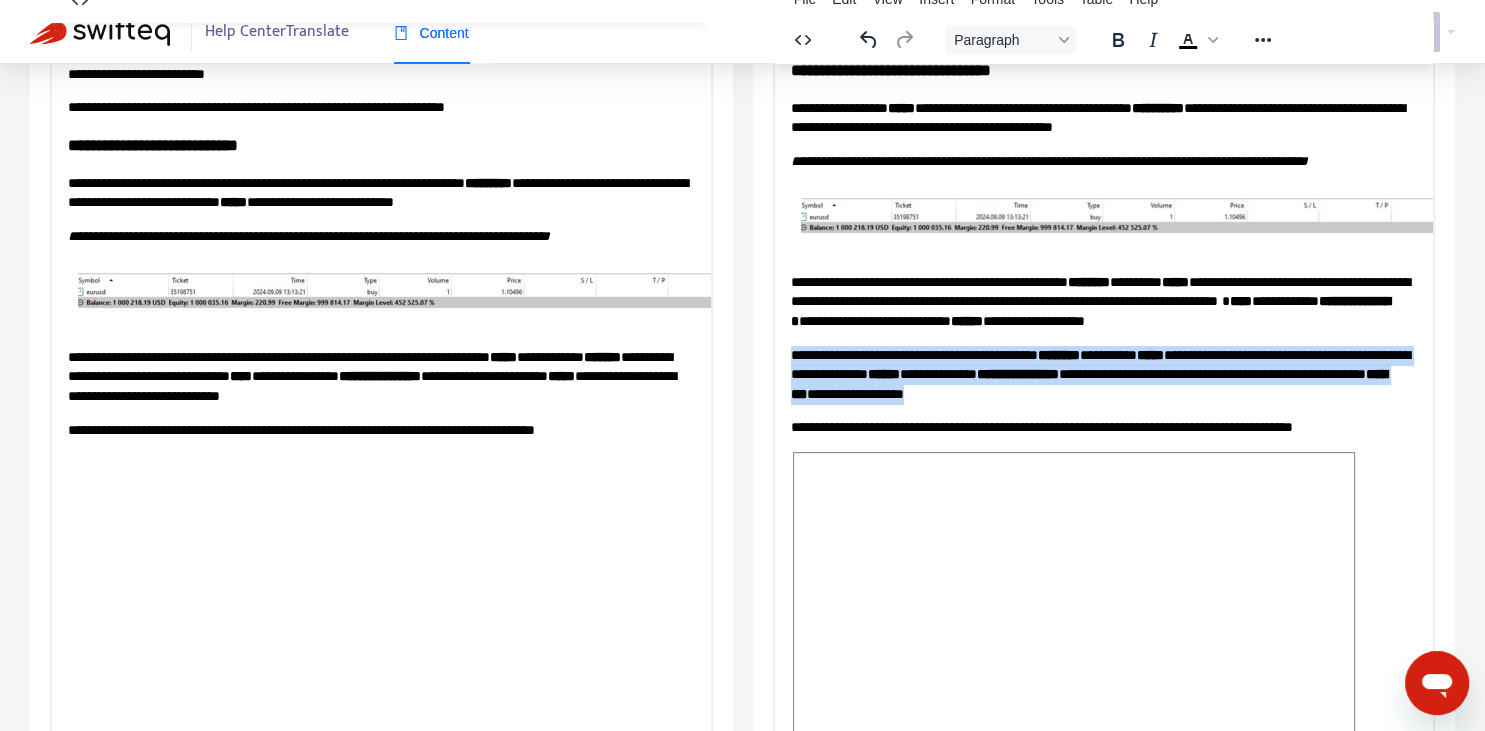 click on "**********" at bounding box center (1103, 374) 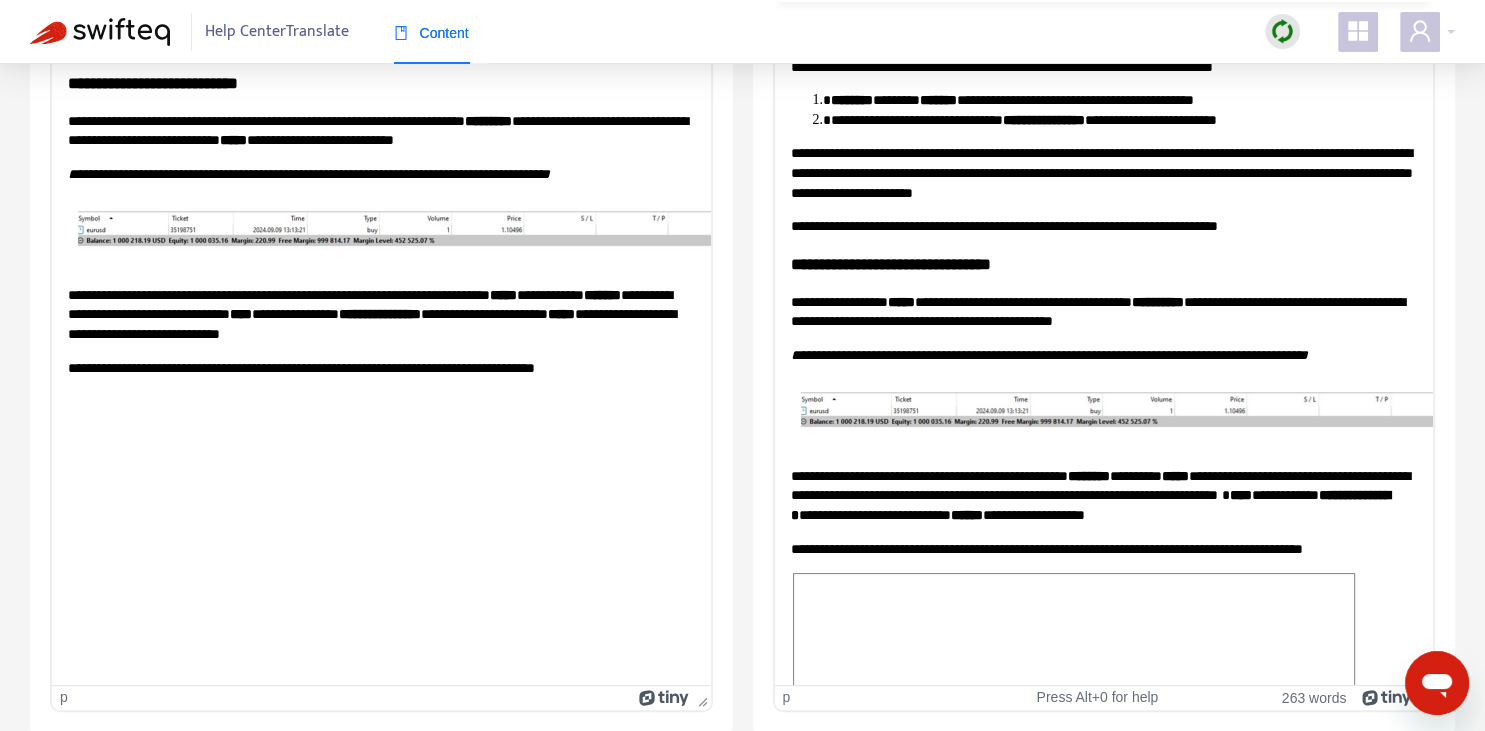 scroll, scrollTop: 0, scrollLeft: 0, axis: both 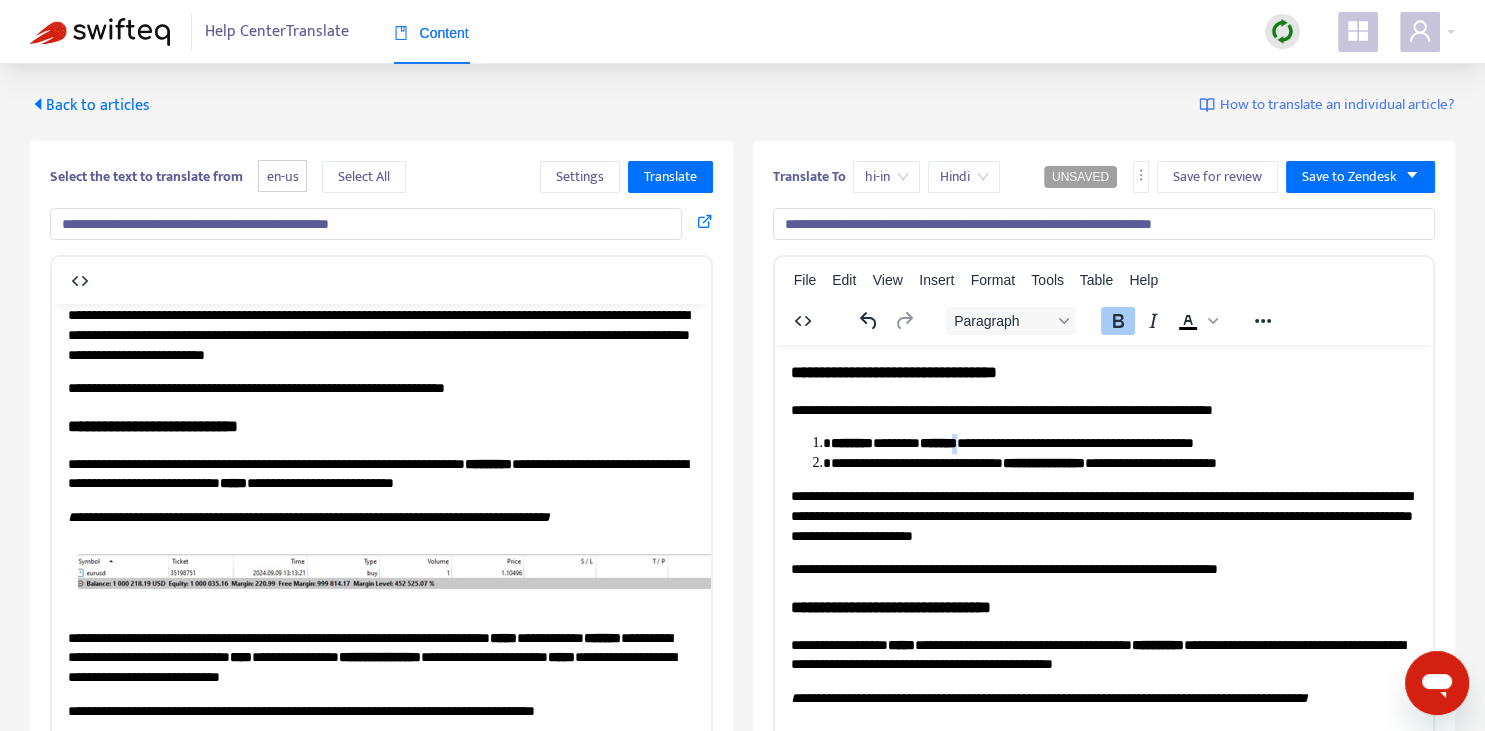 click on "*******" at bounding box center [937, 442] 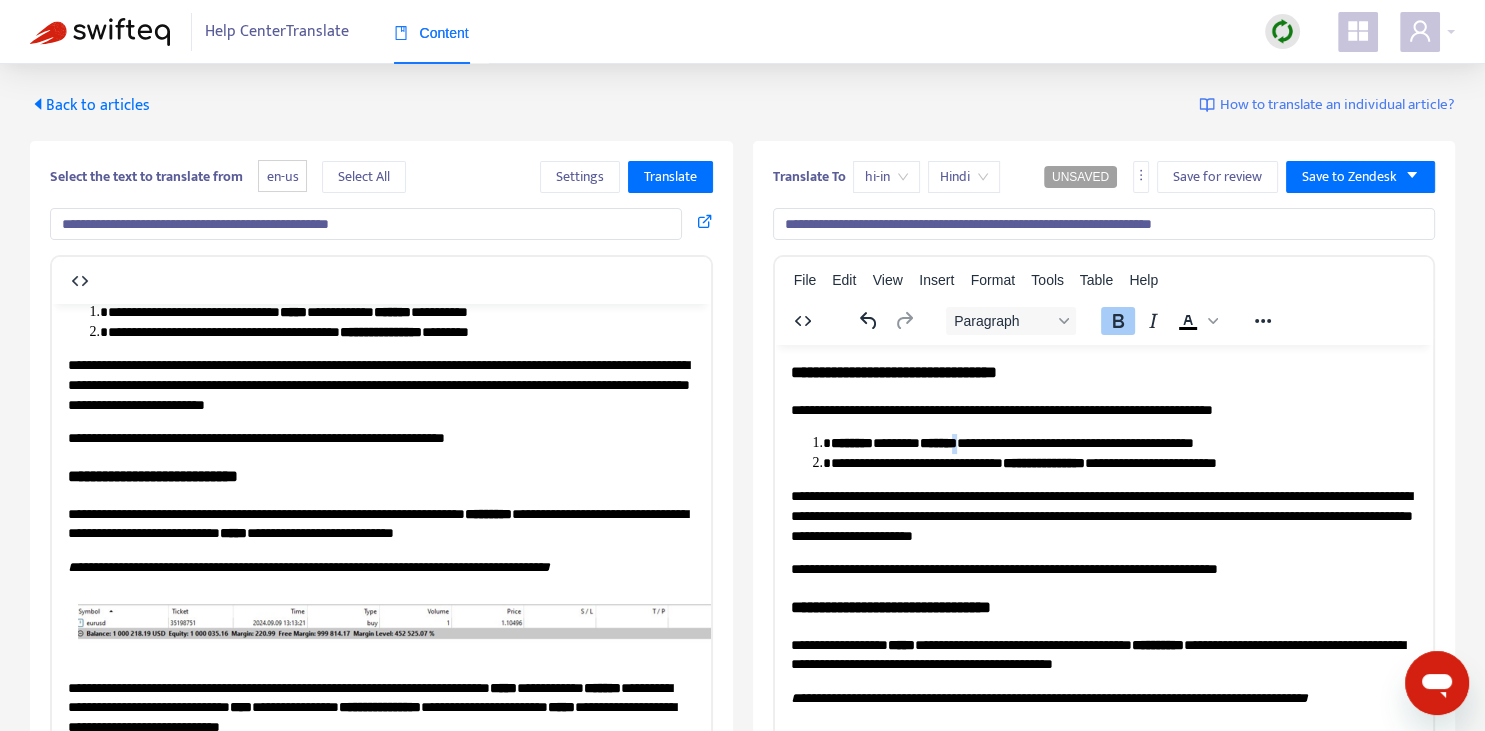 scroll, scrollTop: 0, scrollLeft: 0, axis: both 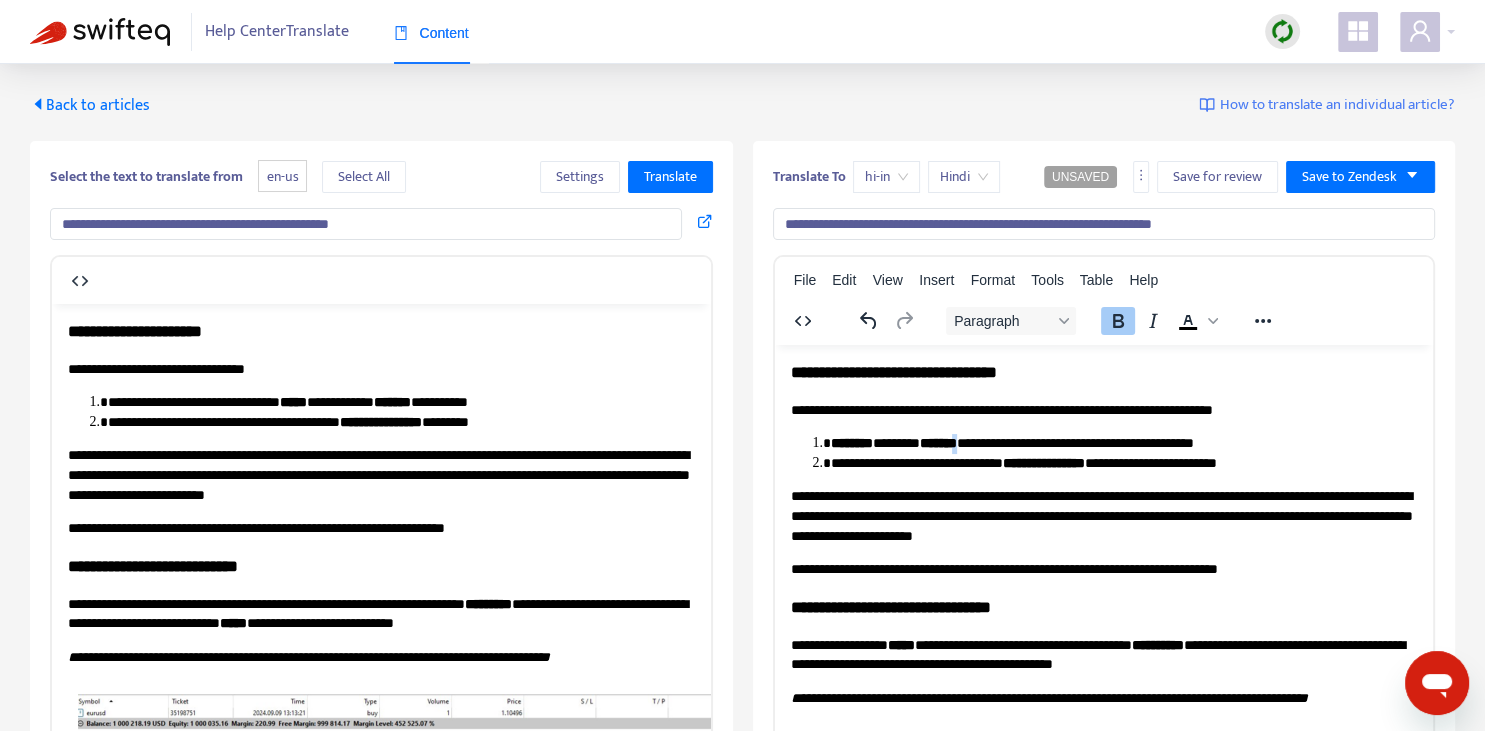 click at bounding box center [1118, 321] 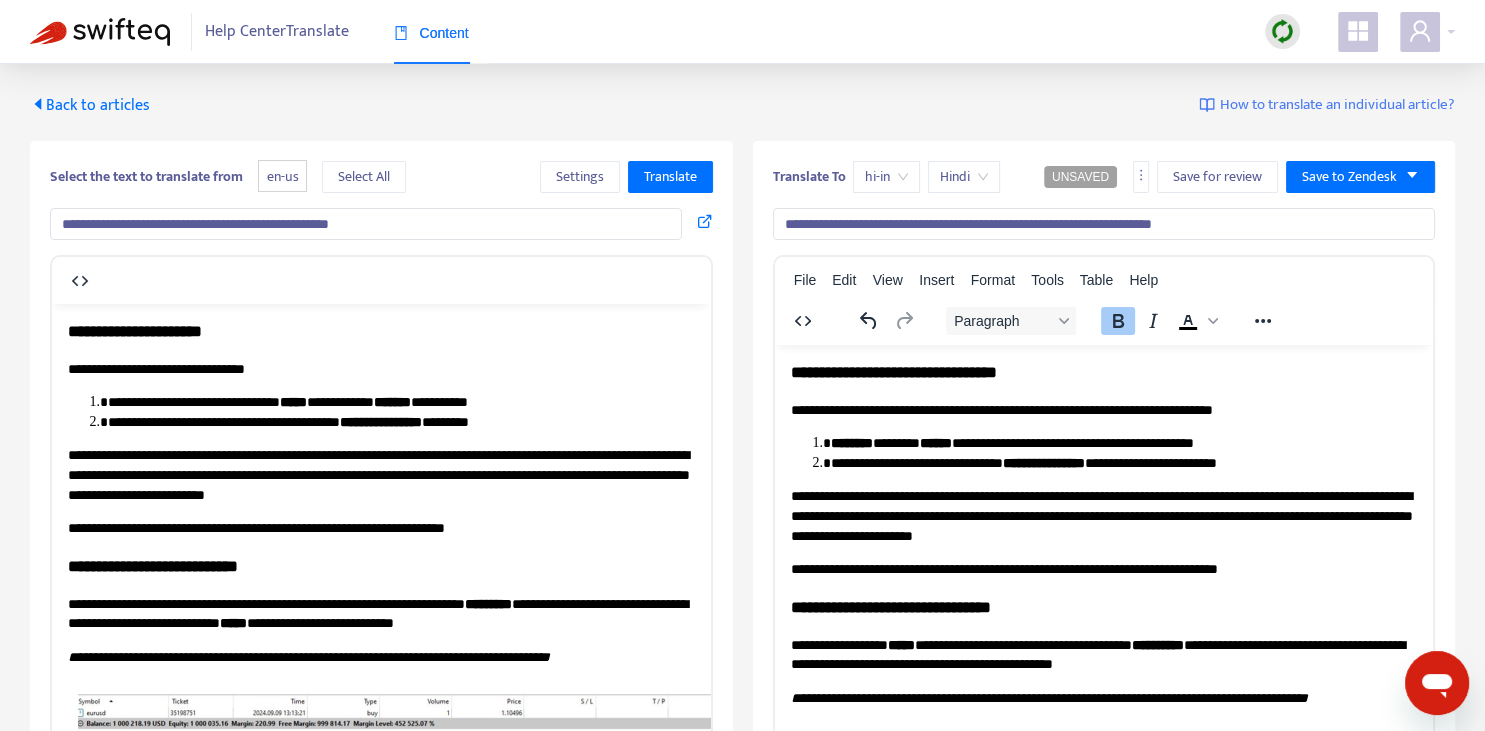 click on "******" at bounding box center (935, 442) 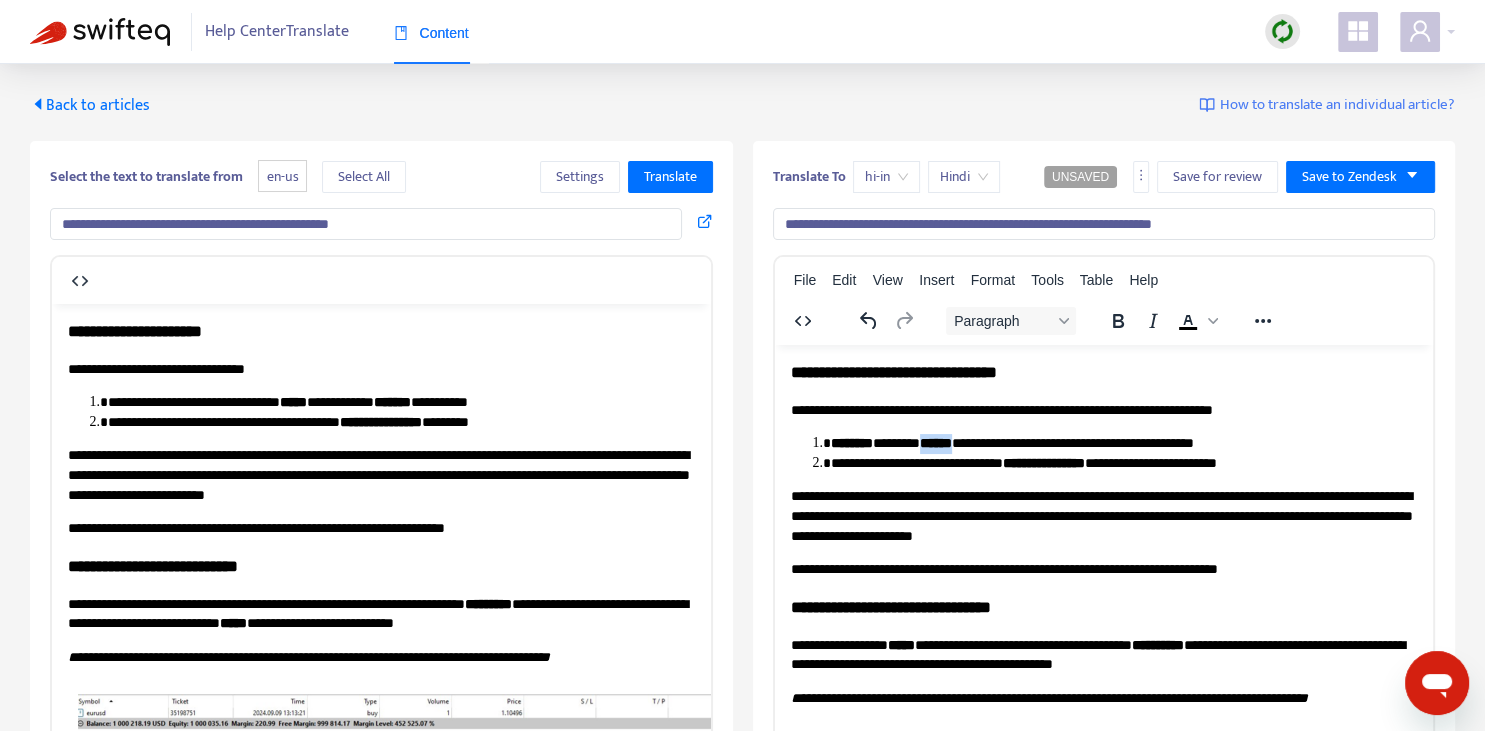 click on "**********" at bounding box center (1123, 443) 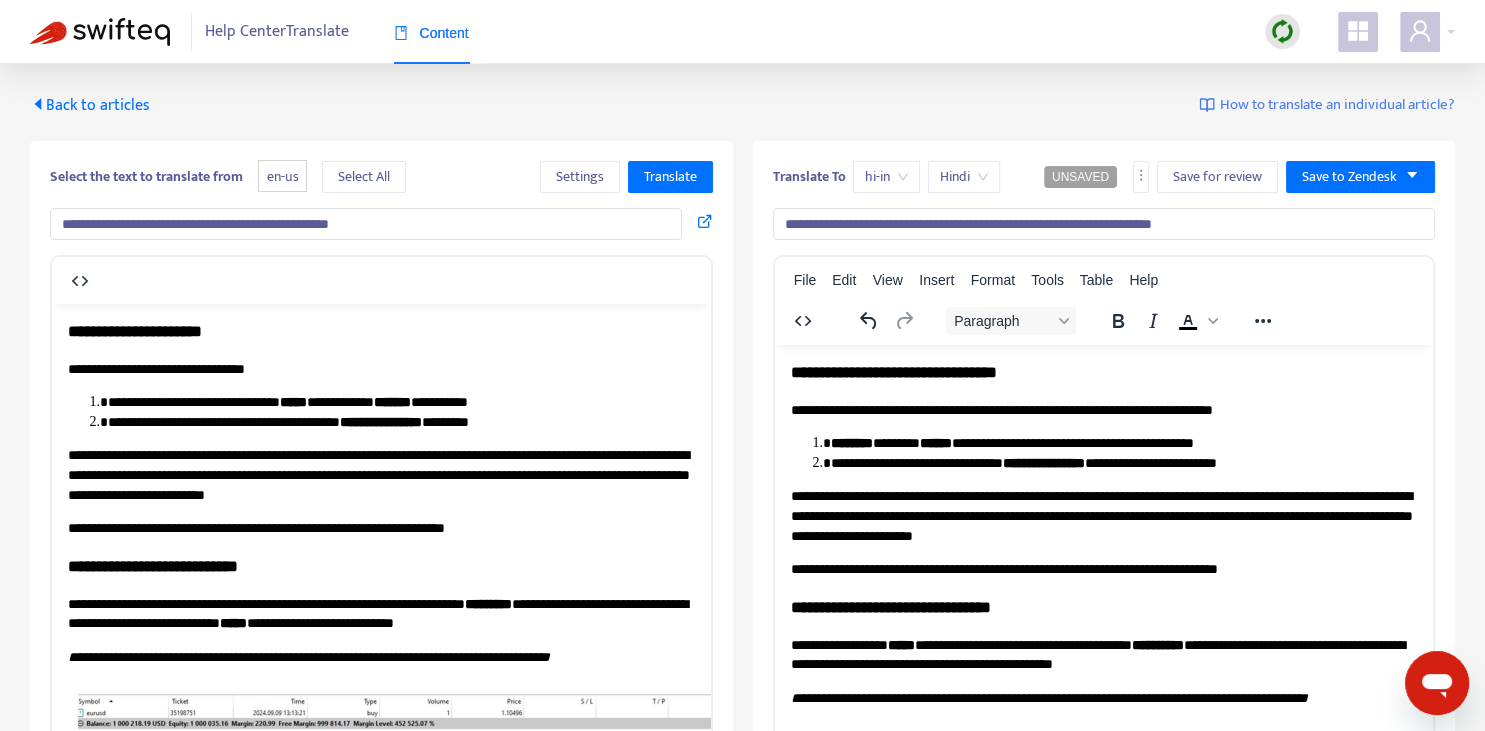 click on "**********" at bounding box center [1123, 443] 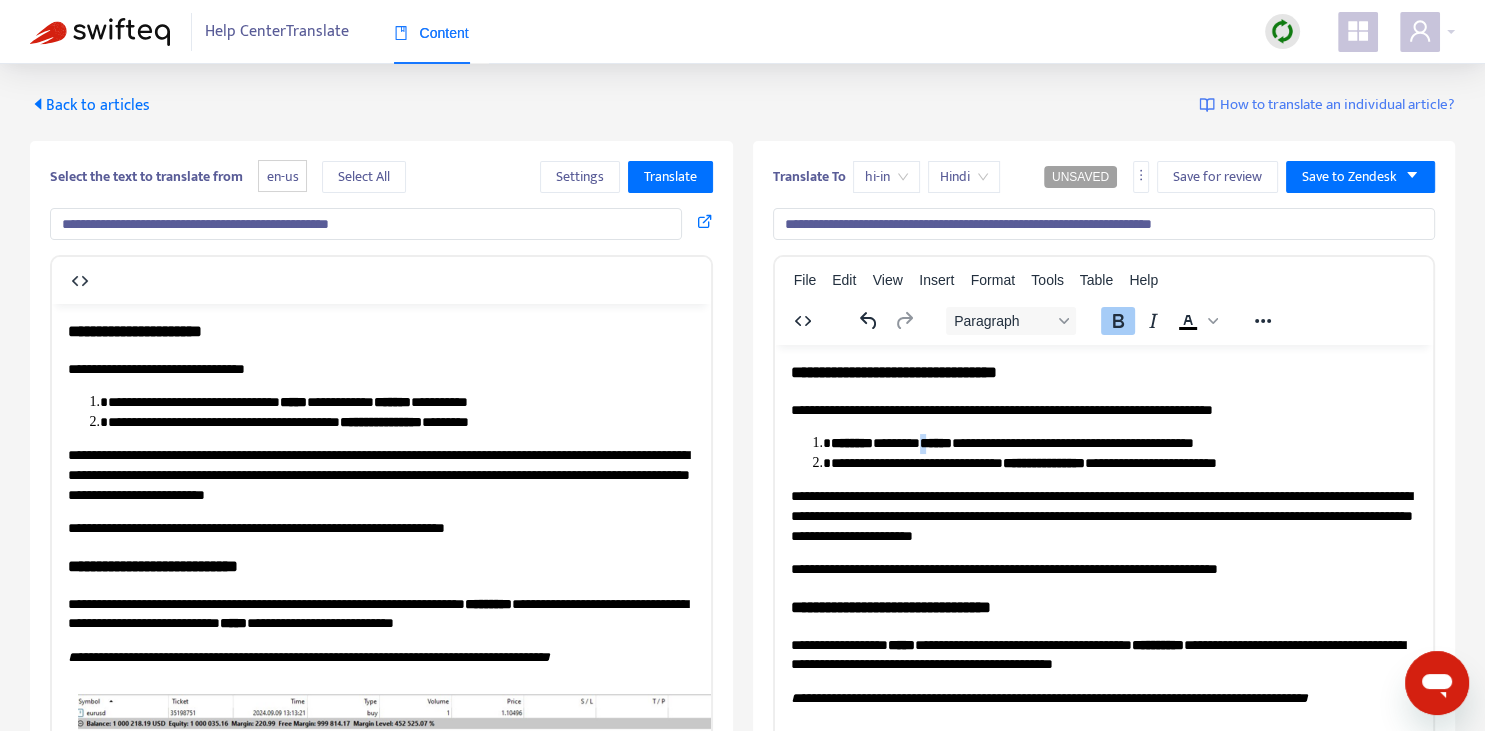 click on "******" at bounding box center [935, 442] 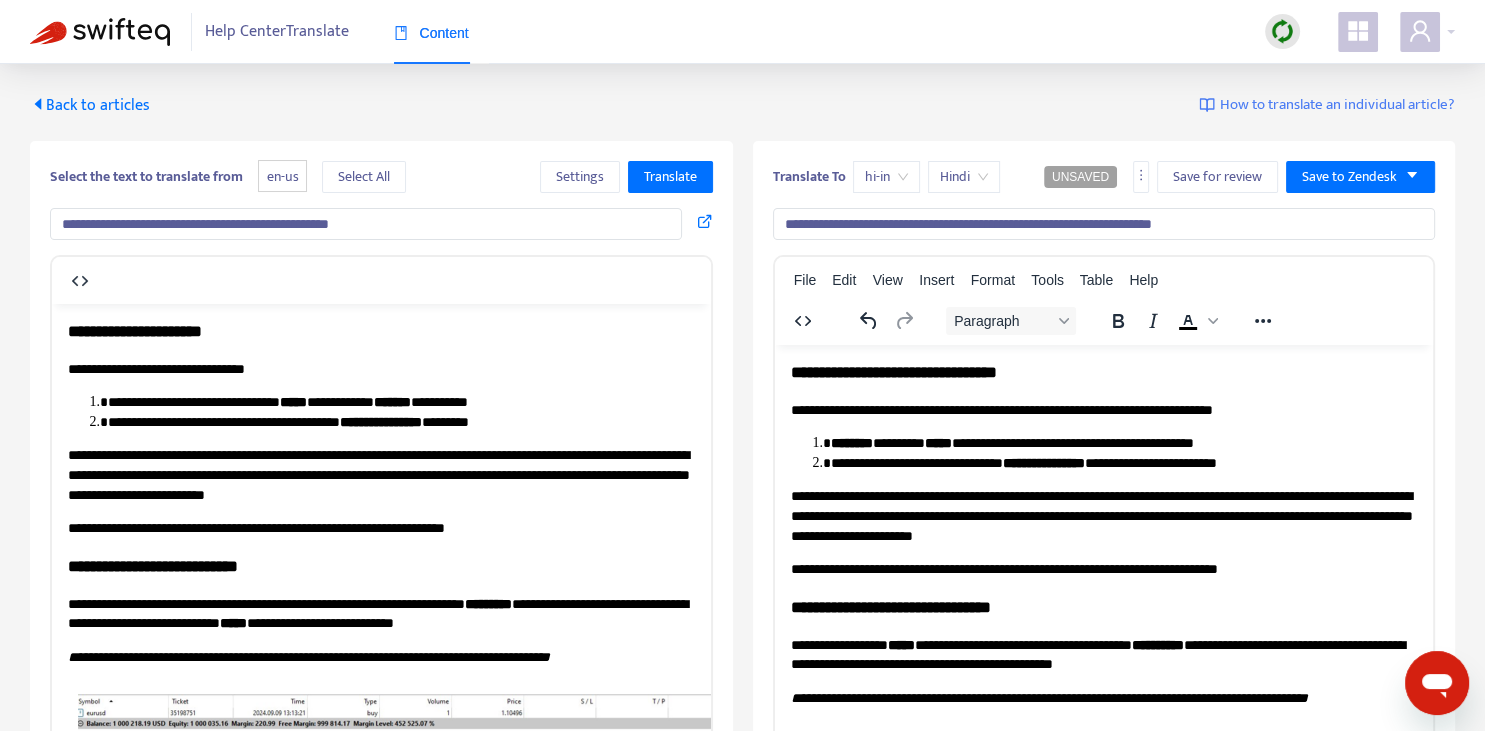 click on "**********" at bounding box center [1103, 515] 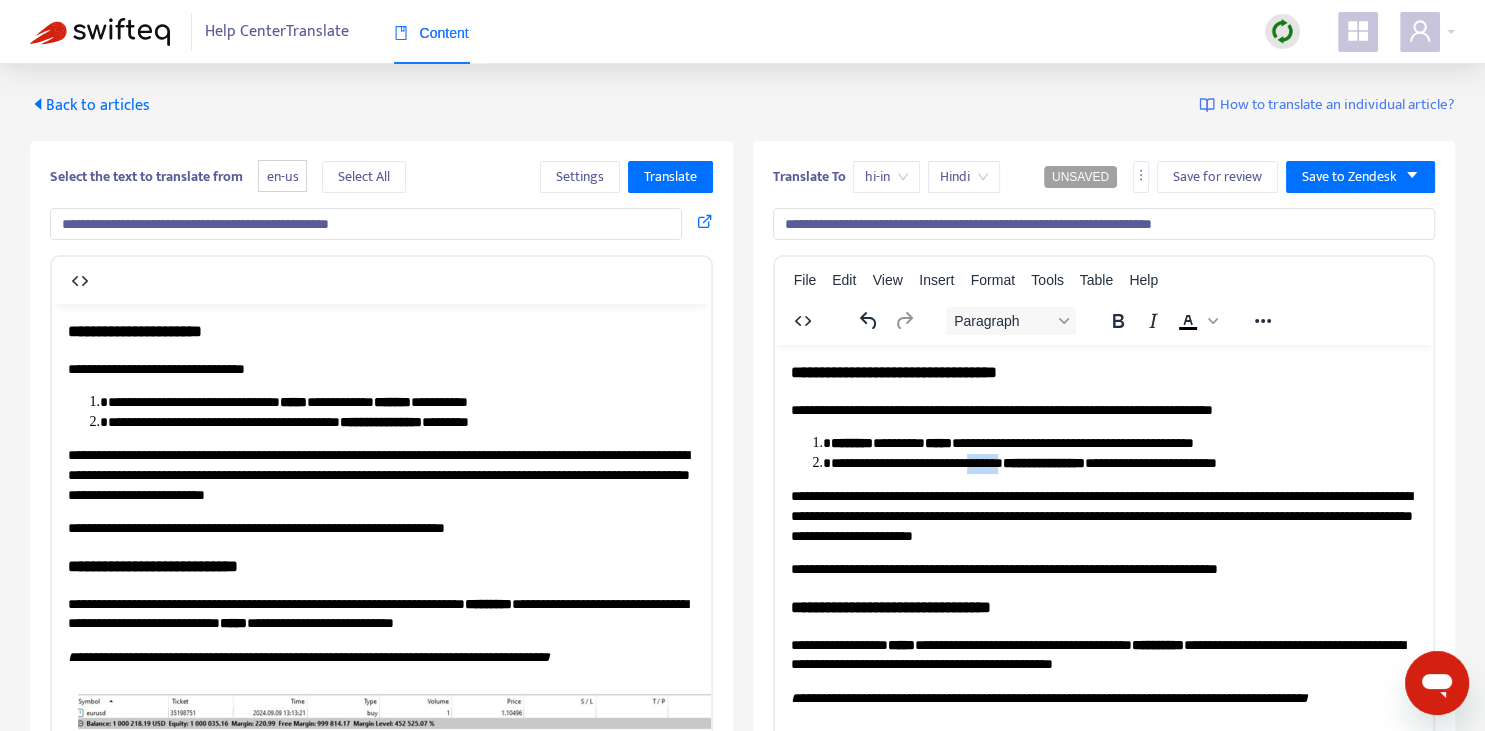 click on "**********" at bounding box center (1123, 463) 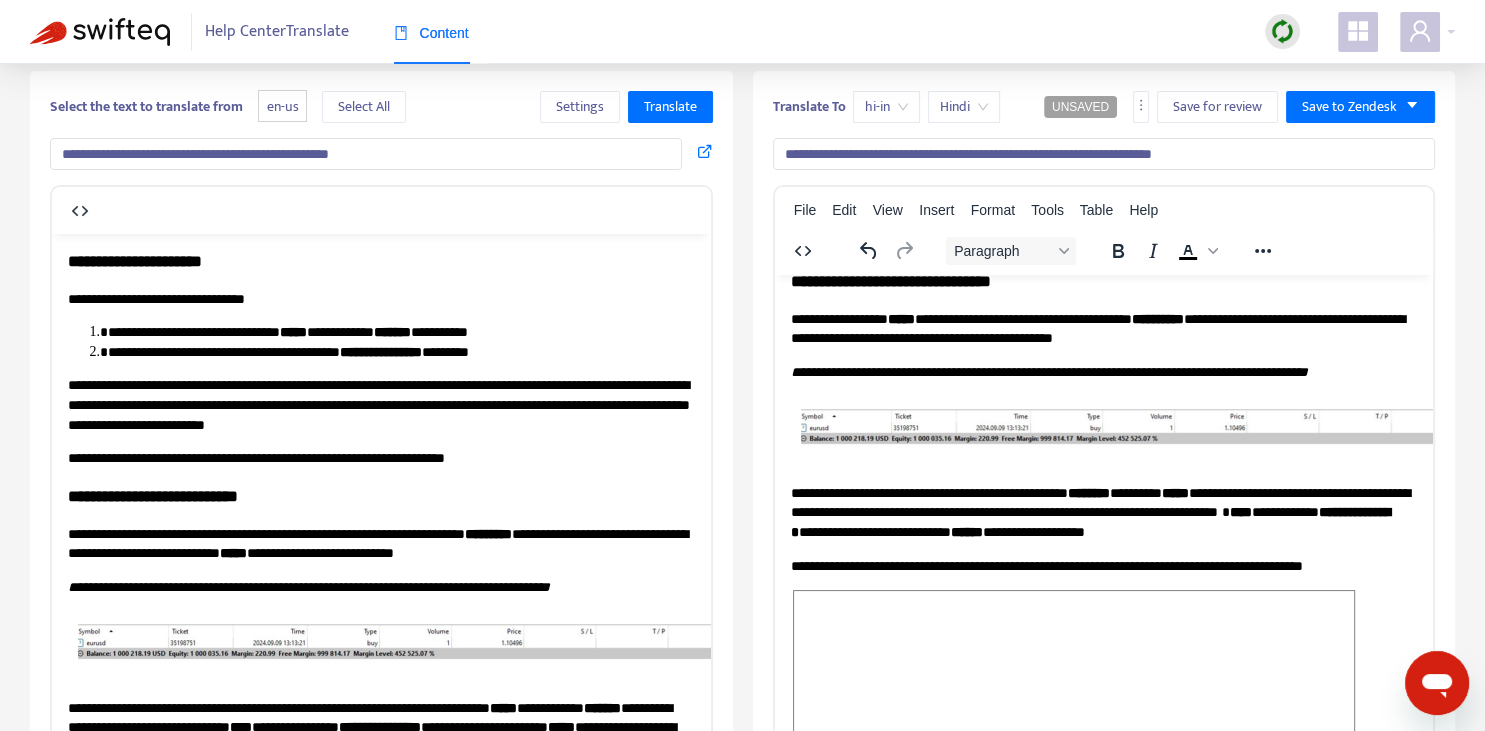scroll, scrollTop: 281, scrollLeft: 0, axis: vertical 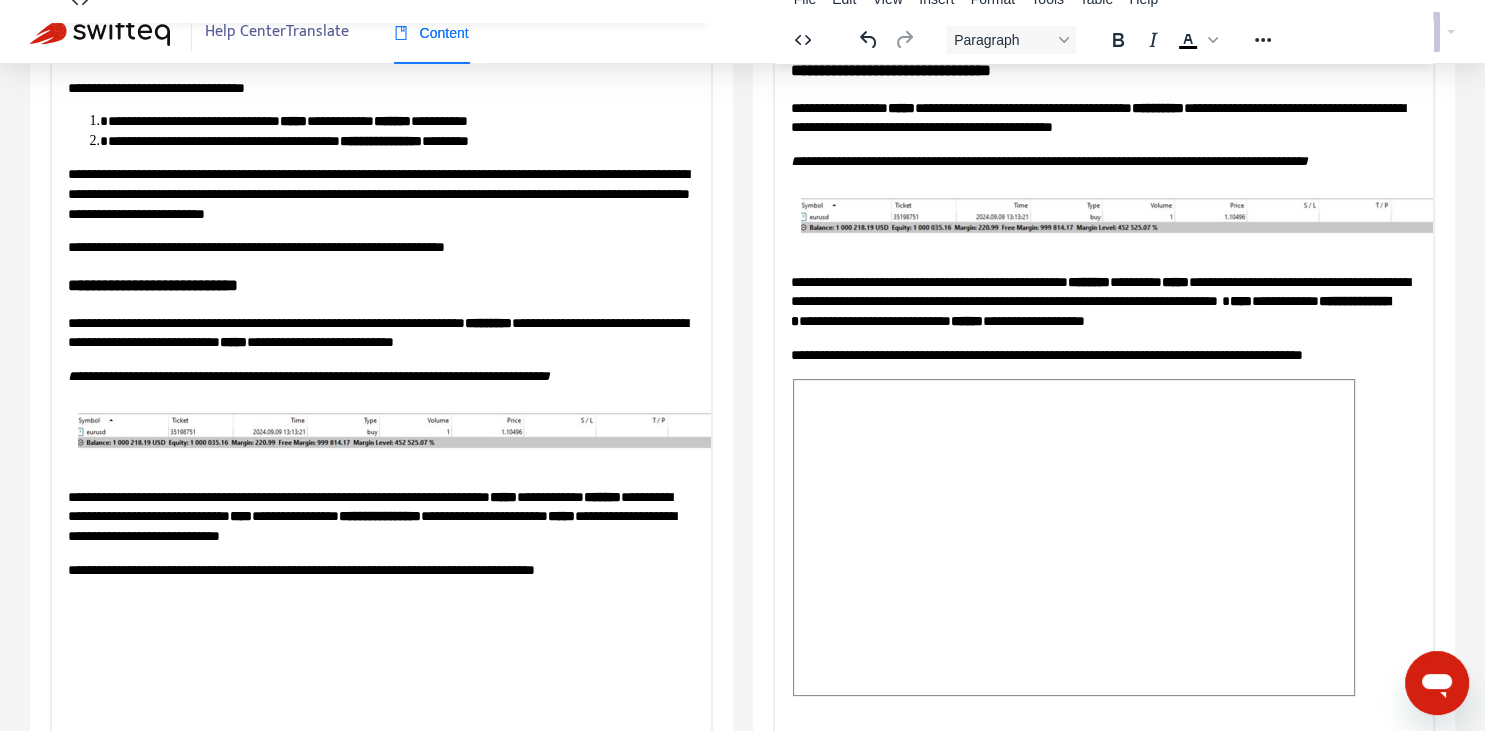 click on "**********" at bounding box center (1103, 301) 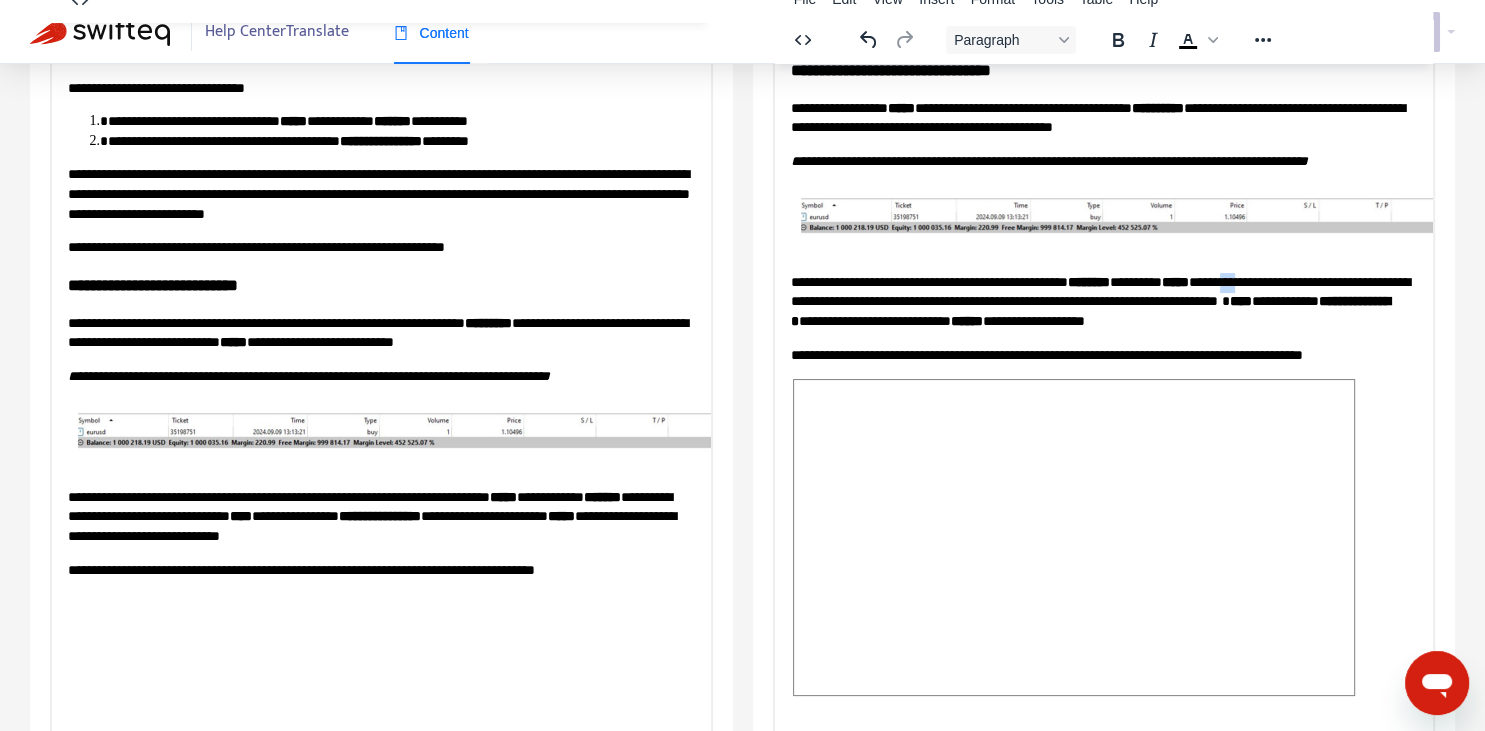 click on "**********" at bounding box center (1103, 301) 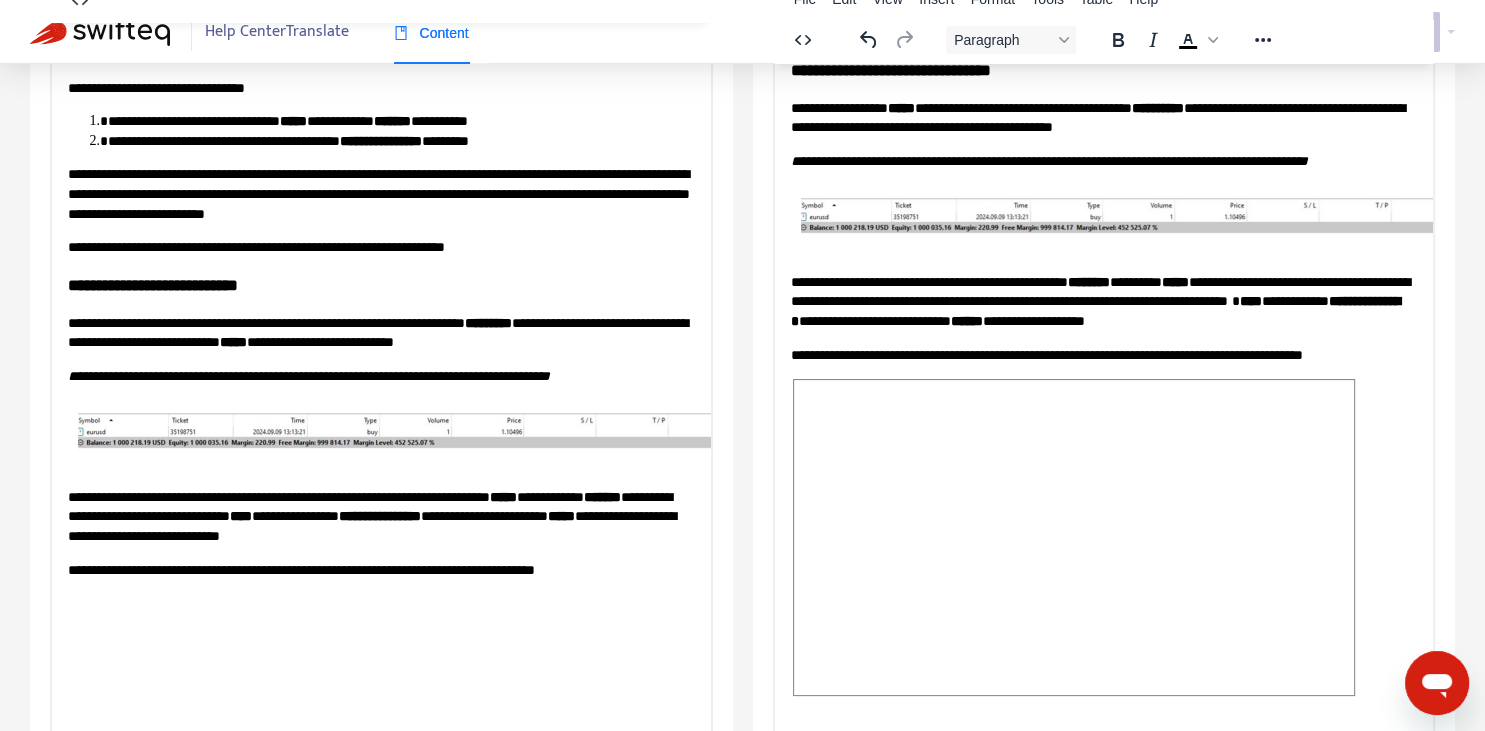 click on "**********" at bounding box center (1103, 301) 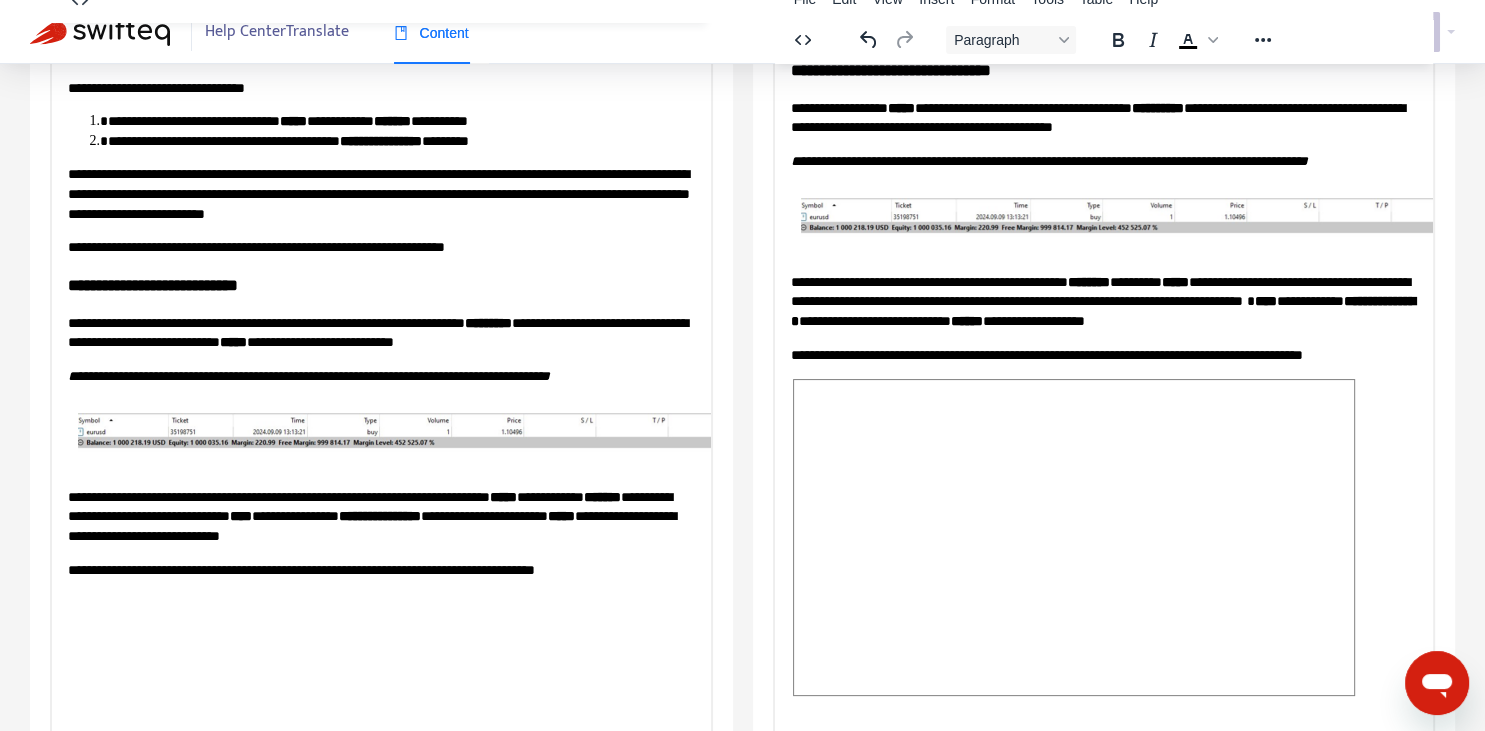 click on "**********" at bounding box center [1103, 301] 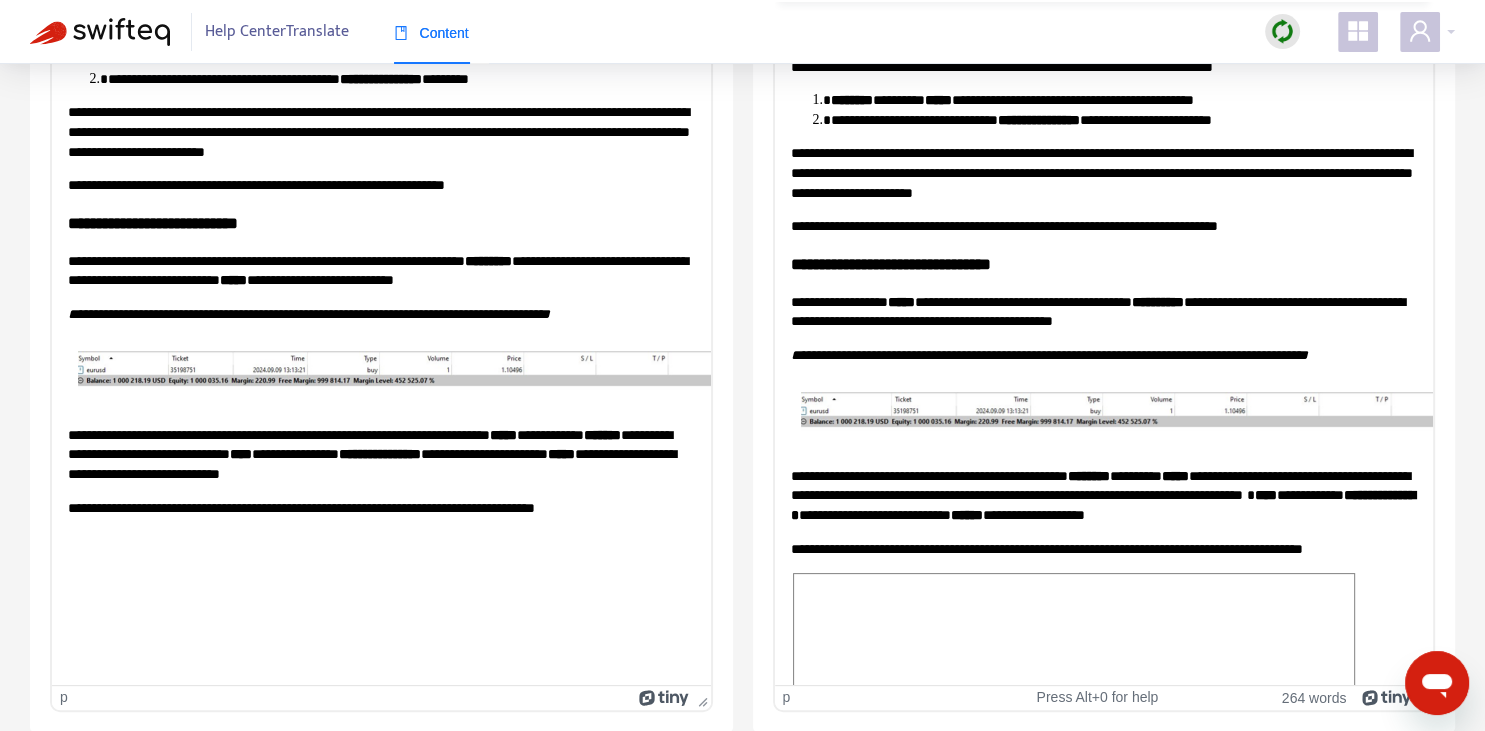 scroll, scrollTop: 0, scrollLeft: 0, axis: both 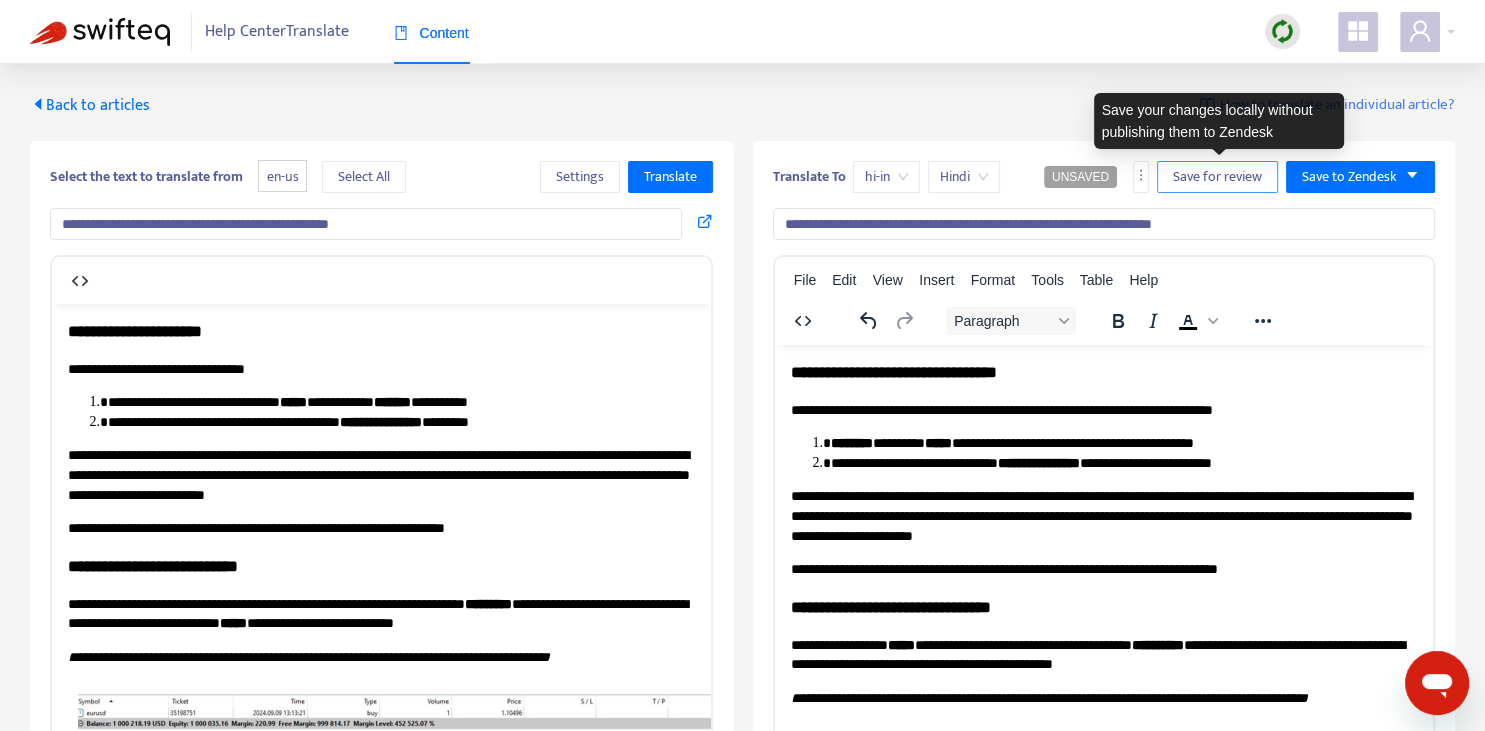 click on "Save for review" at bounding box center [1217, 177] 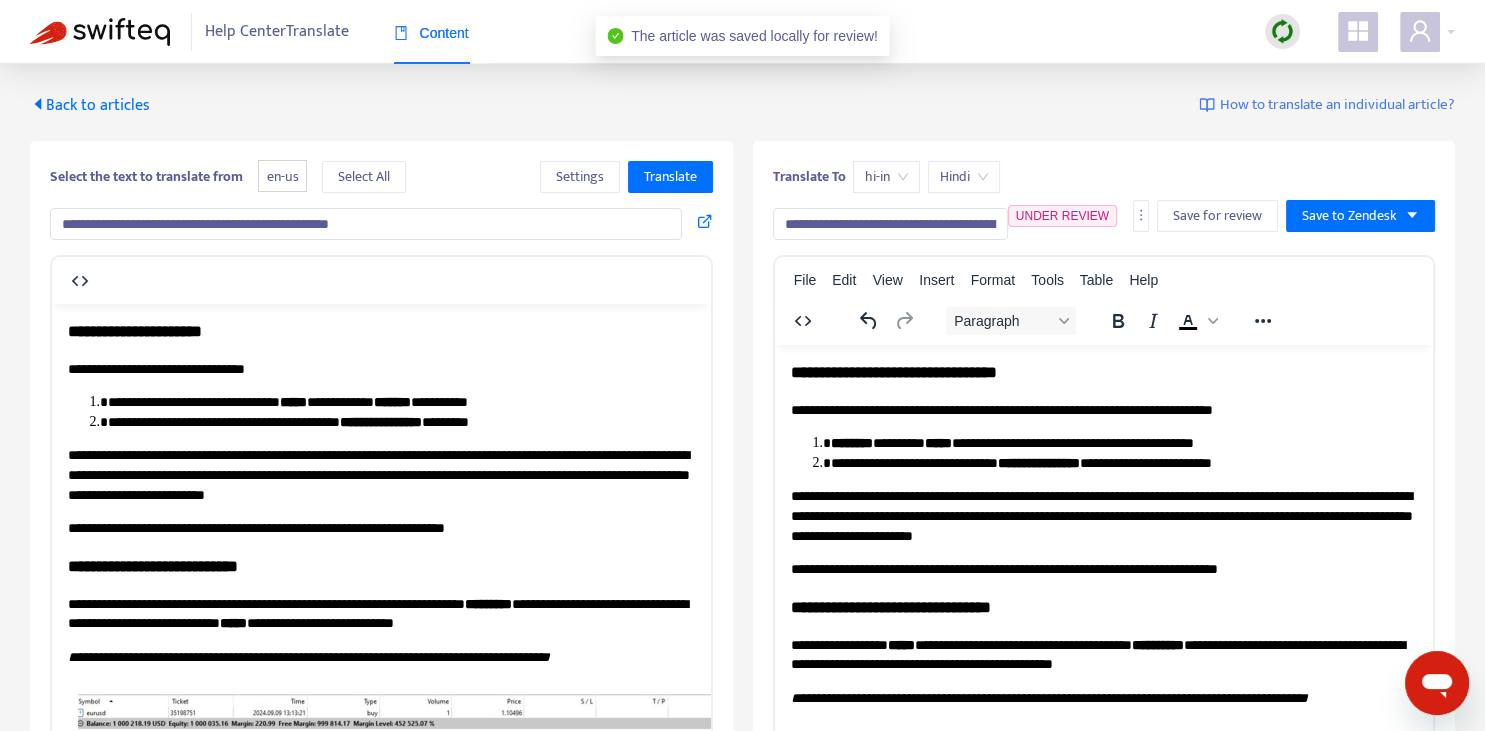 click on "Back to articles" at bounding box center (90, 105) 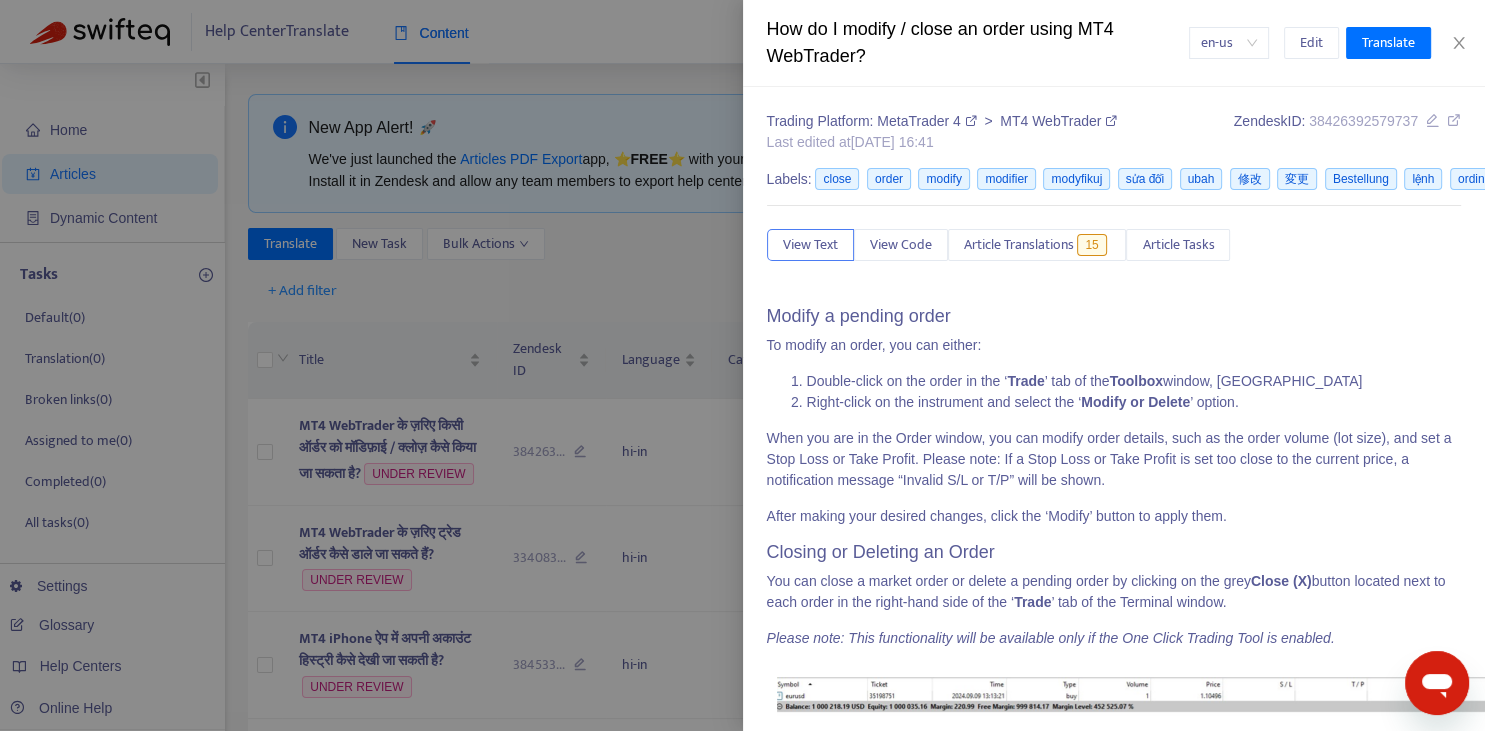 click at bounding box center (742, 365) 